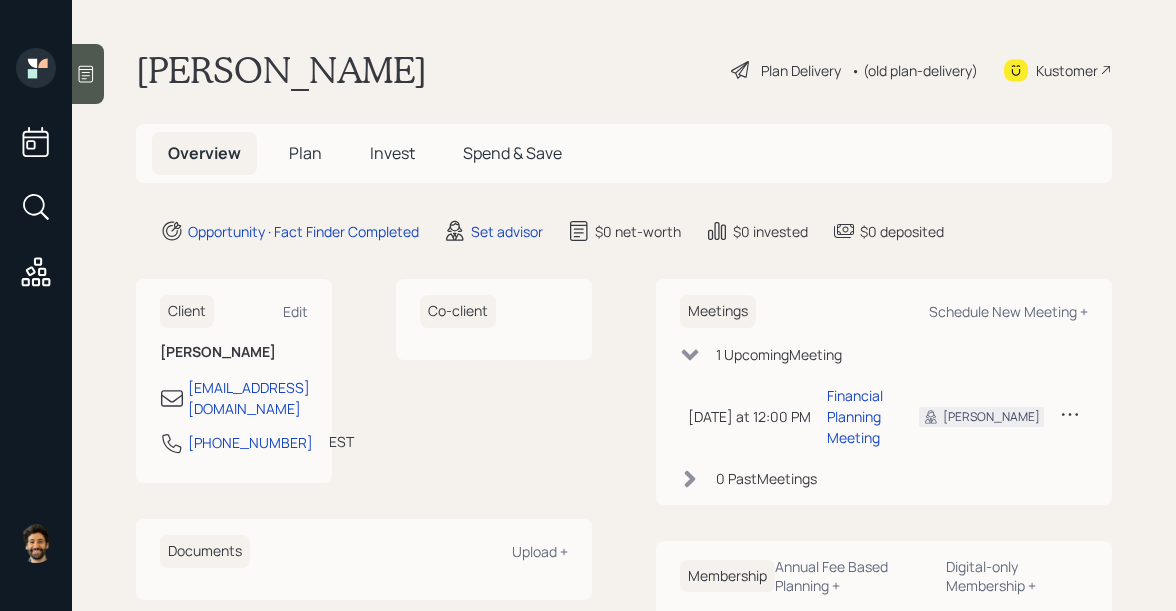 scroll, scrollTop: 0, scrollLeft: 0, axis: both 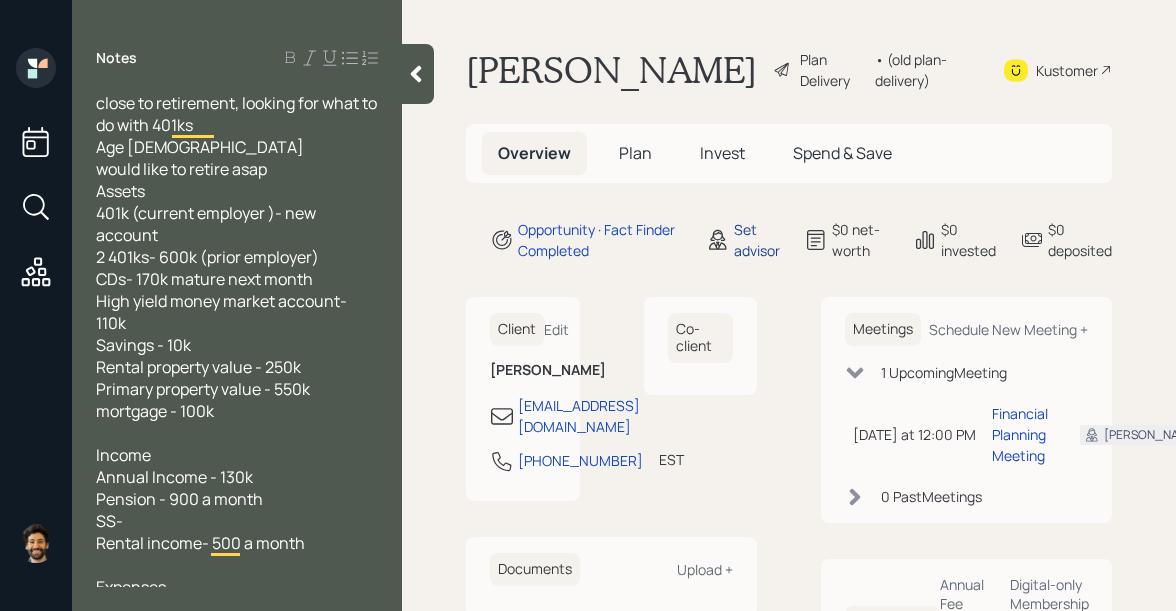 click on "Set advisor" at bounding box center [757, 240] 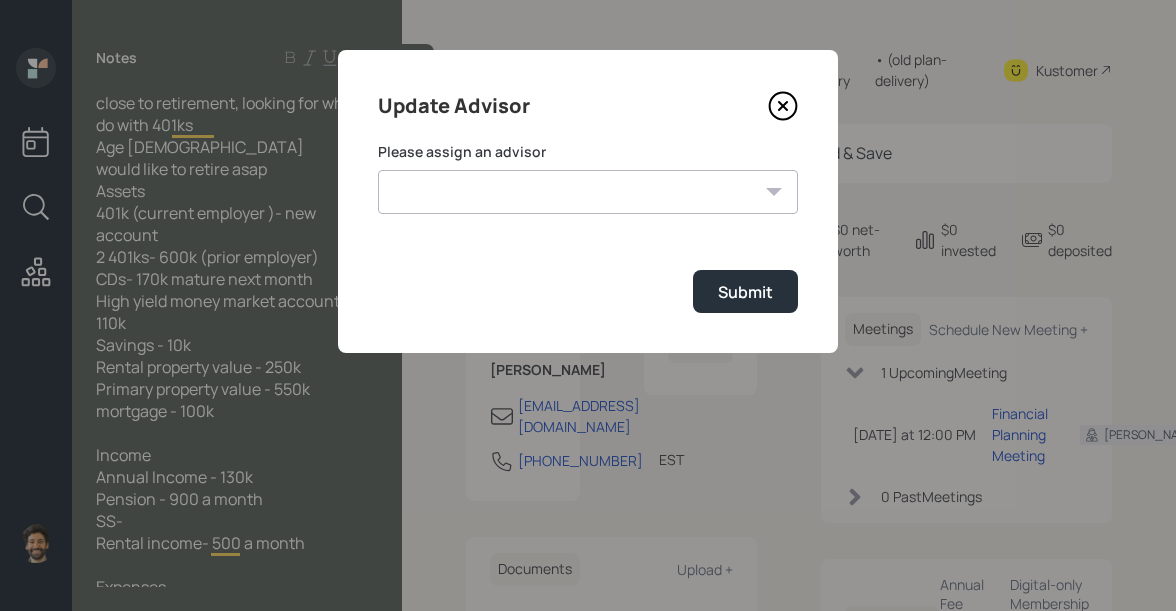 click on "Jonah Coleman Tyler End Michael Russo Treva Nostdahl Eric Schwartz James DiStasi Hunter Neumayer Sami Boghos Harrison Schaefer" at bounding box center (588, 192) 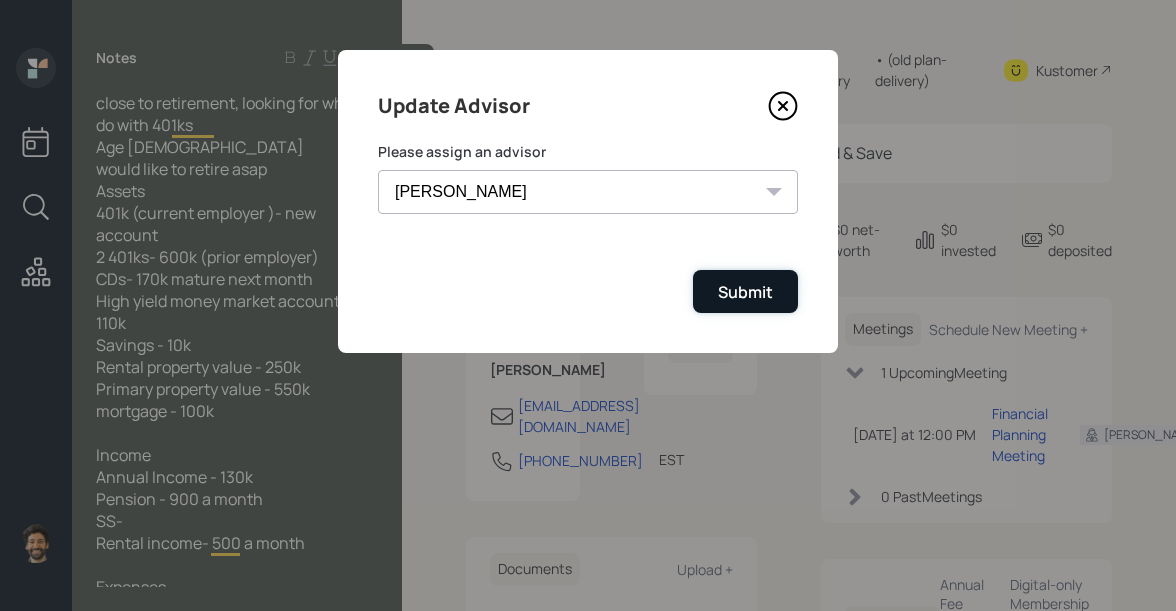 click on "Submit" at bounding box center (745, 292) 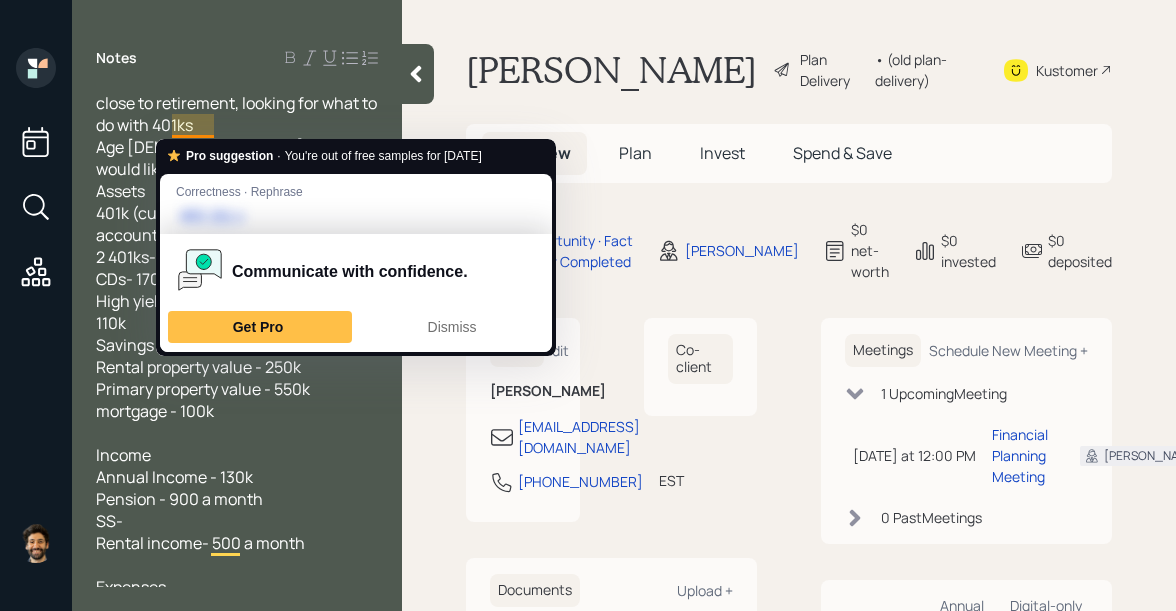 click on "close to retirement, looking for what to do with 401ks
Age 58
would like to retire asap
Assets
401k (current employer )- new account
2 401ks- 600k (prior employer)
CDs- 170k mature next month
High yield money market account- 110k
Savings - 10k
Rental property value - 250k
Primary property value - 550k
mortgage - 100k" at bounding box center (238, 257) 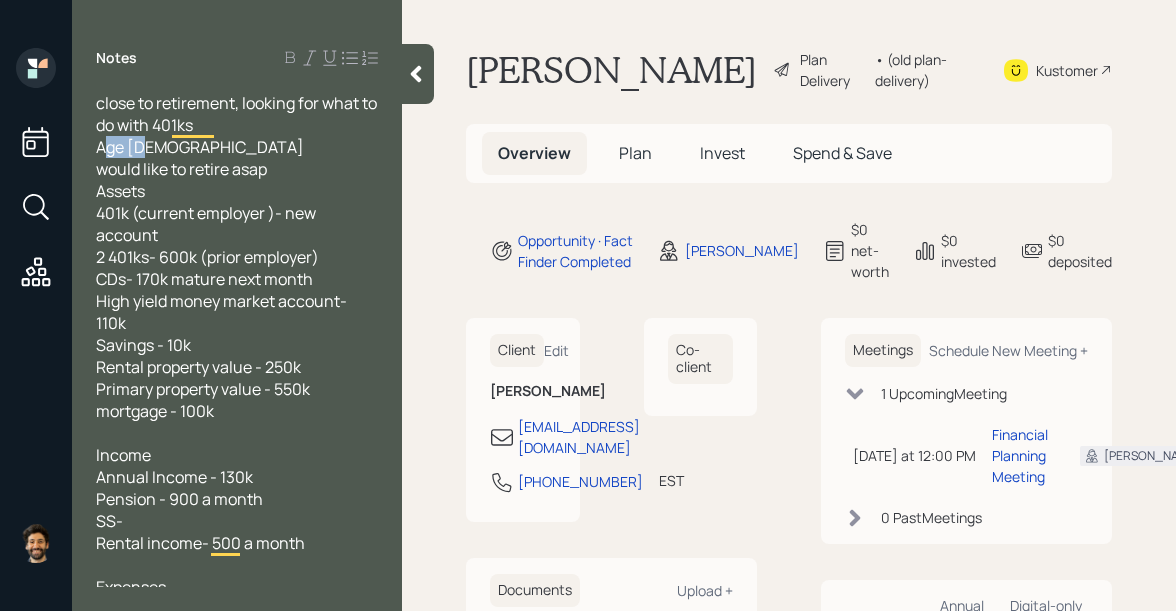 drag, startPoint x: 149, startPoint y: 144, endPoint x: 90, endPoint y: 141, distance: 59.07622 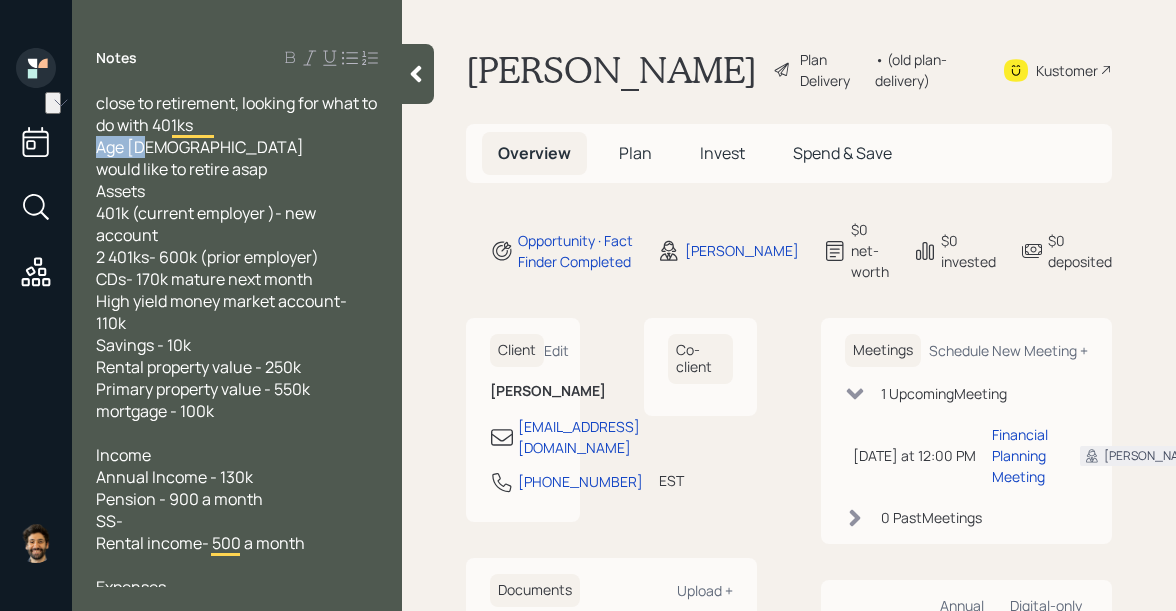 click on "Plan" at bounding box center [635, 153] 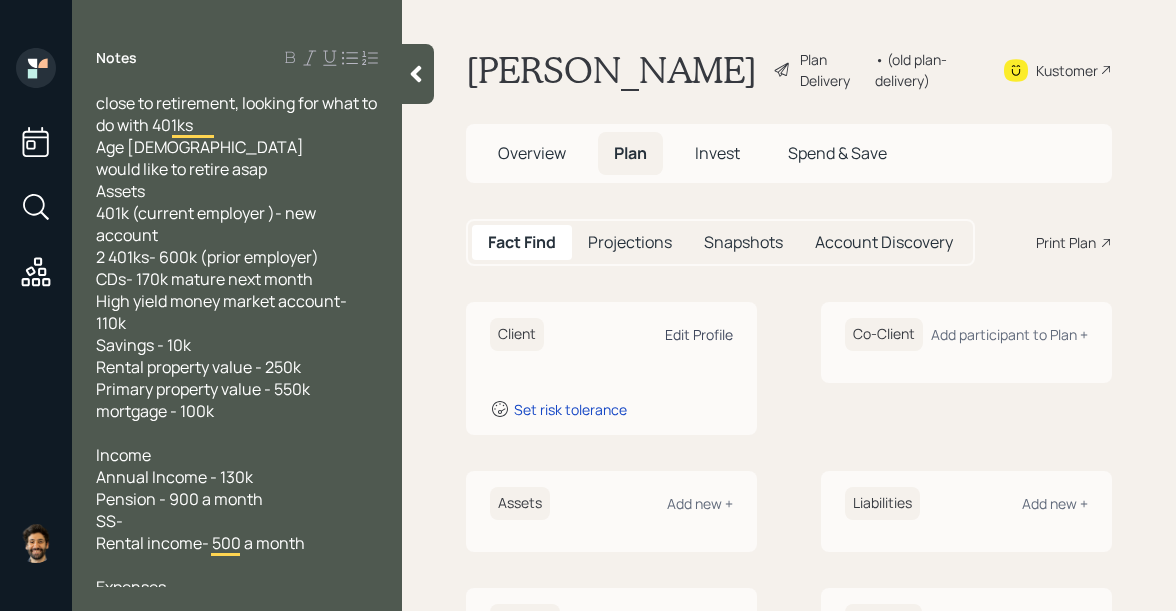 click on "Edit Profile" at bounding box center [699, 334] 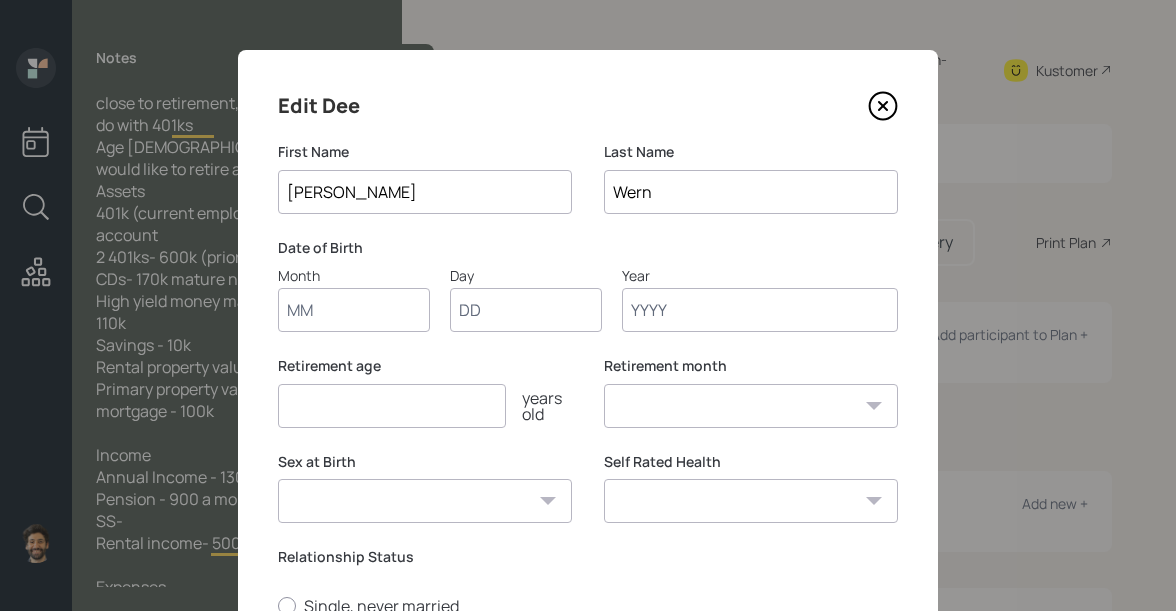 click on "Month" at bounding box center (354, 310) 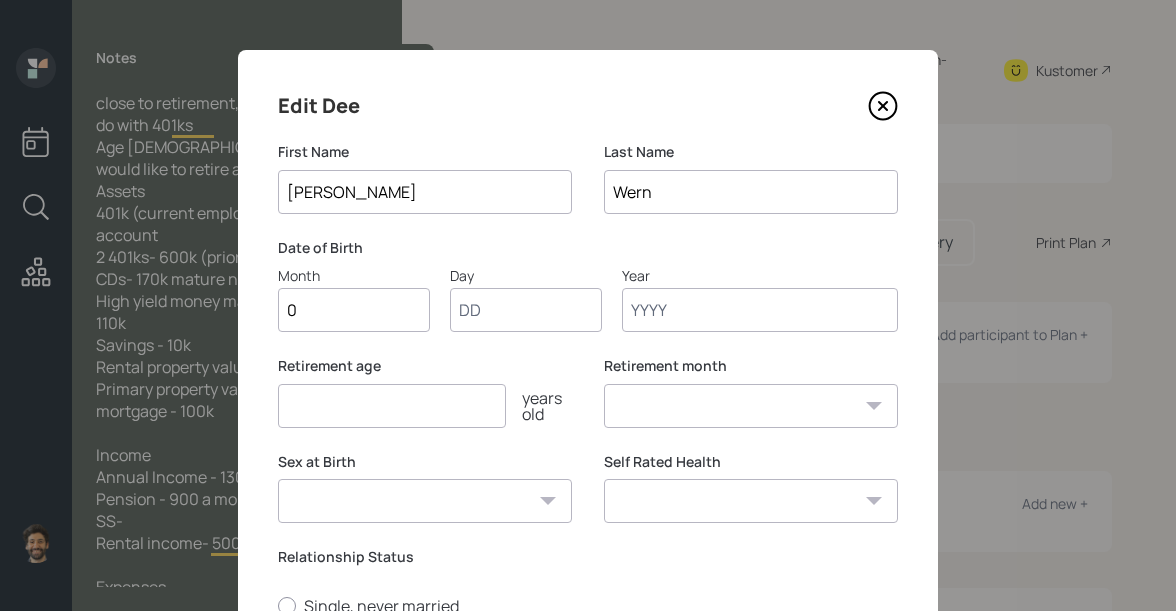 type on "01" 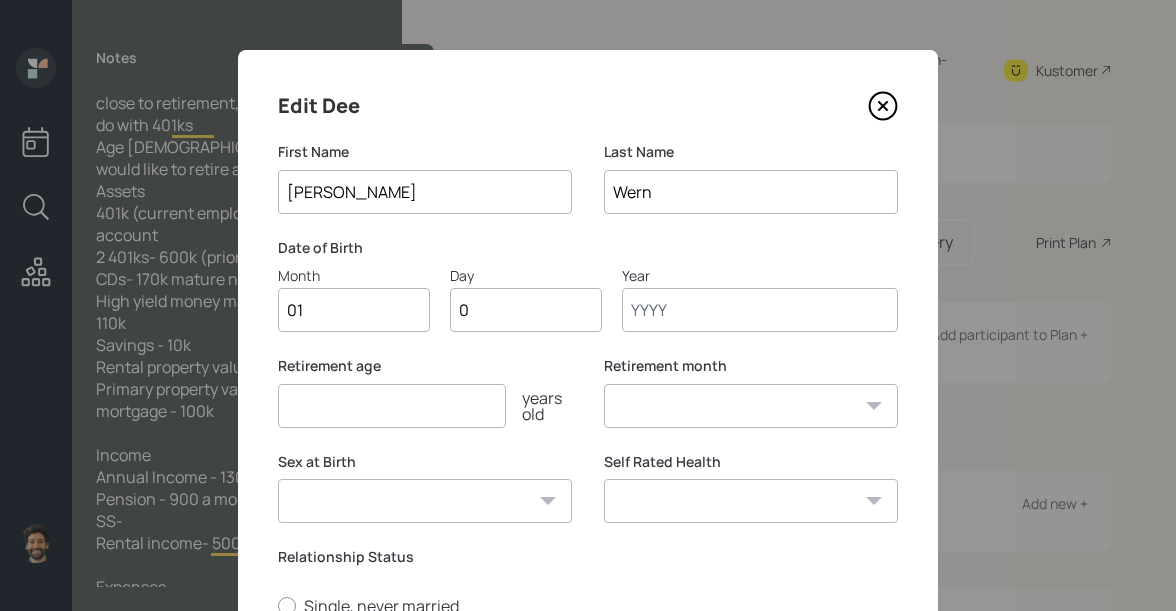type on "01" 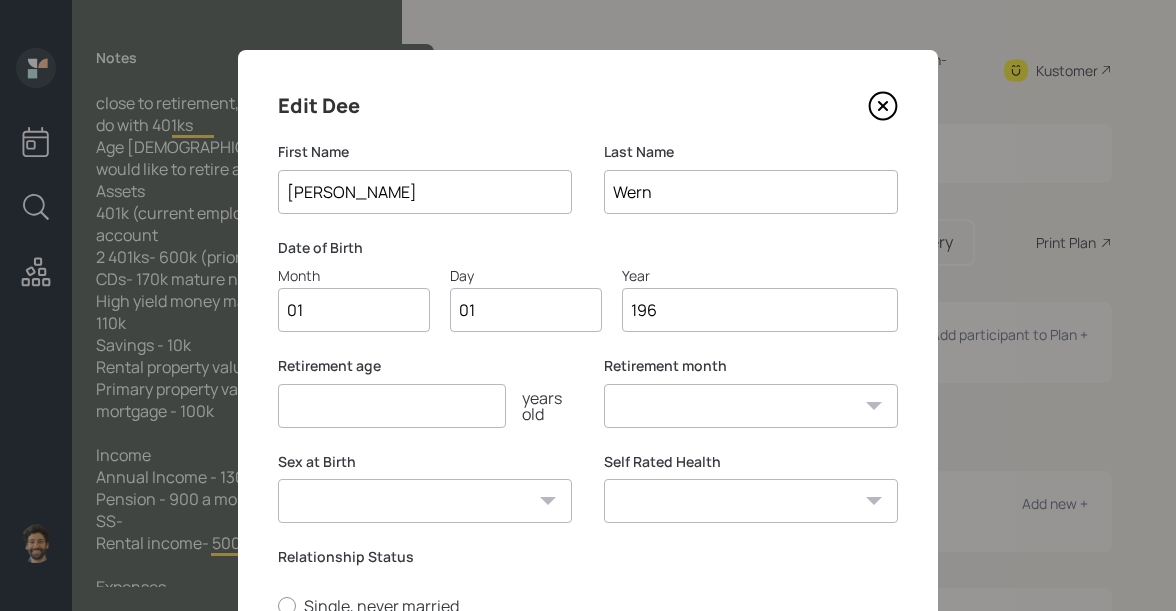 type on "1968" 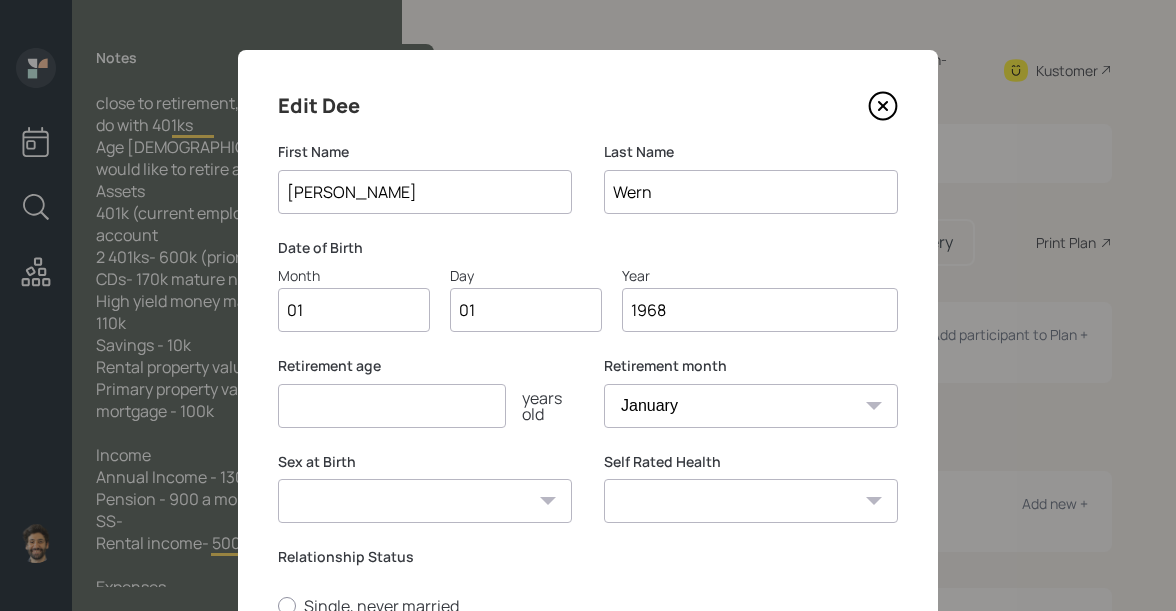 scroll, scrollTop: 315, scrollLeft: 0, axis: vertical 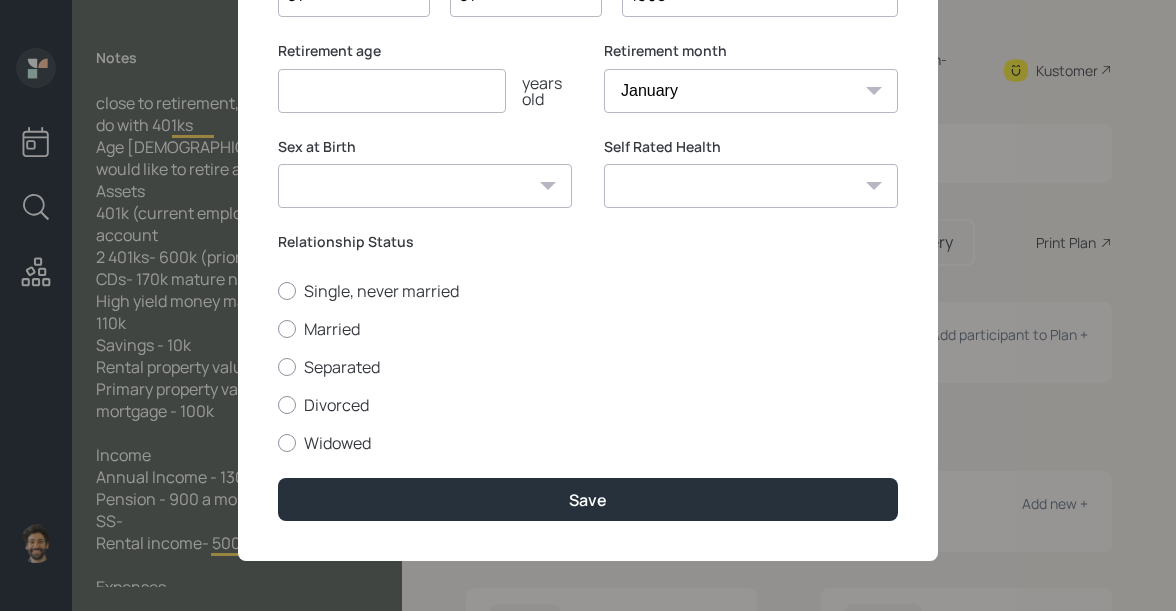 type on "1968" 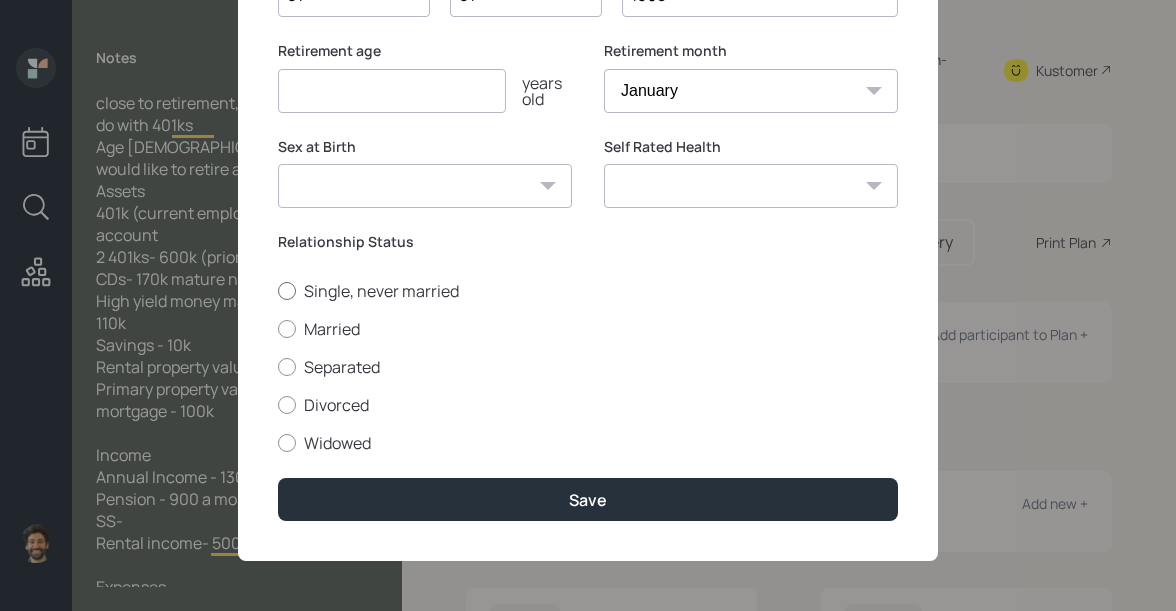 click on "Single, never married" at bounding box center (588, 291) 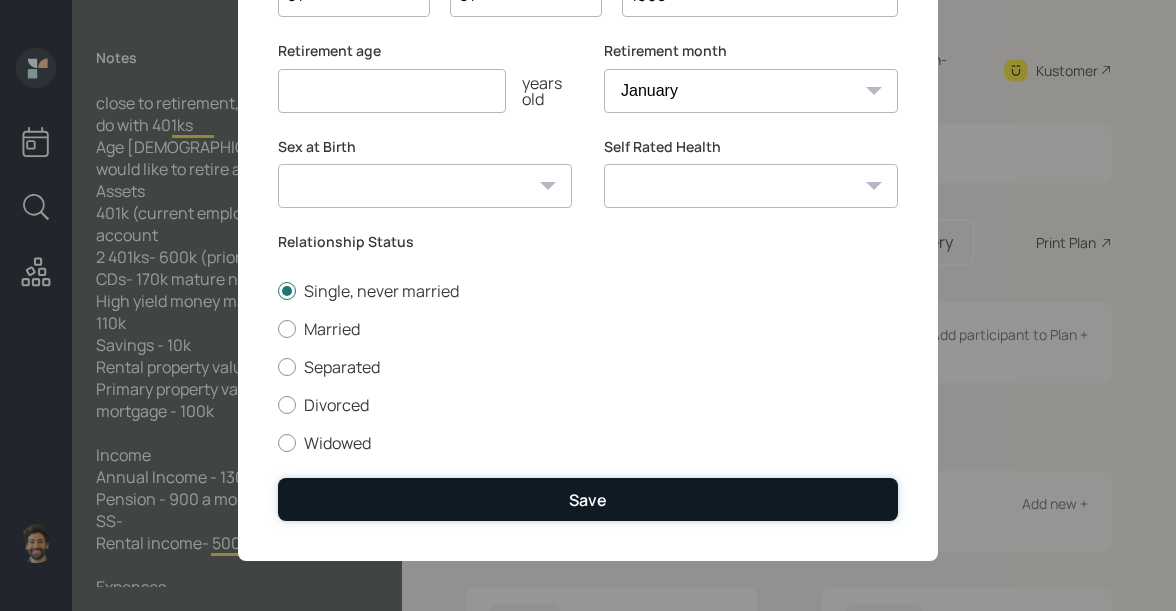 click on "Save" at bounding box center (588, 499) 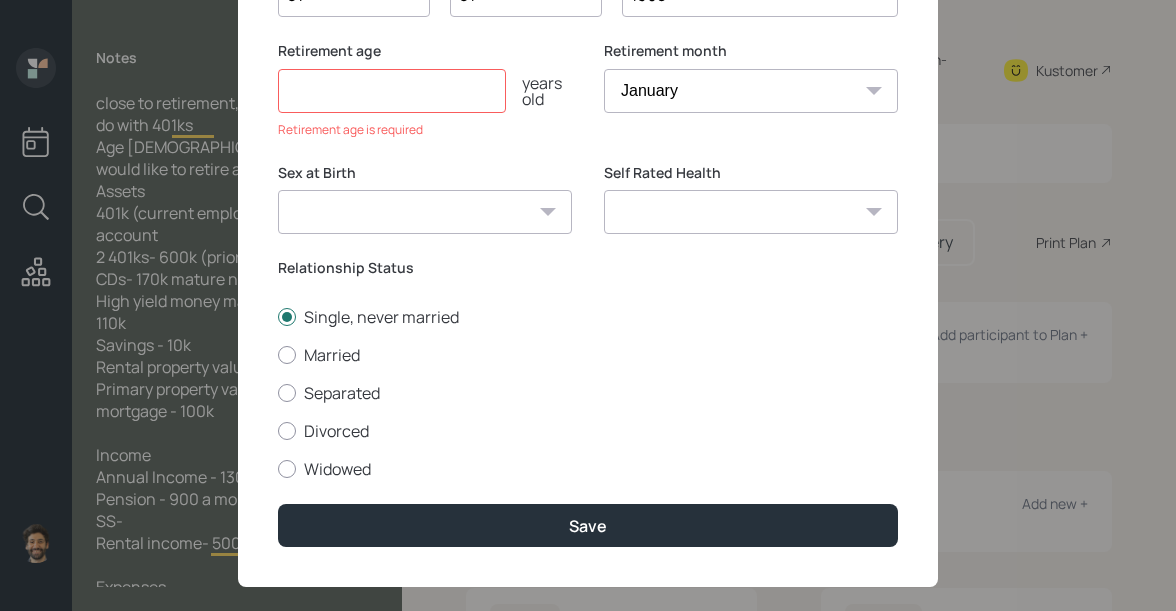 click at bounding box center [392, 91] 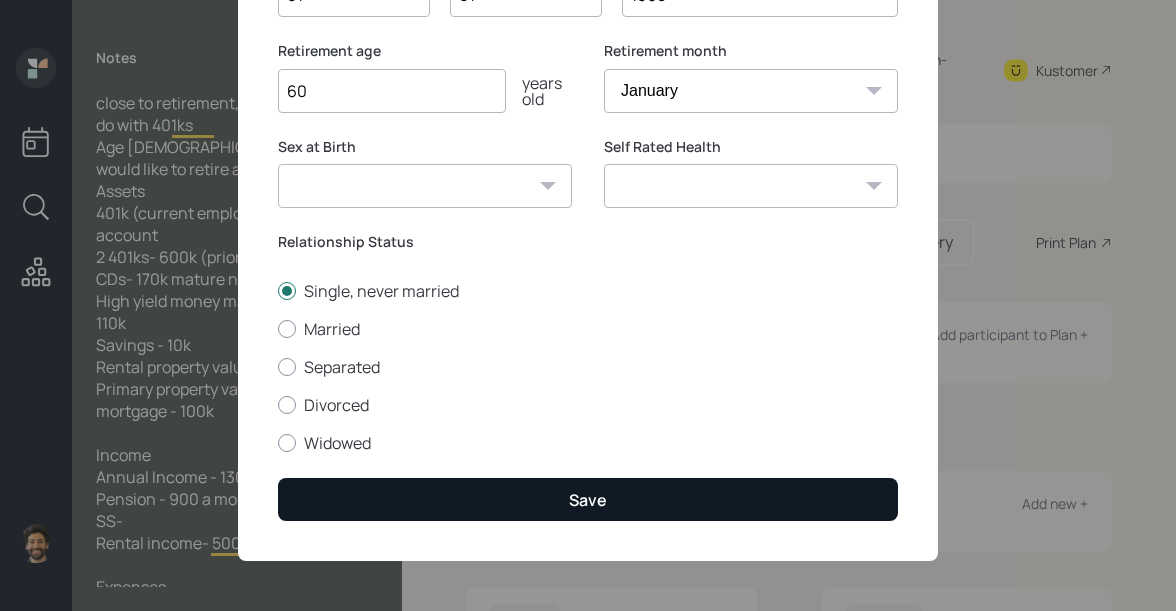 type on "60" 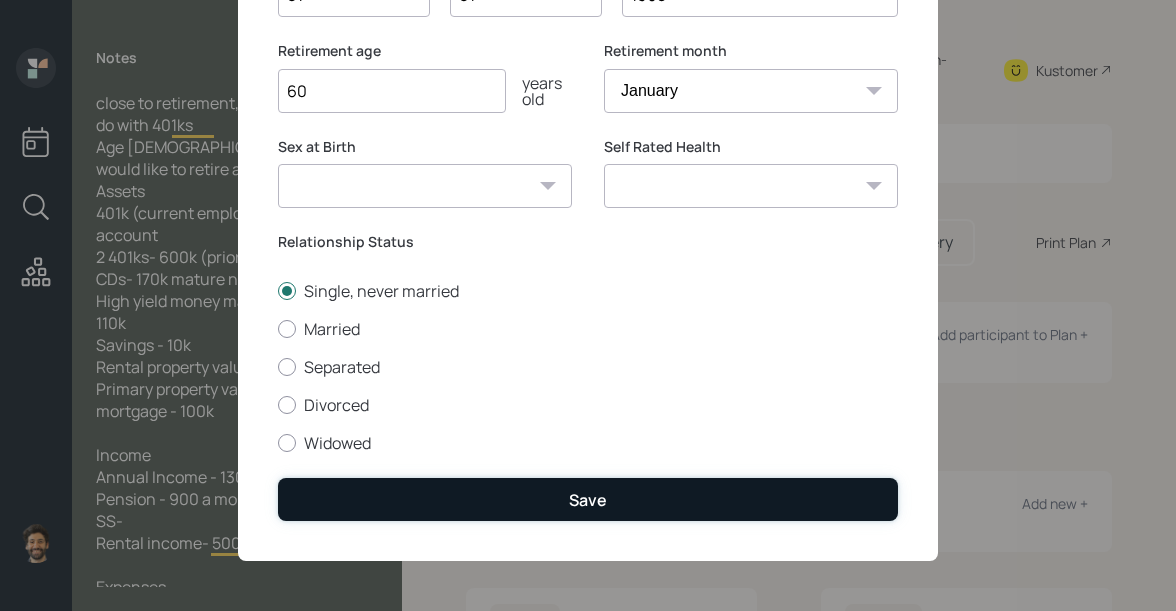 click on "Save" at bounding box center (588, 499) 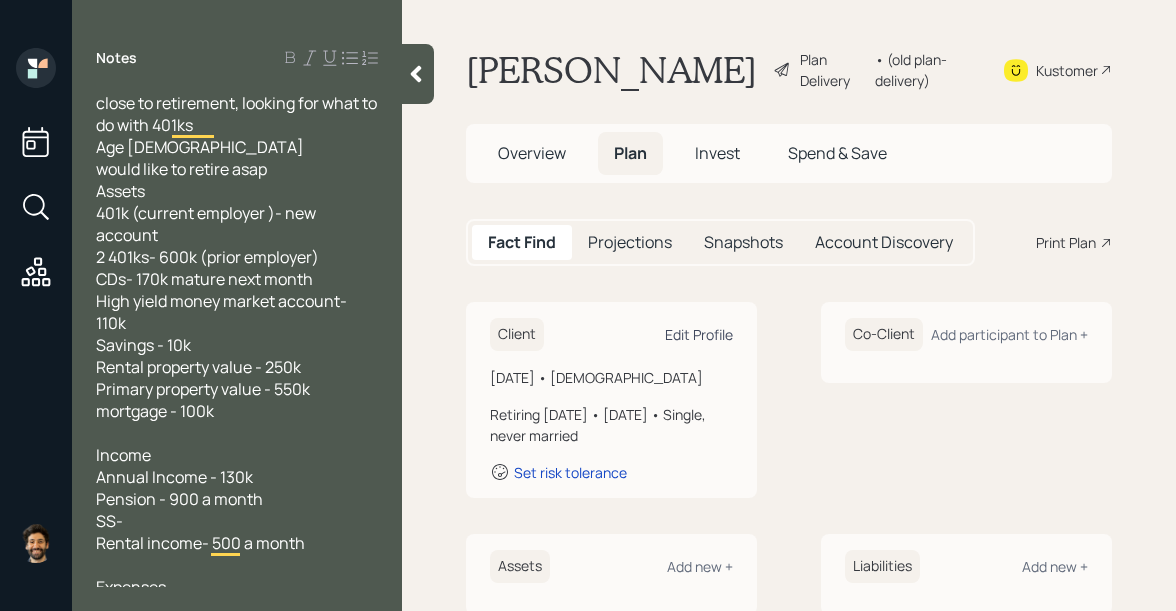 click on "Edit Profile" at bounding box center (699, 334) 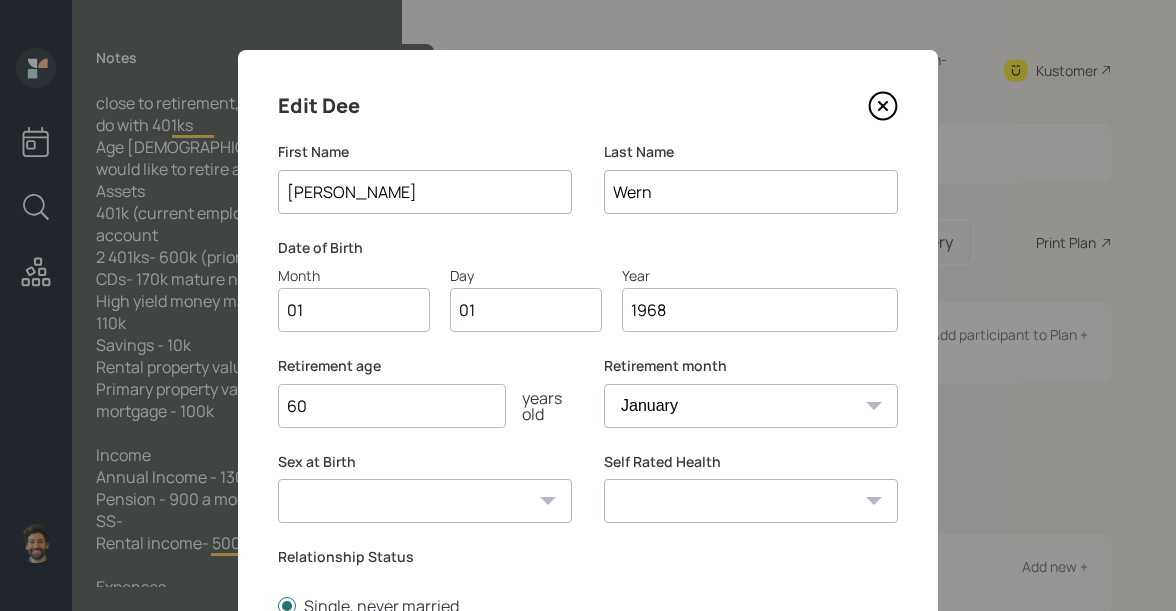 click on "1968" at bounding box center (760, 310) 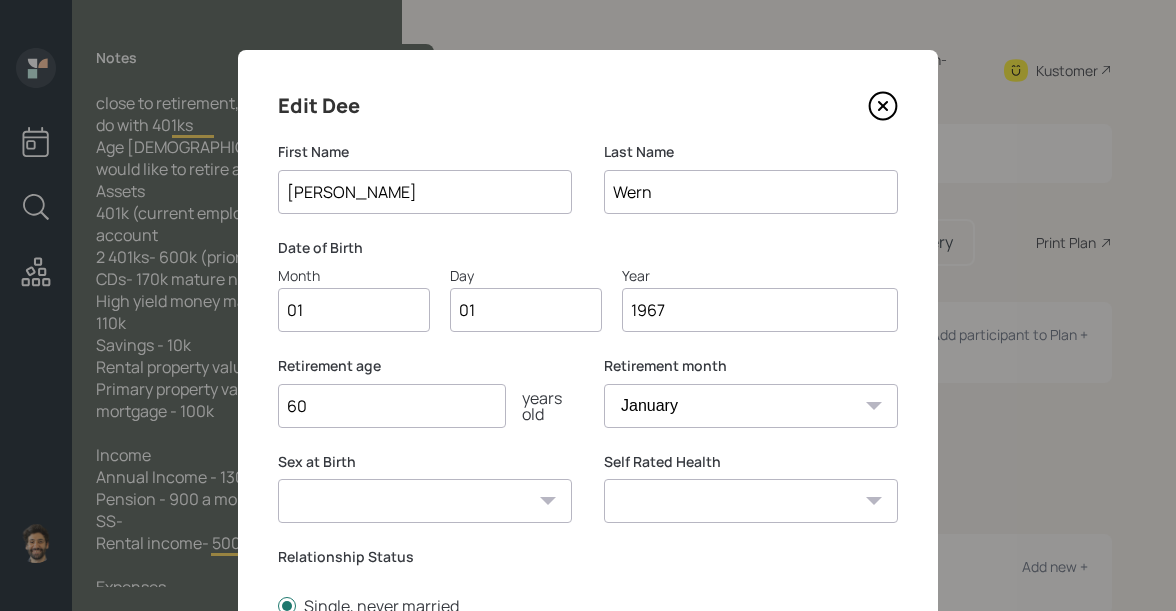 scroll, scrollTop: 315, scrollLeft: 0, axis: vertical 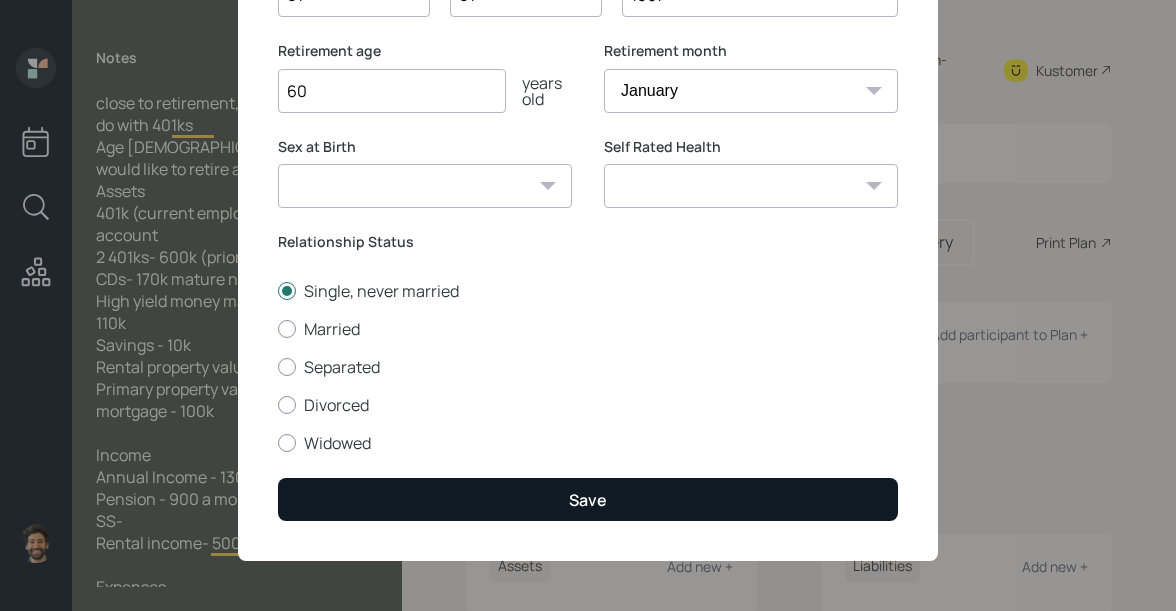 type on "1967" 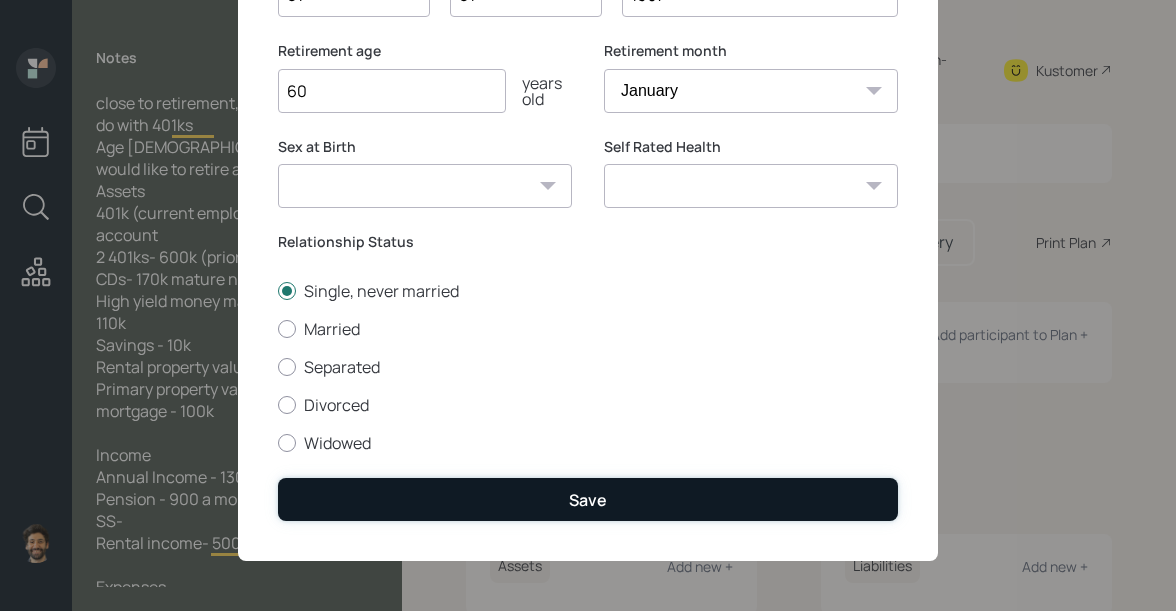 click on "Save" at bounding box center [588, 499] 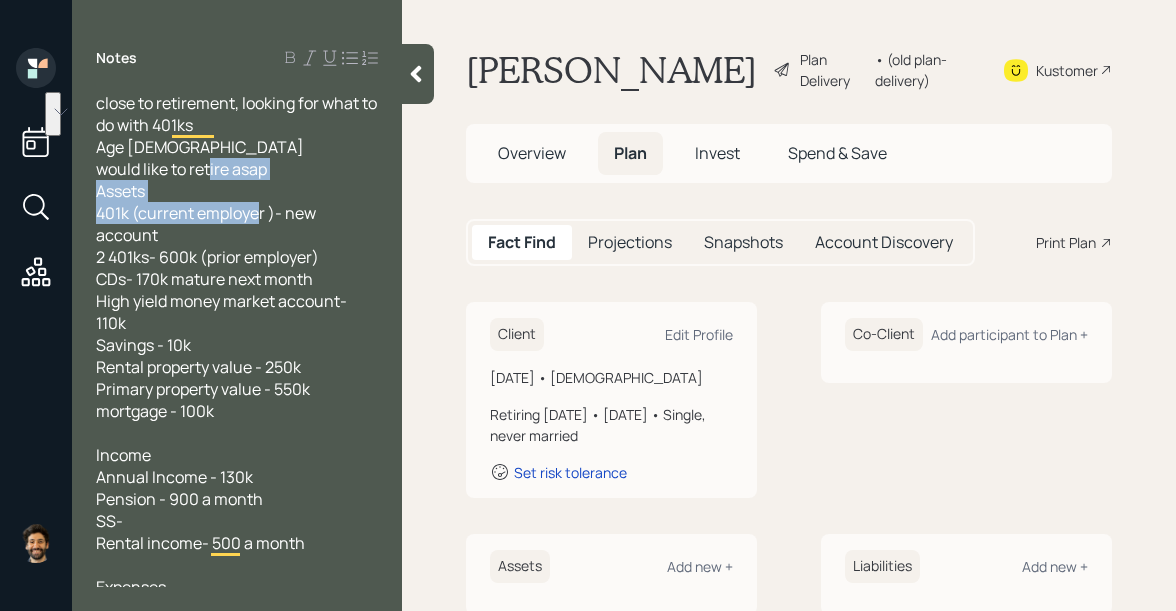 drag, startPoint x: 158, startPoint y: 232, endPoint x: 91, endPoint y: 209, distance: 70.837845 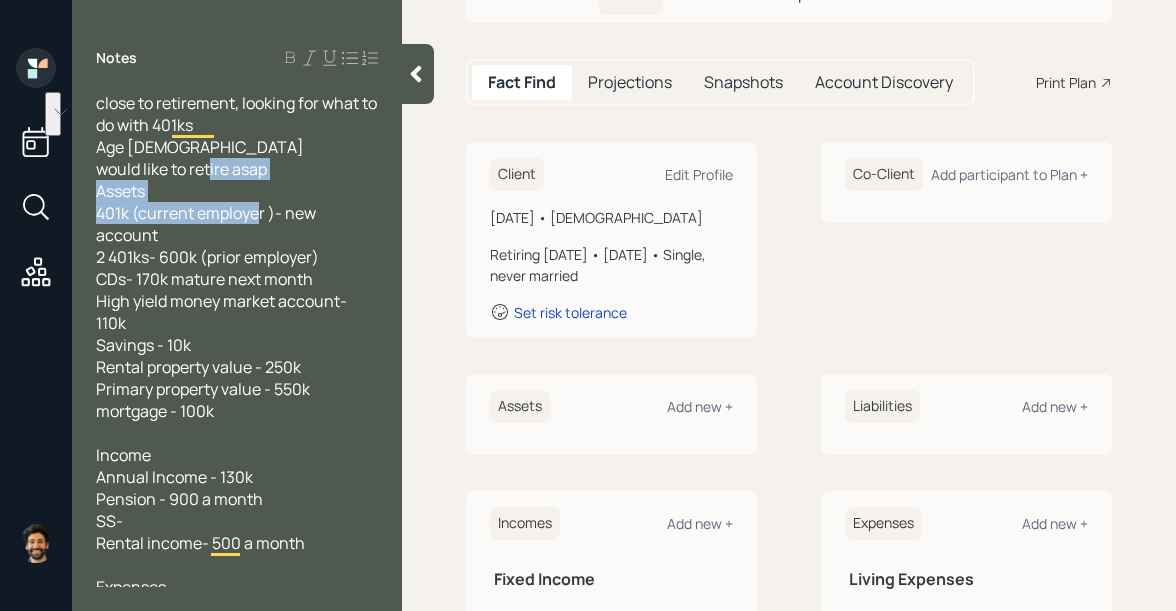 scroll, scrollTop: 178, scrollLeft: 0, axis: vertical 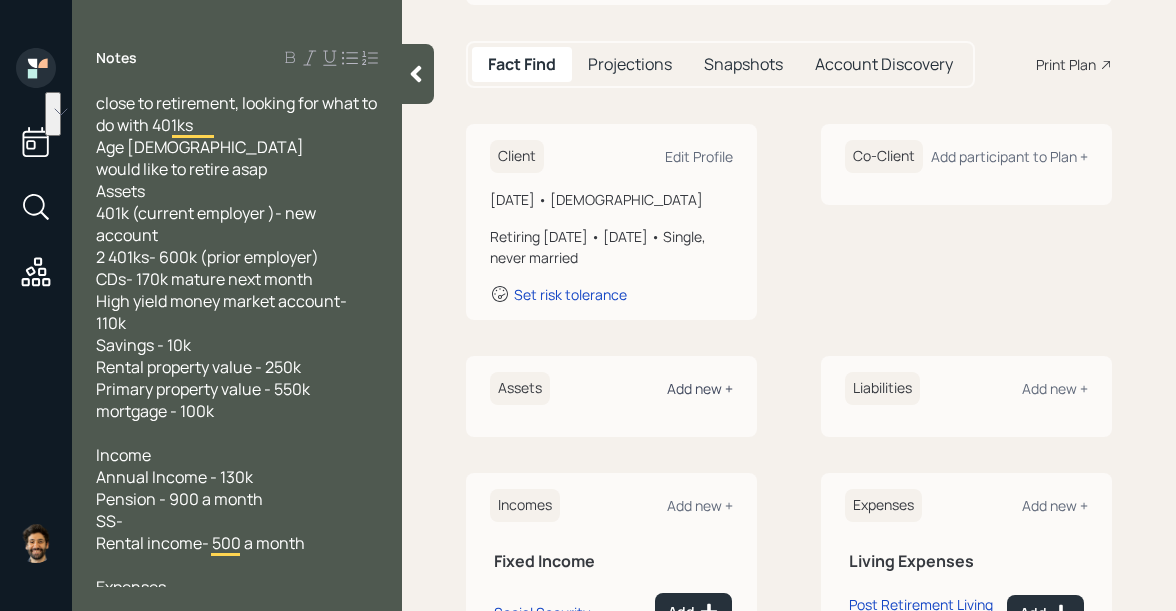 click on "Add new +" at bounding box center (700, 388) 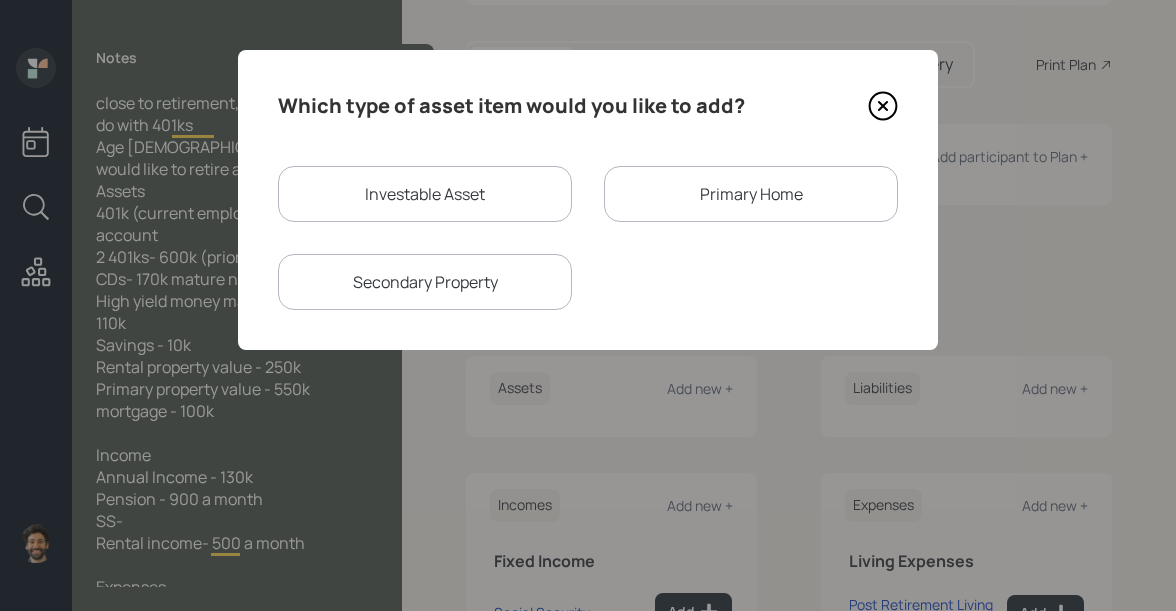 click on "Investable Asset" at bounding box center [425, 194] 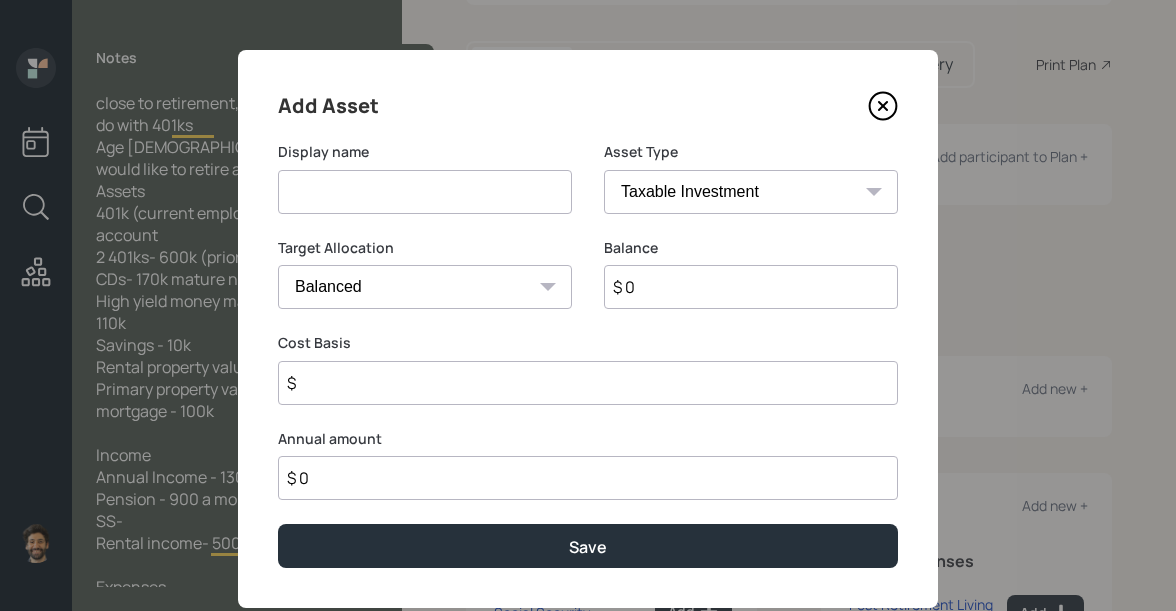 click at bounding box center (425, 192) 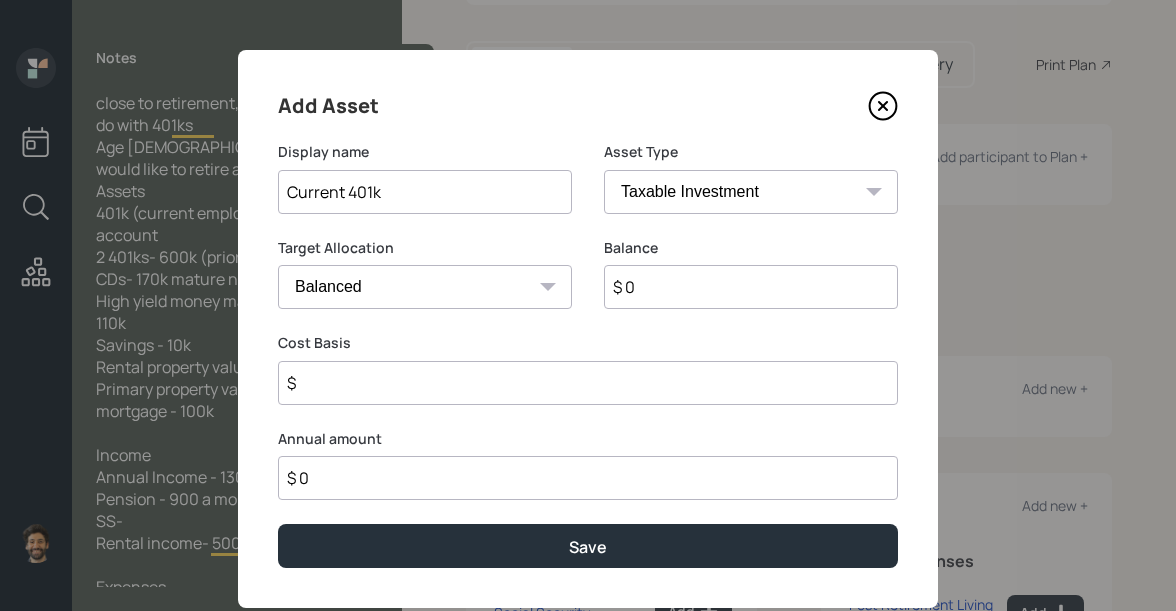 type on "Current 401k" 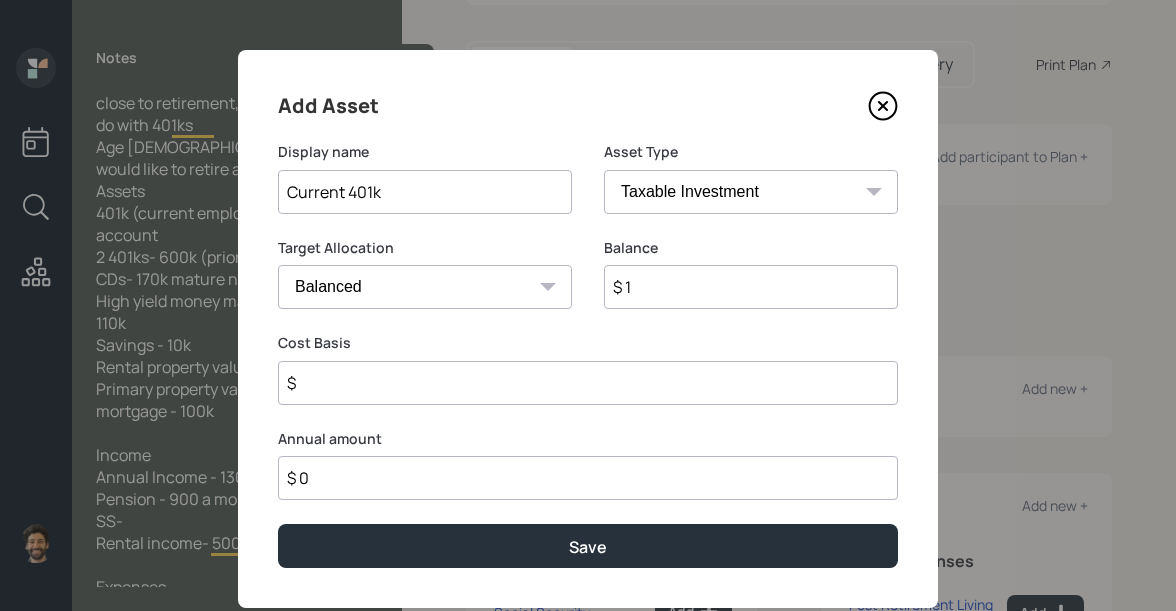 type on "$ 1" 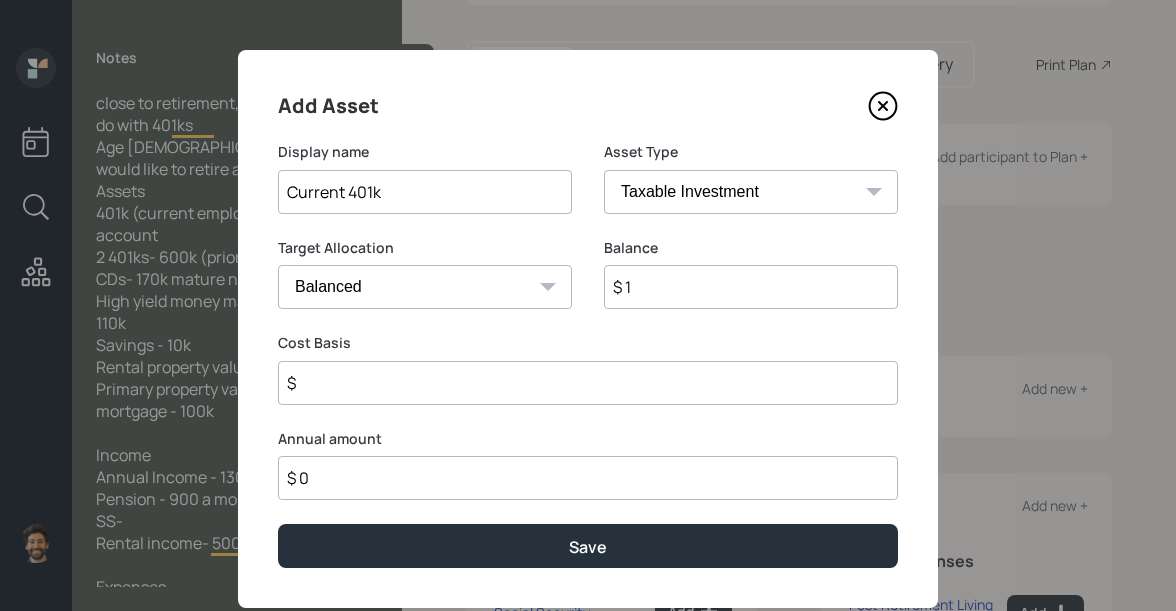 click on "SEP IRA IRA Roth IRA 401(k) Roth 401(k) 403(b) Roth 403(b) 457(b) Roth 457(b) Health Savings Account 529 Taxable Investment Checking / Savings Emergency Fund" at bounding box center [751, 192] 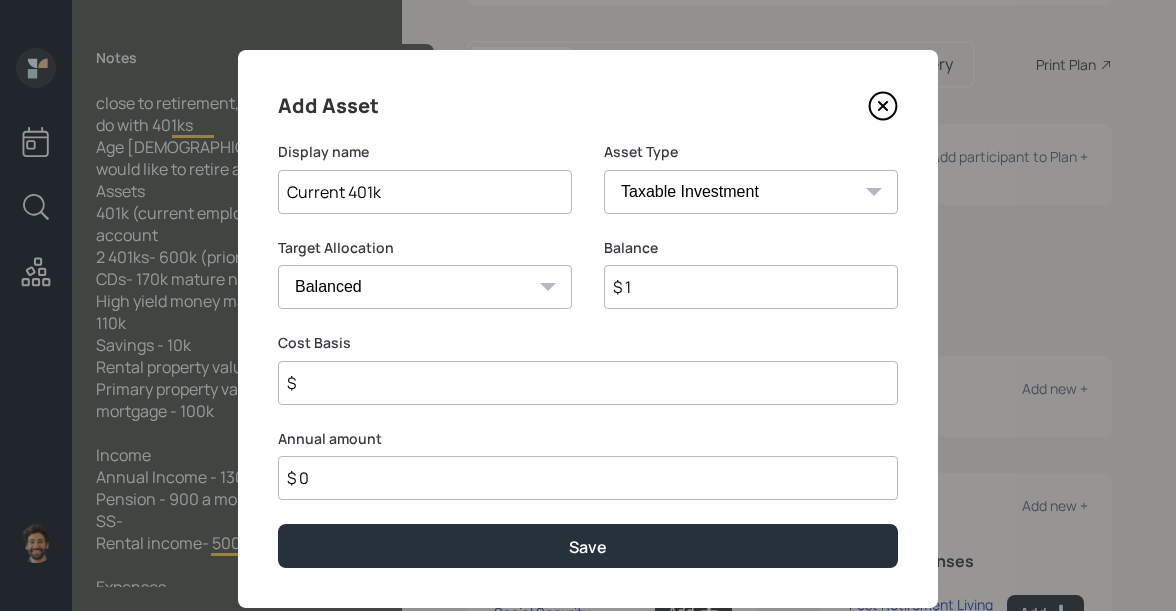 select on "company_sponsored" 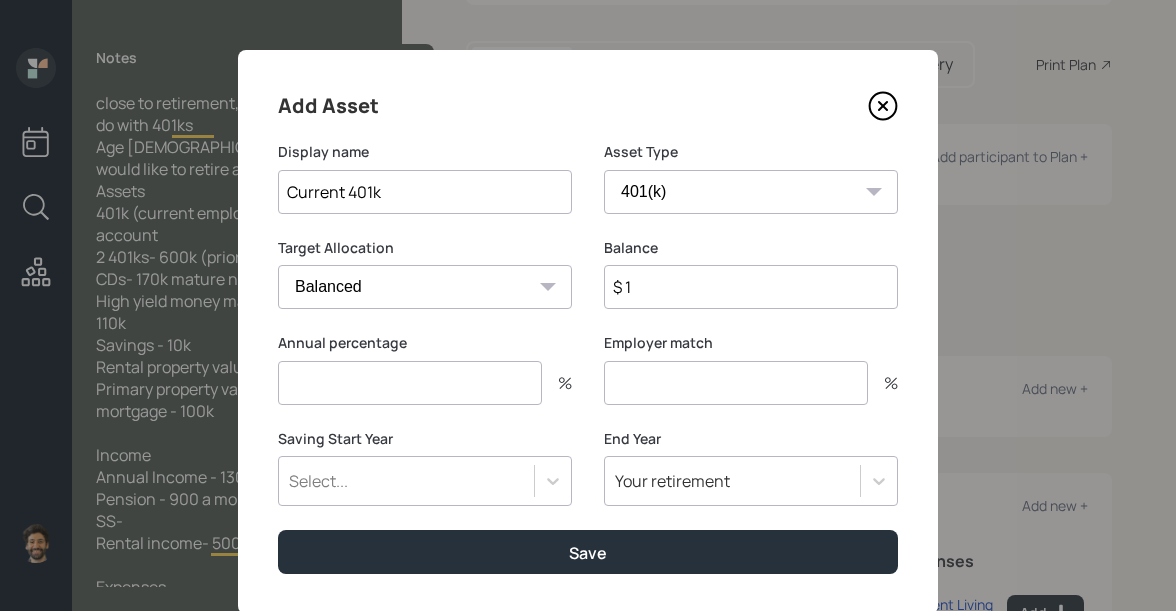 click on "Annual percentage %" at bounding box center (425, 369) 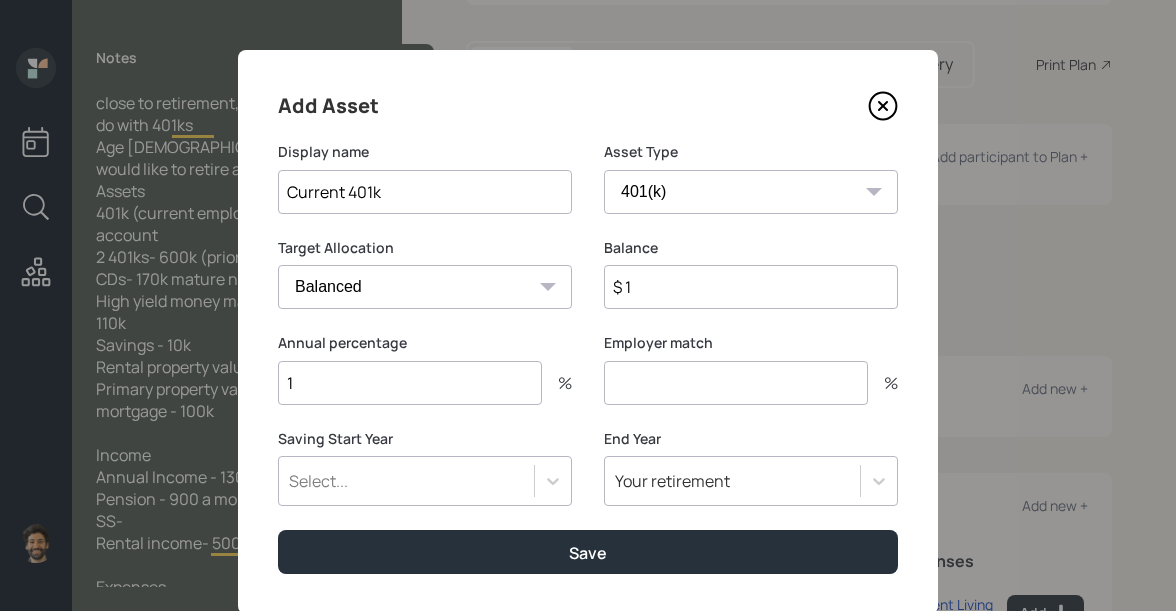 type on "1" 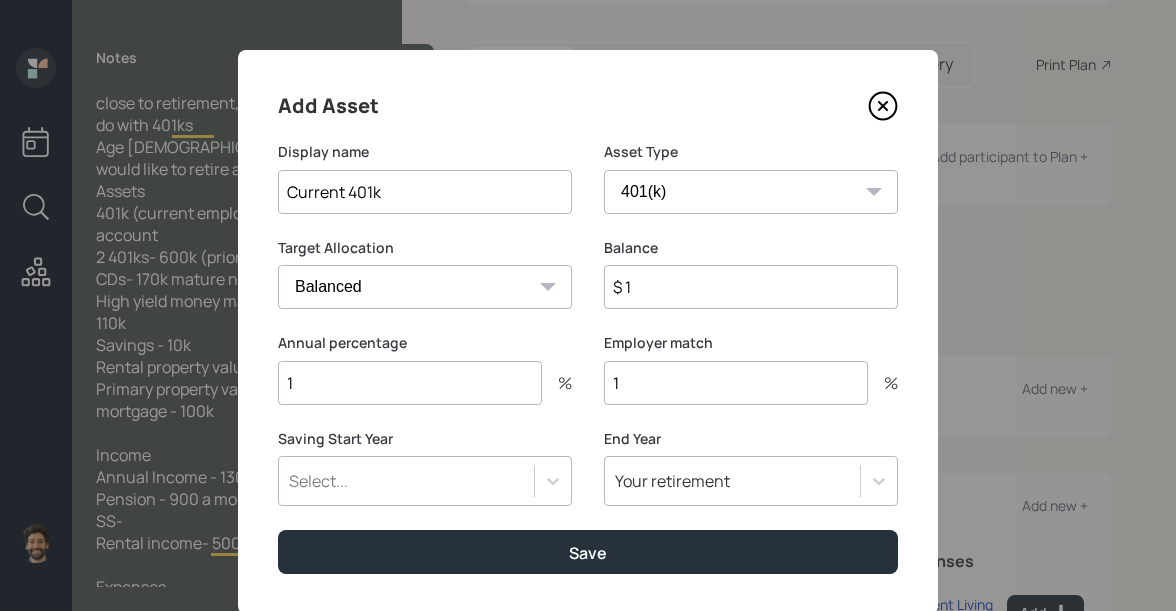 type on "1" 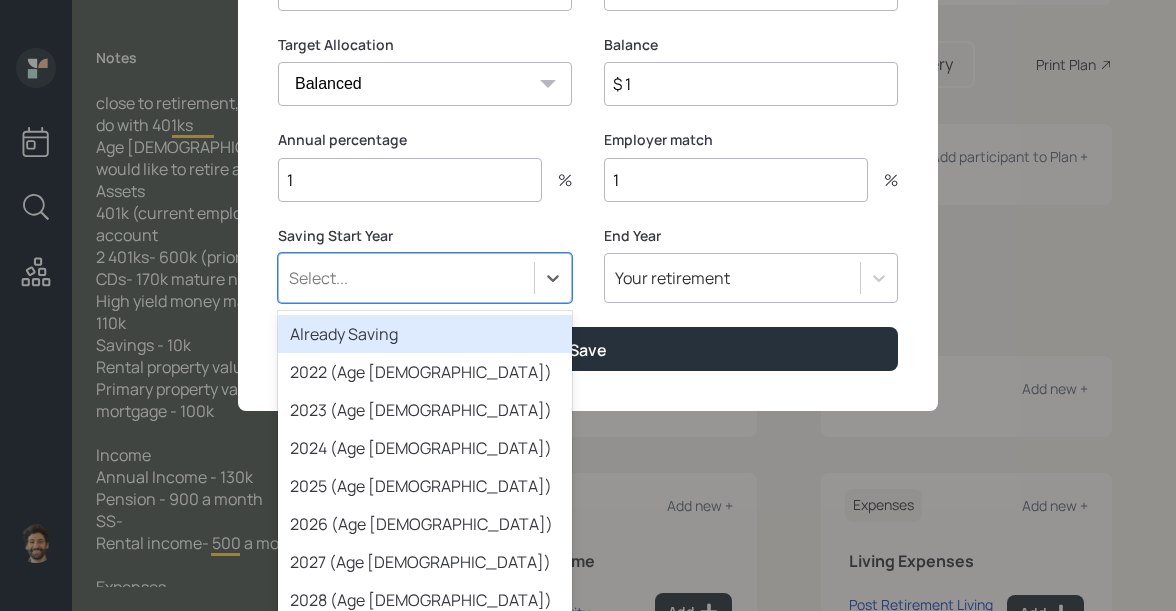 click on "Already Saving" at bounding box center (425, 334) 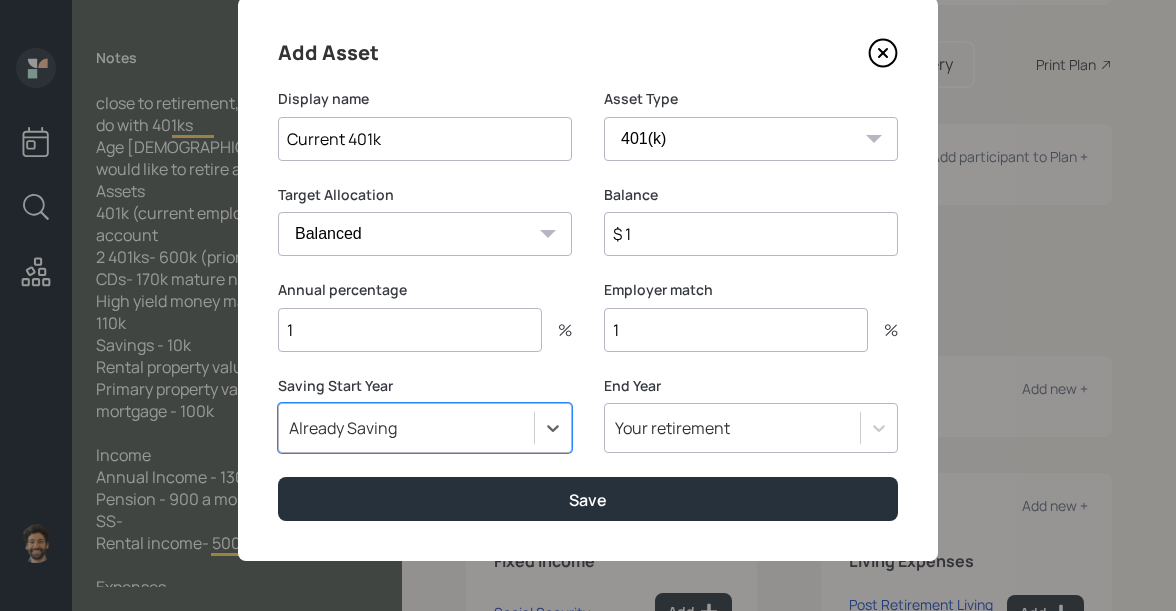 scroll, scrollTop: 53, scrollLeft: 0, axis: vertical 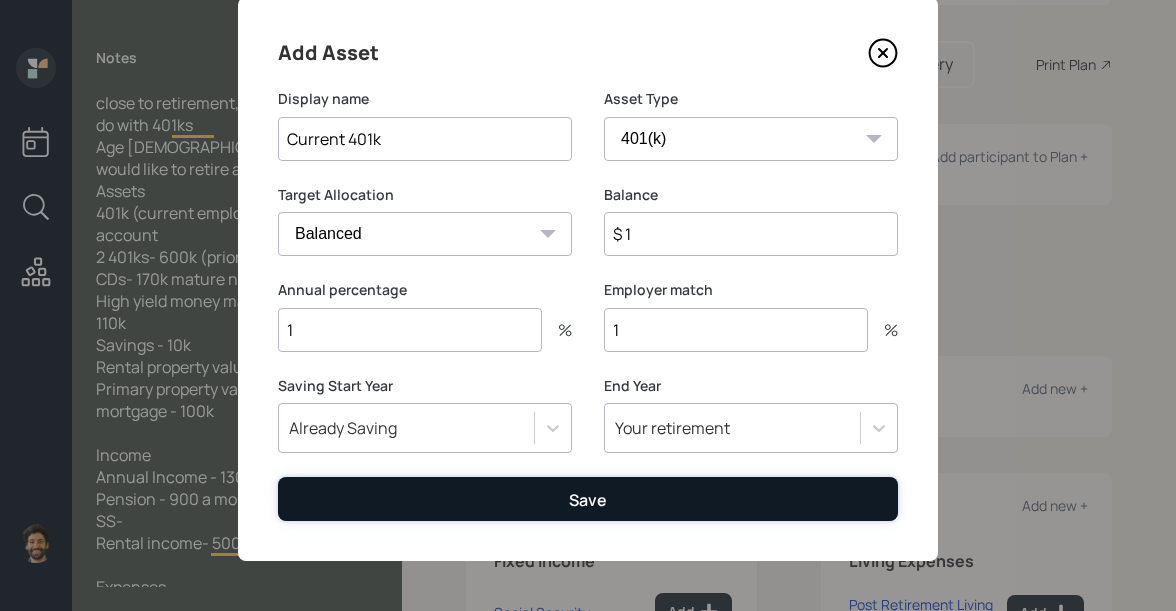 click on "Save" at bounding box center (588, 498) 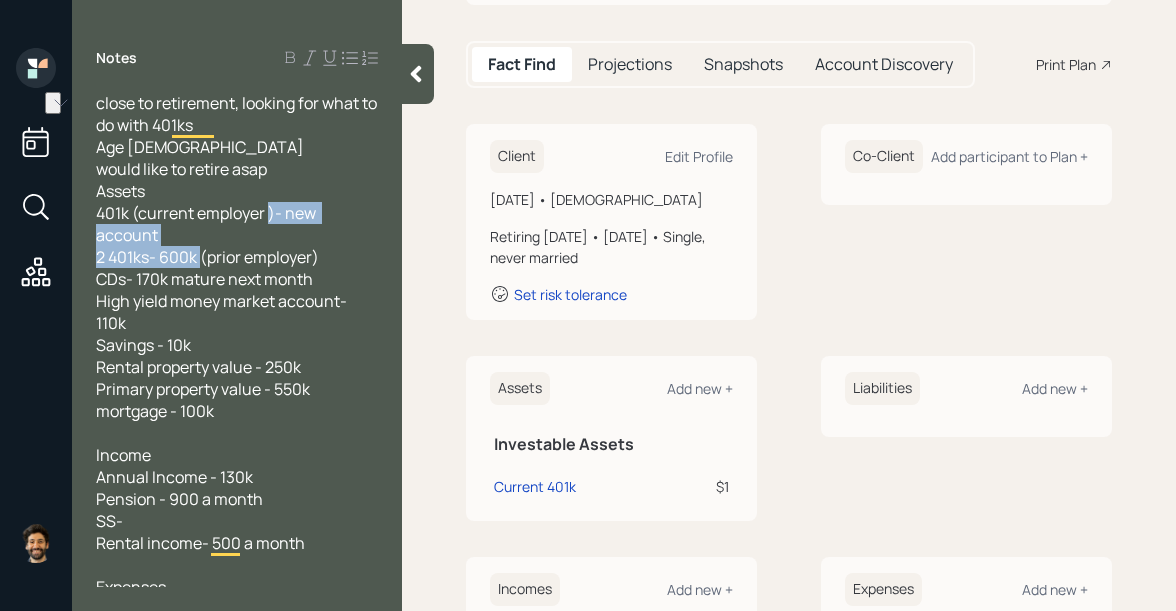 drag, startPoint x: 323, startPoint y: 252, endPoint x: 99, endPoint y: 257, distance: 224.0558 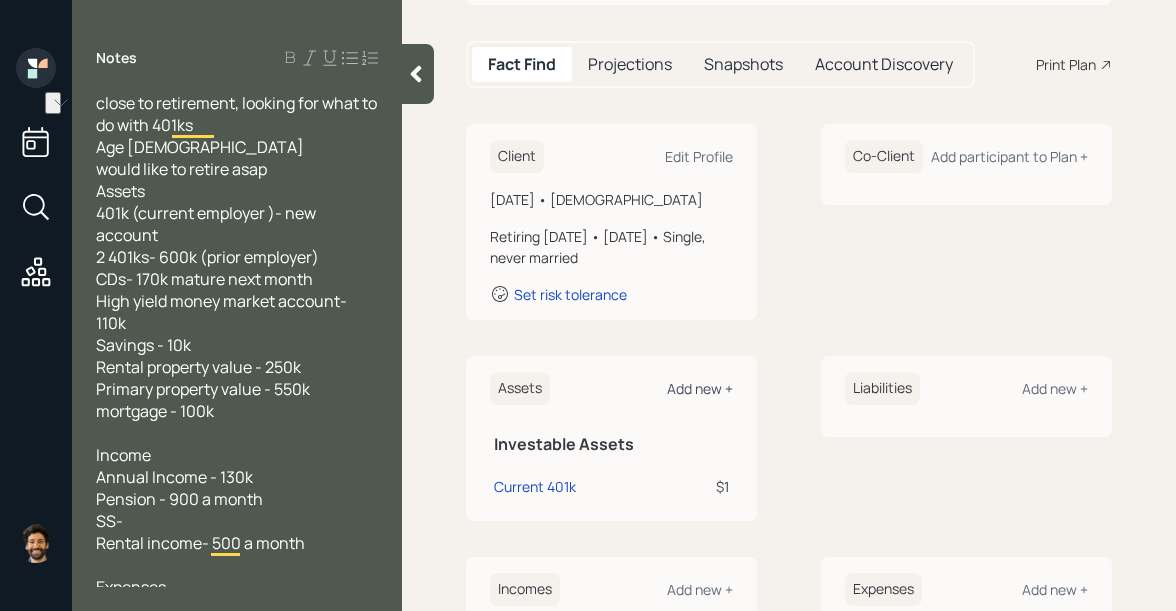 click on "Add new +" at bounding box center [700, 388] 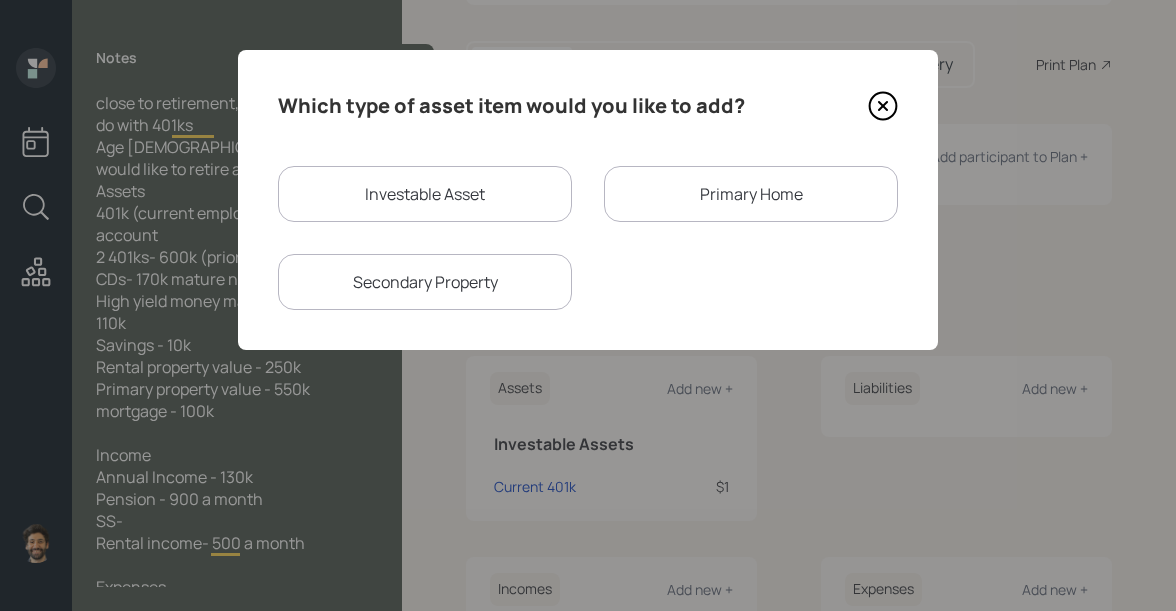 click on "Investable Asset" at bounding box center (425, 194) 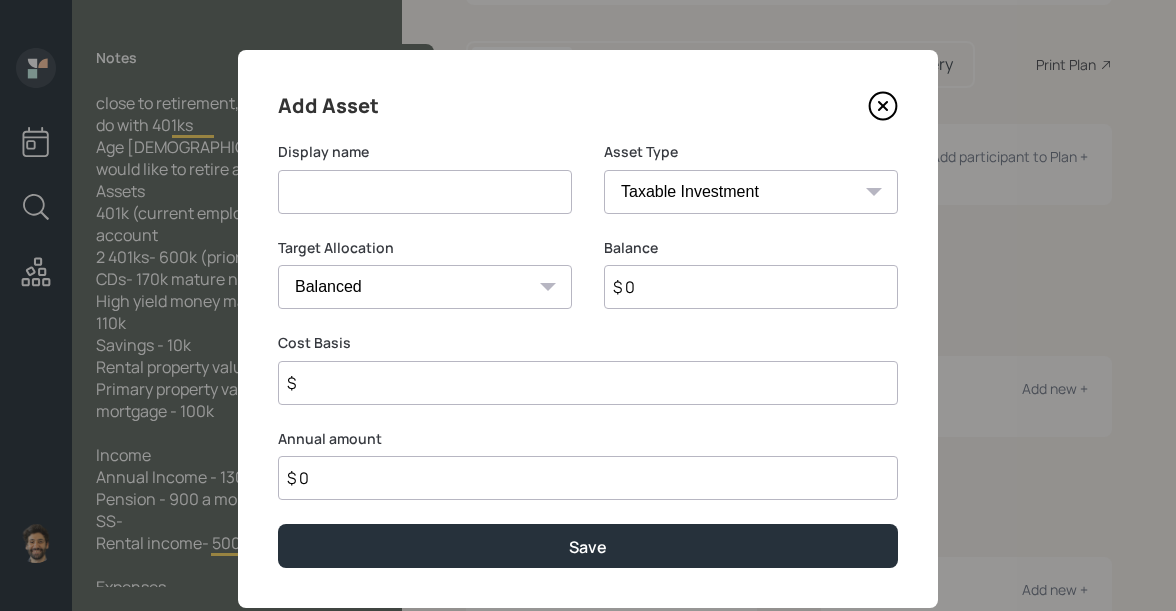 click at bounding box center (425, 192) 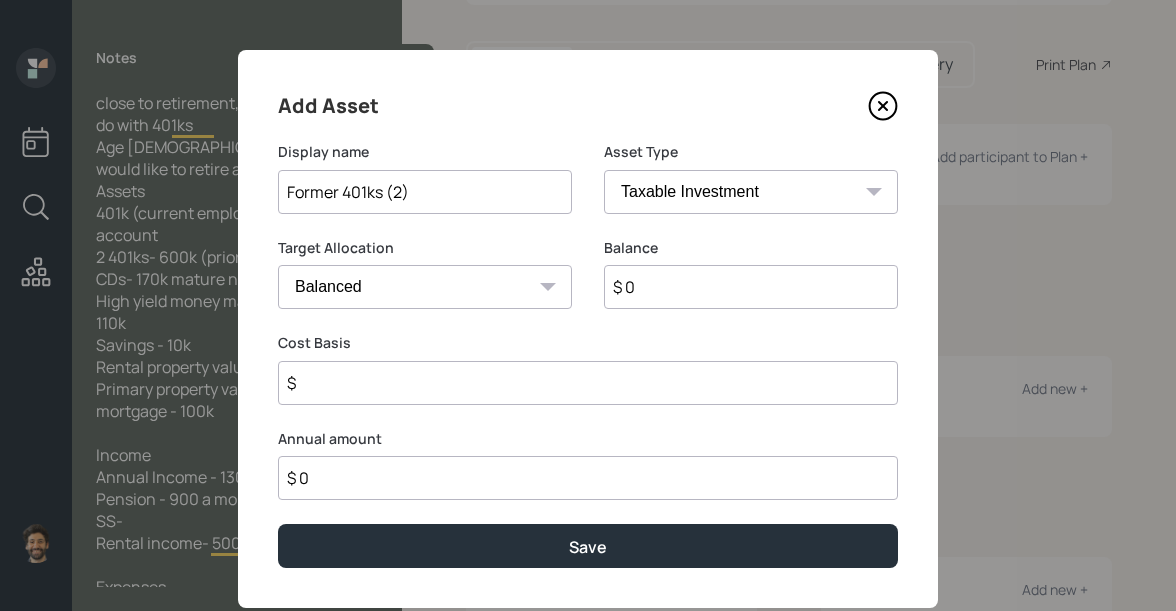 type on "Former 401ks (2)" 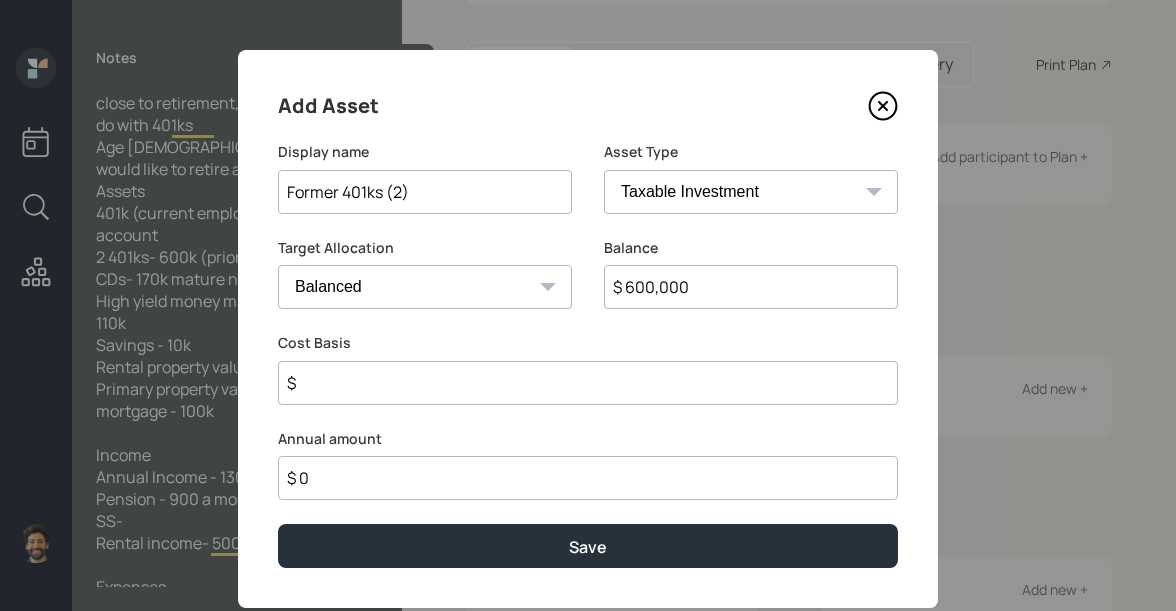 type on "$ 600,000" 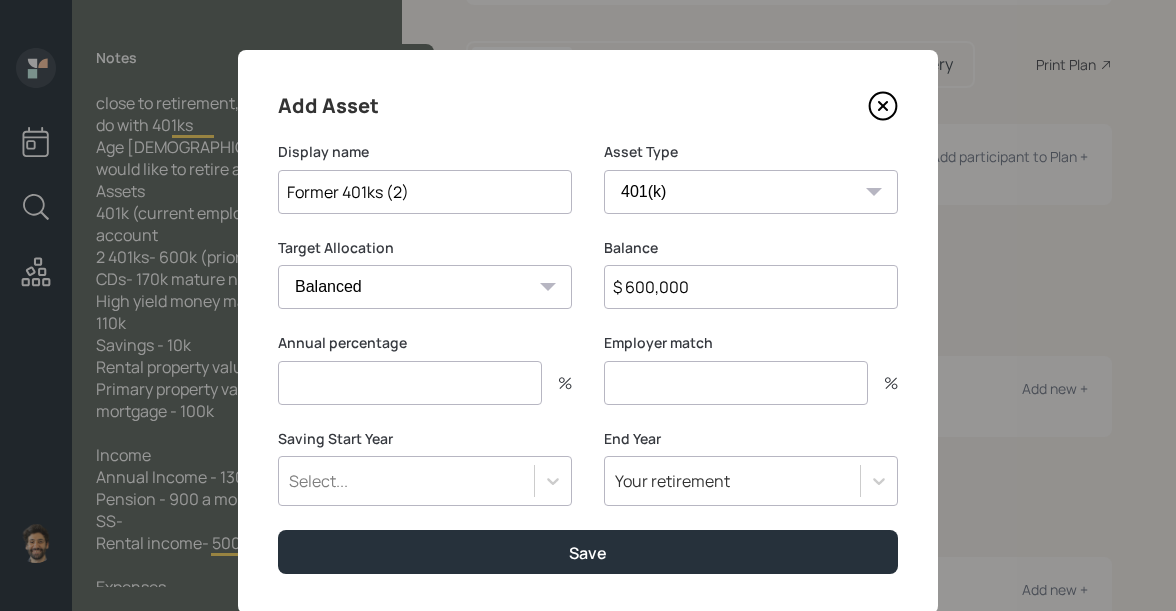 click at bounding box center (410, 383) 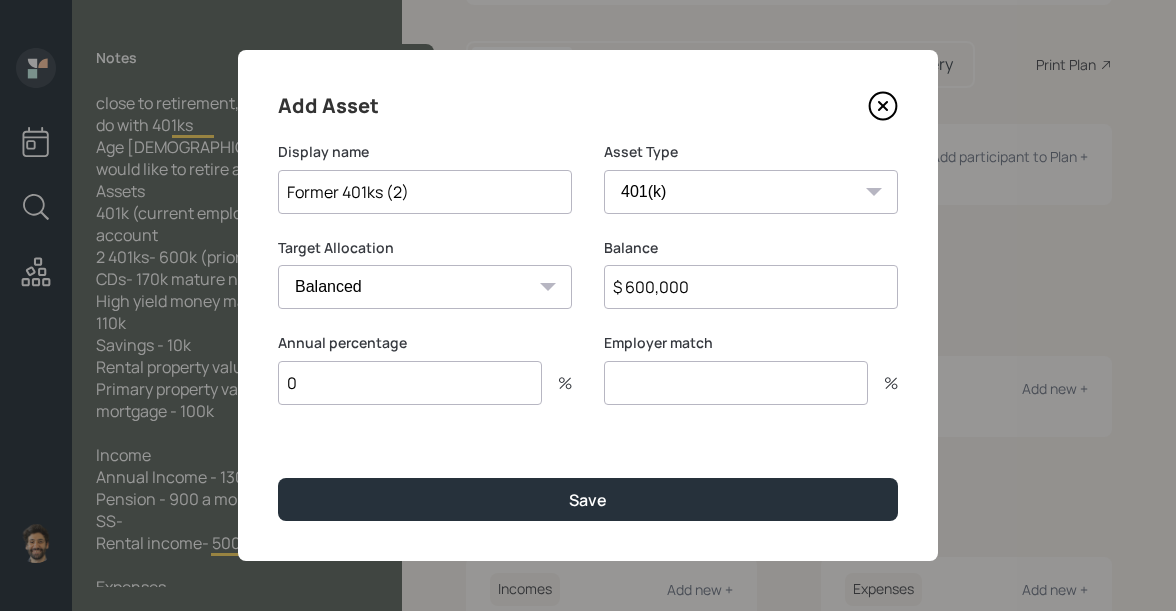 type on "0" 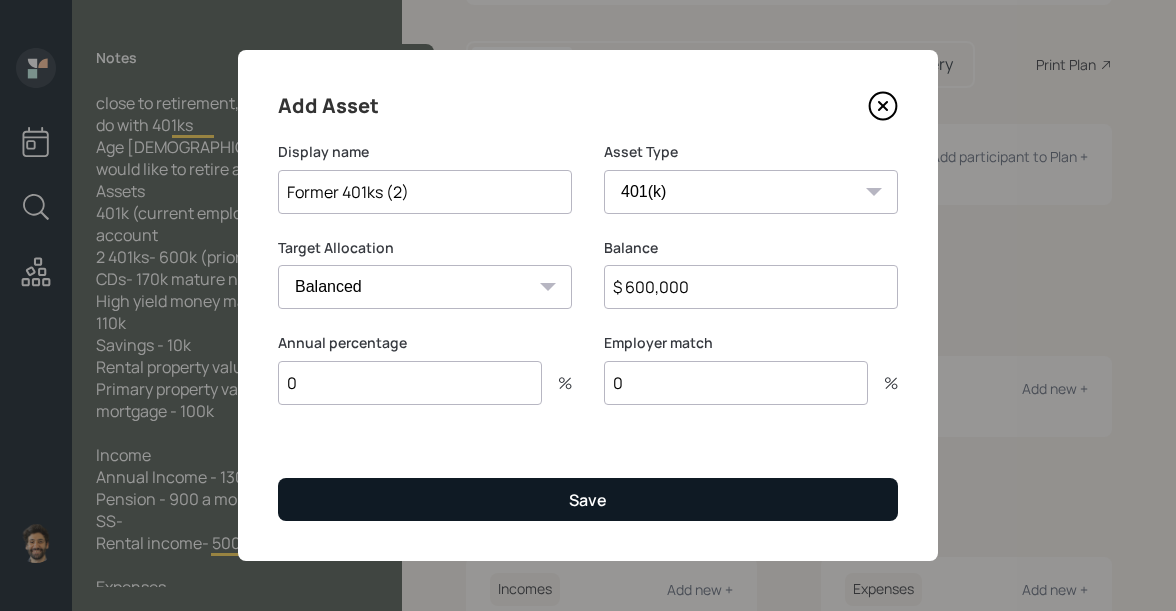 type on "0" 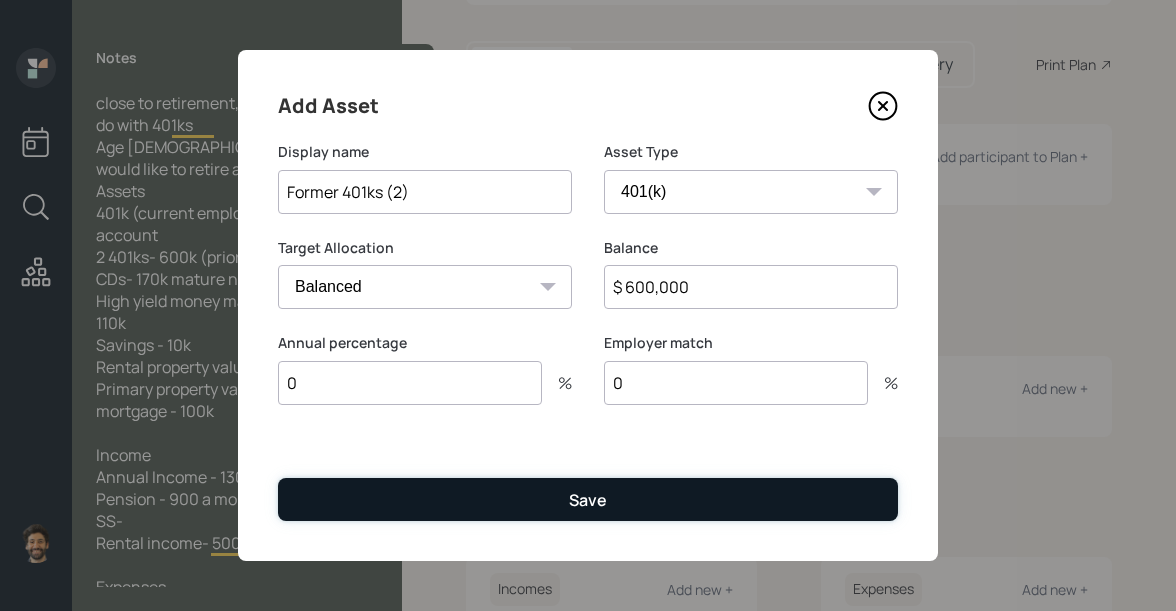 click on "Save" at bounding box center (588, 499) 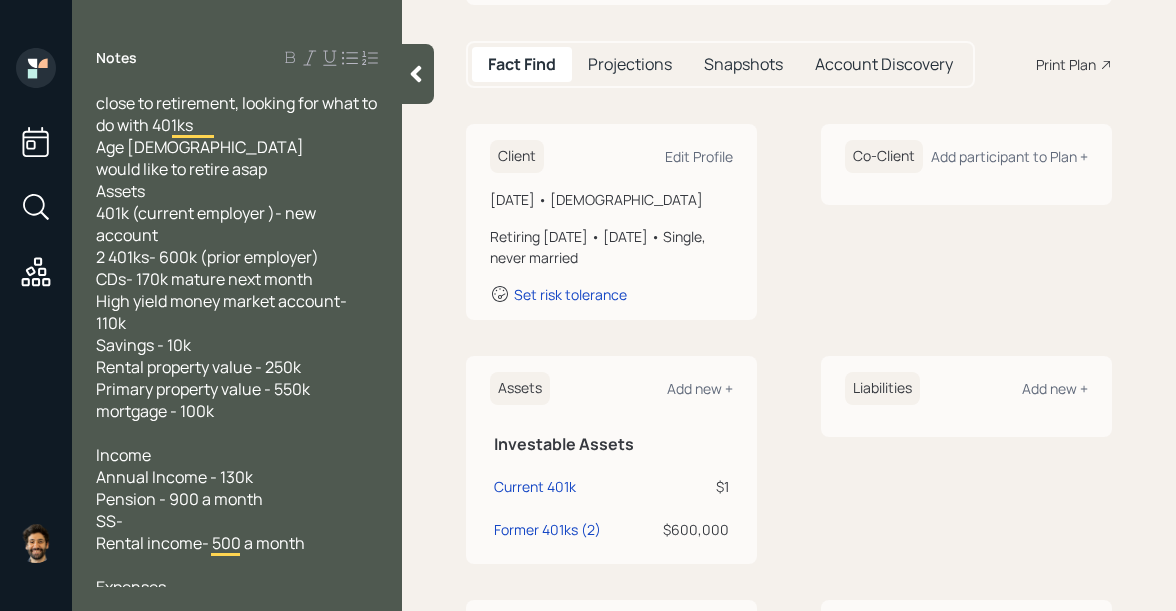 scroll, scrollTop: 37, scrollLeft: 0, axis: vertical 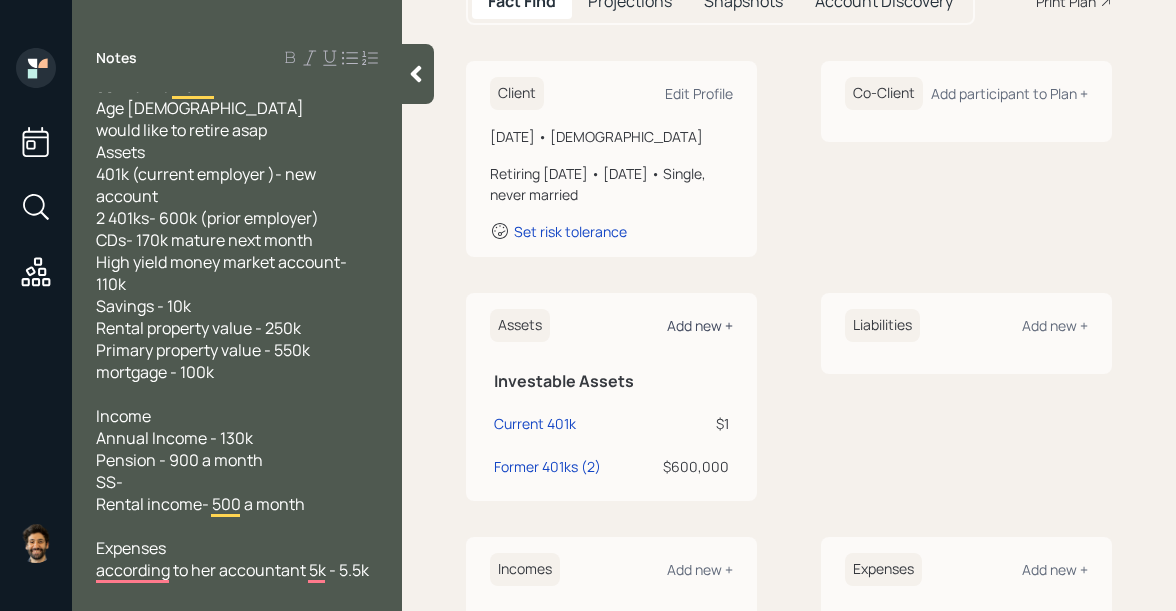 click on "Add new +" at bounding box center [700, 325] 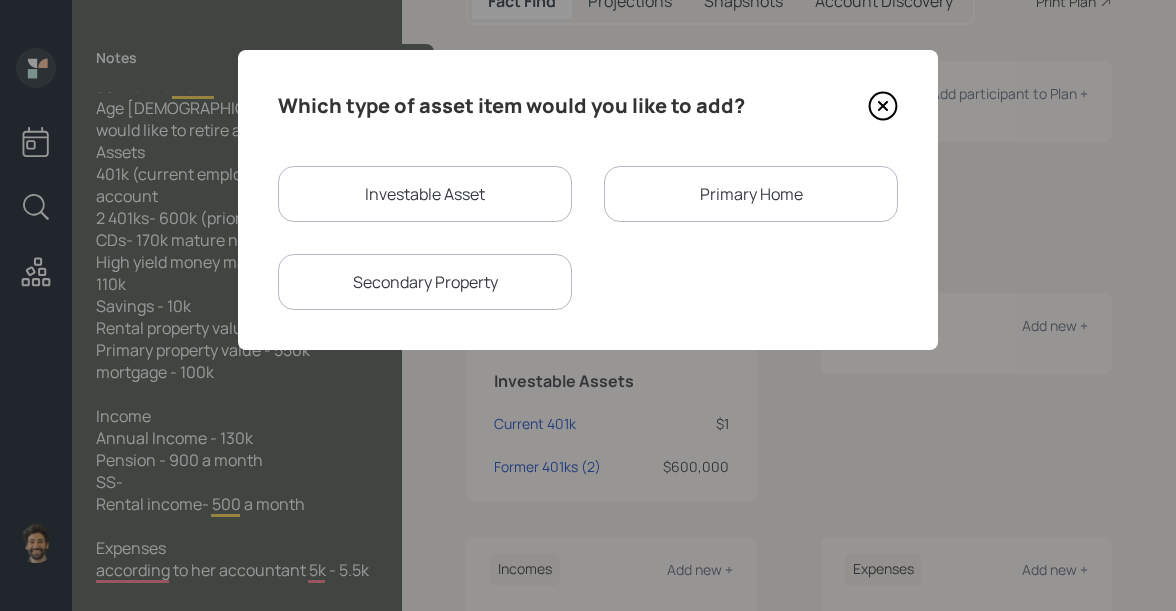 click on "Investable Asset" at bounding box center [425, 194] 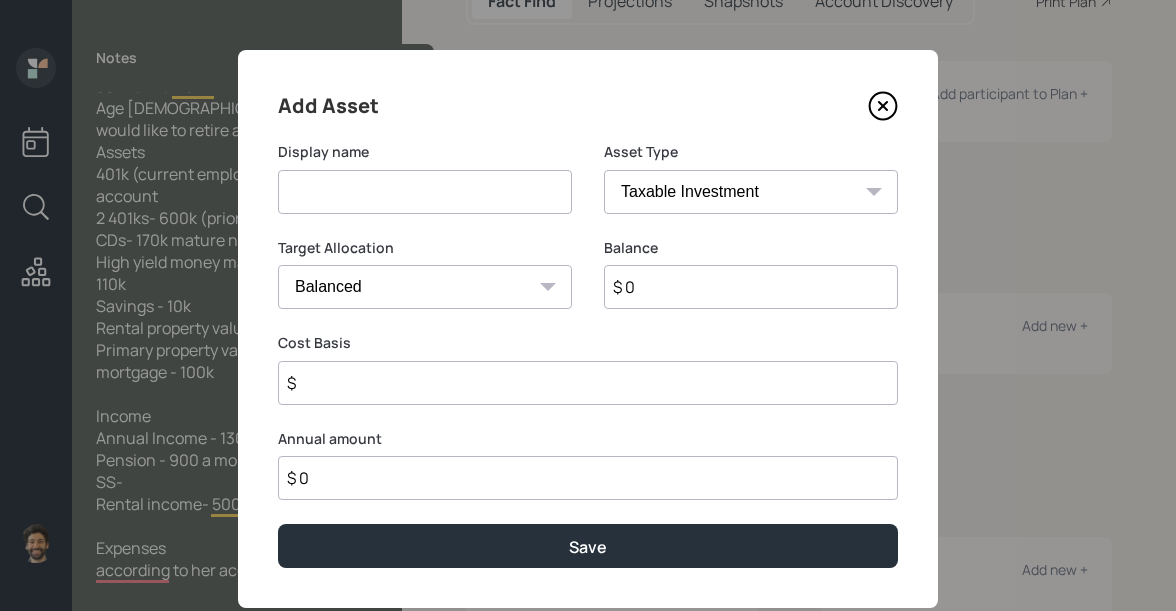 click at bounding box center (425, 192) 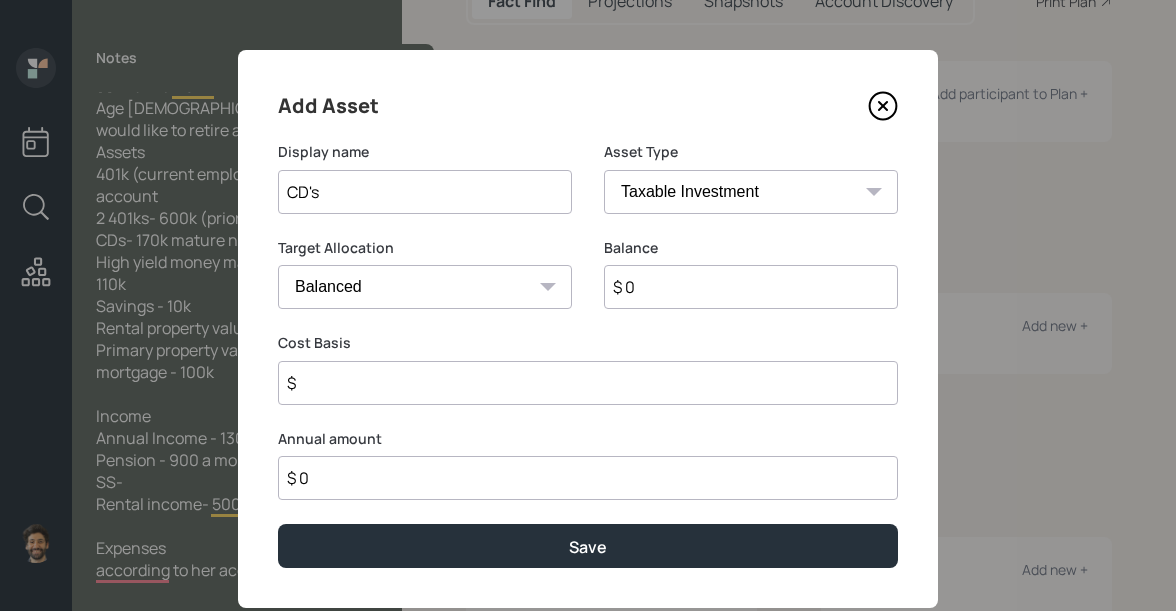 type on "CD's" 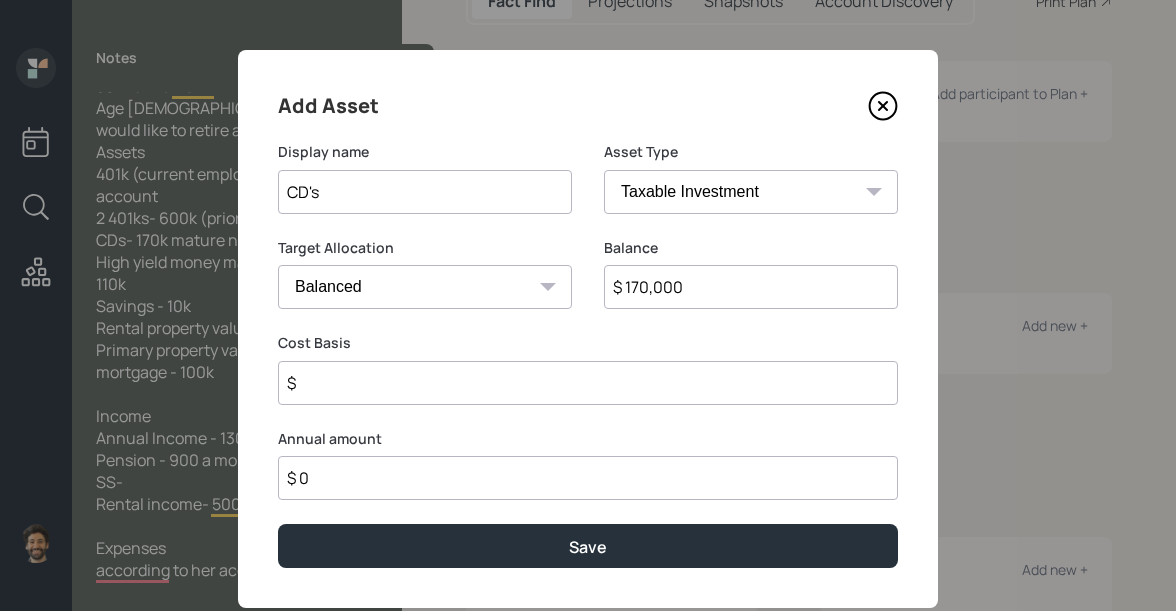 type on "$ 170,000" 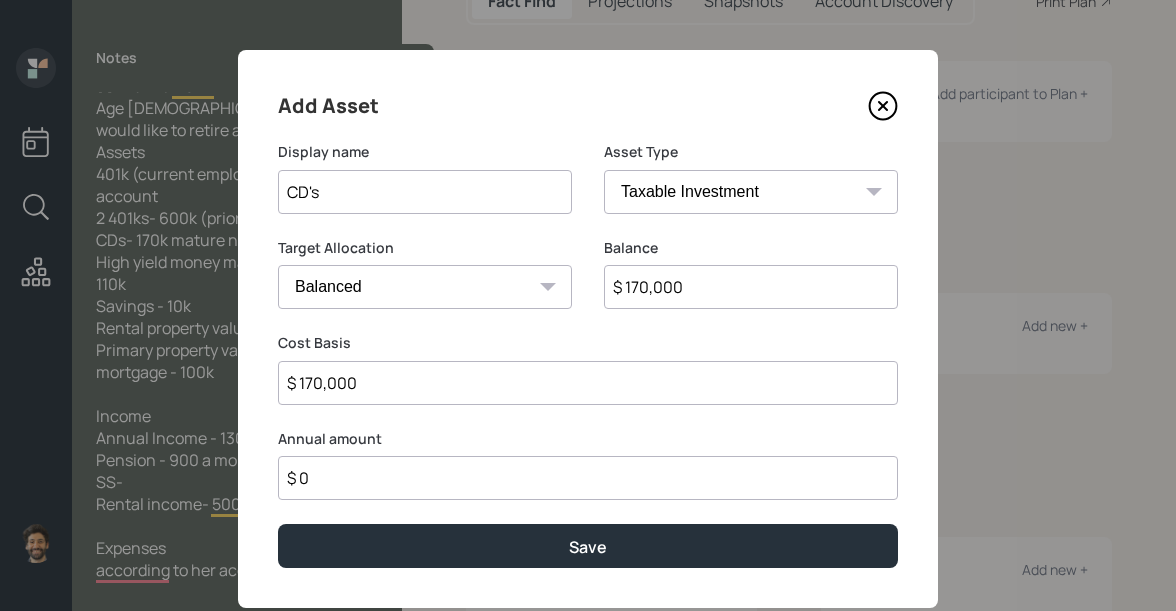 type on "$ 170,000" 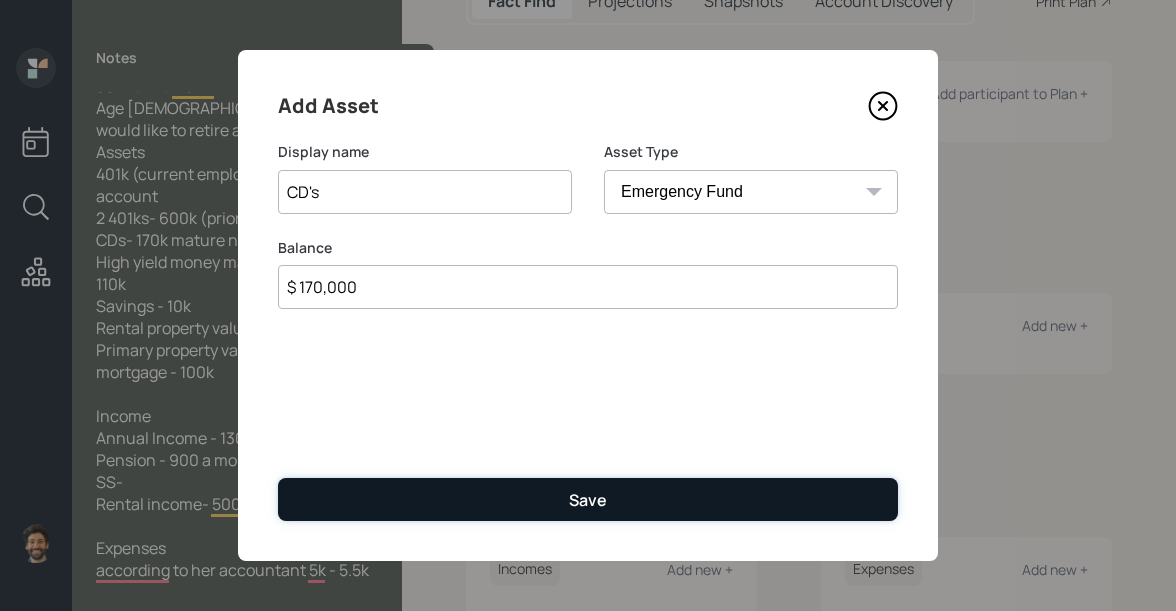 click on "Save" at bounding box center [588, 499] 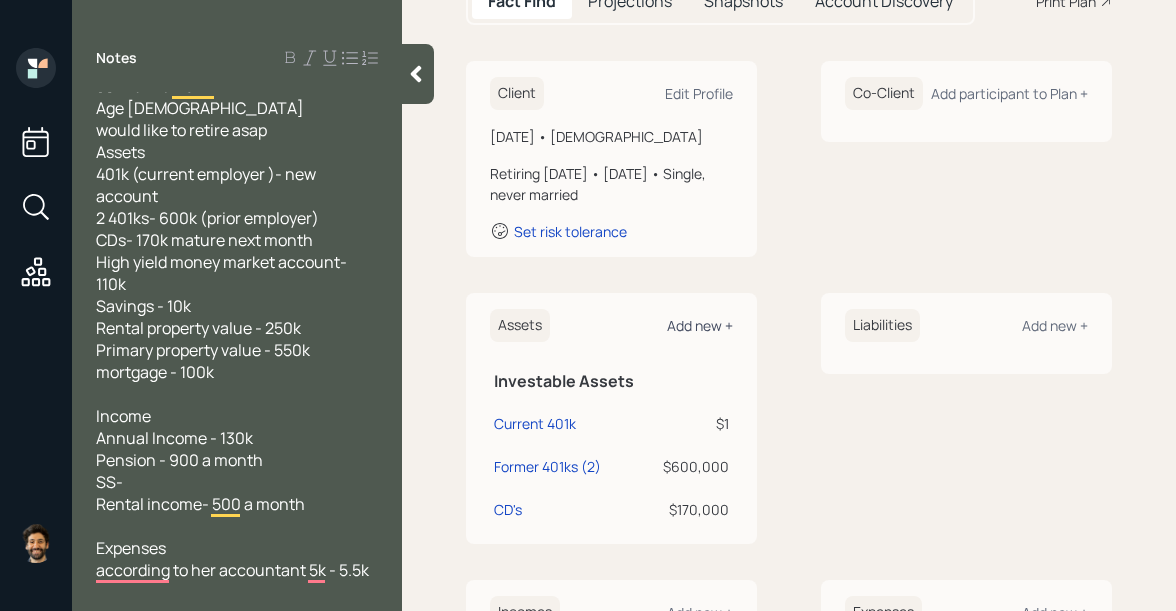click on "Add new +" at bounding box center (700, 325) 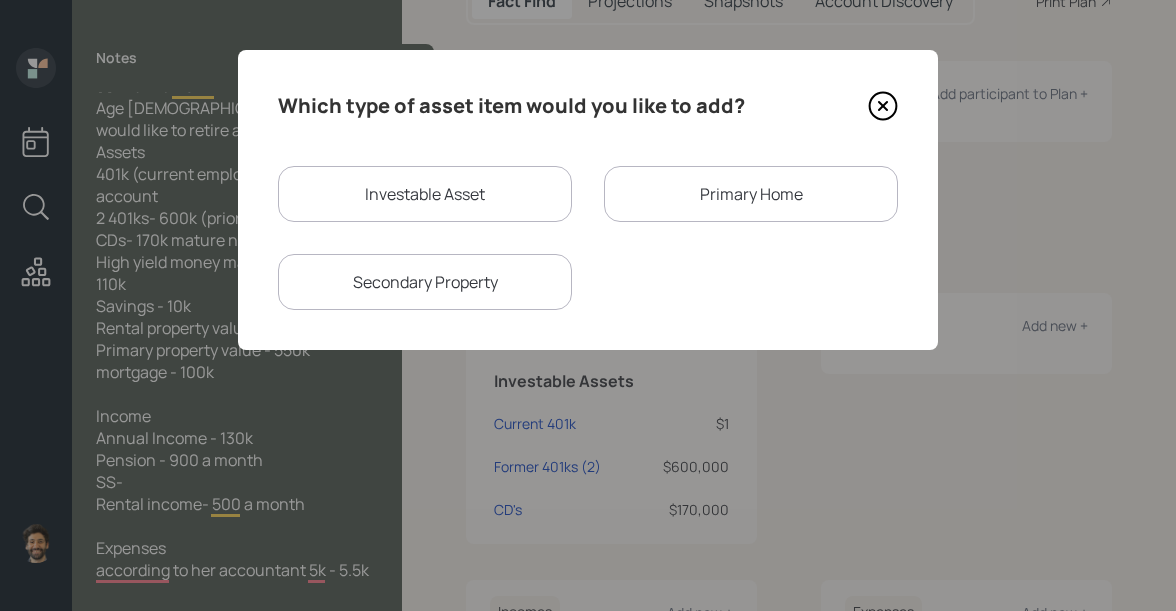 click on "Investable Asset" at bounding box center [425, 194] 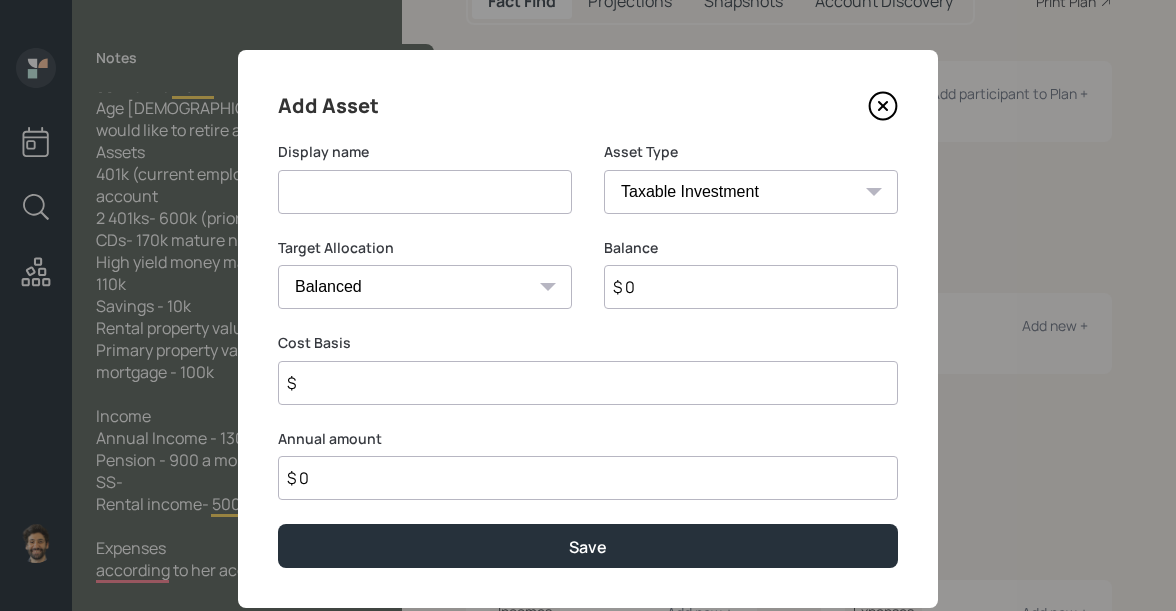 click at bounding box center [425, 192] 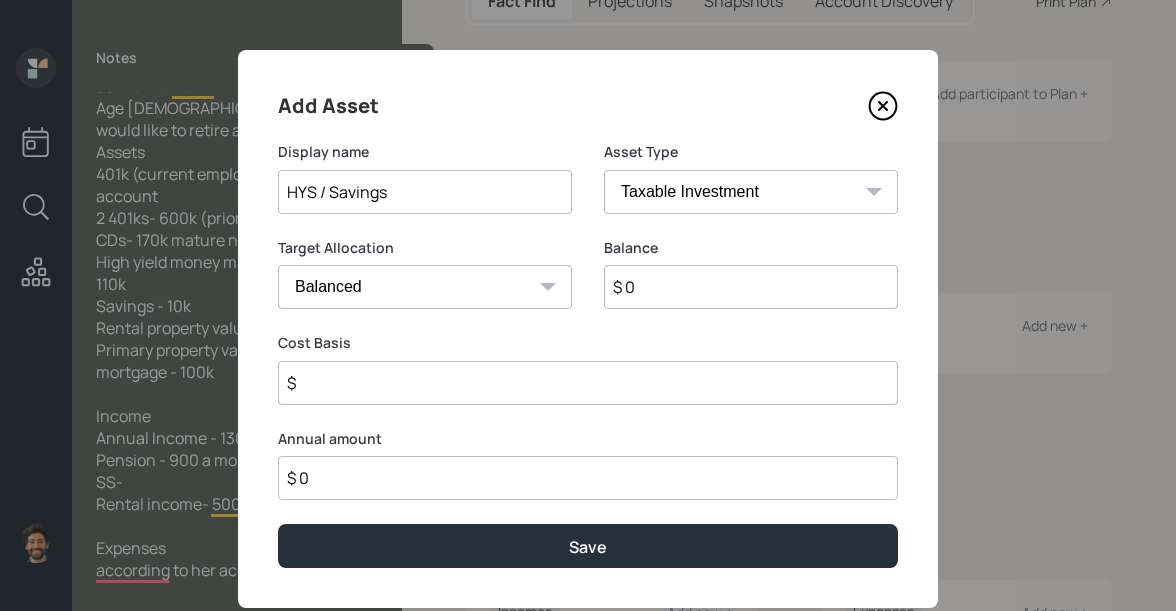 type on "HYS / Savings" 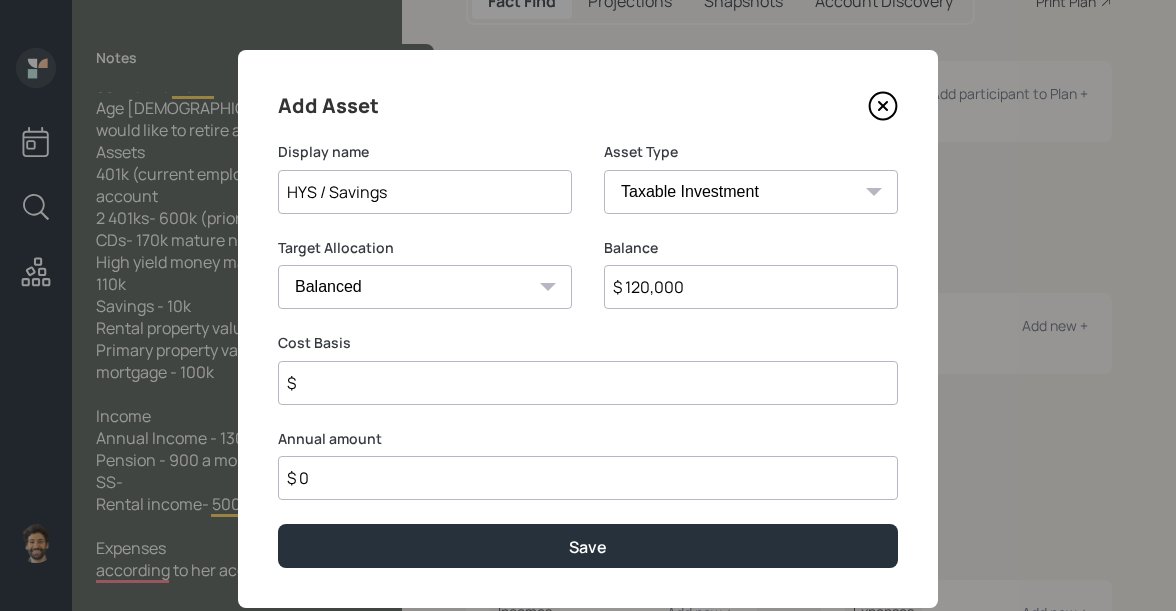 type on "$ 120,000" 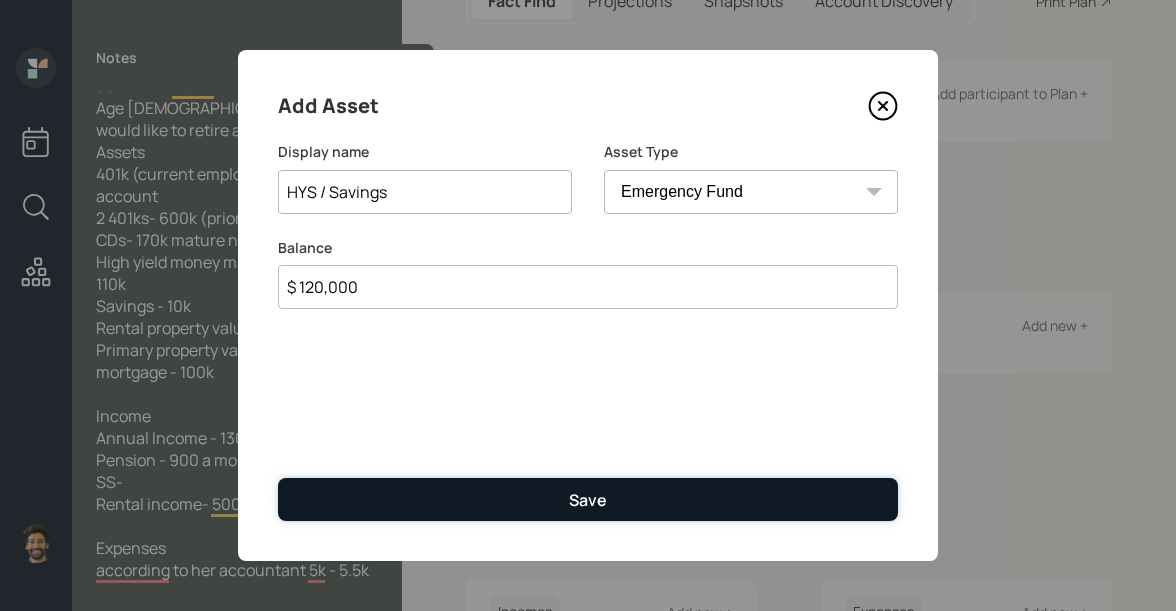 click on "Save" at bounding box center [588, 499] 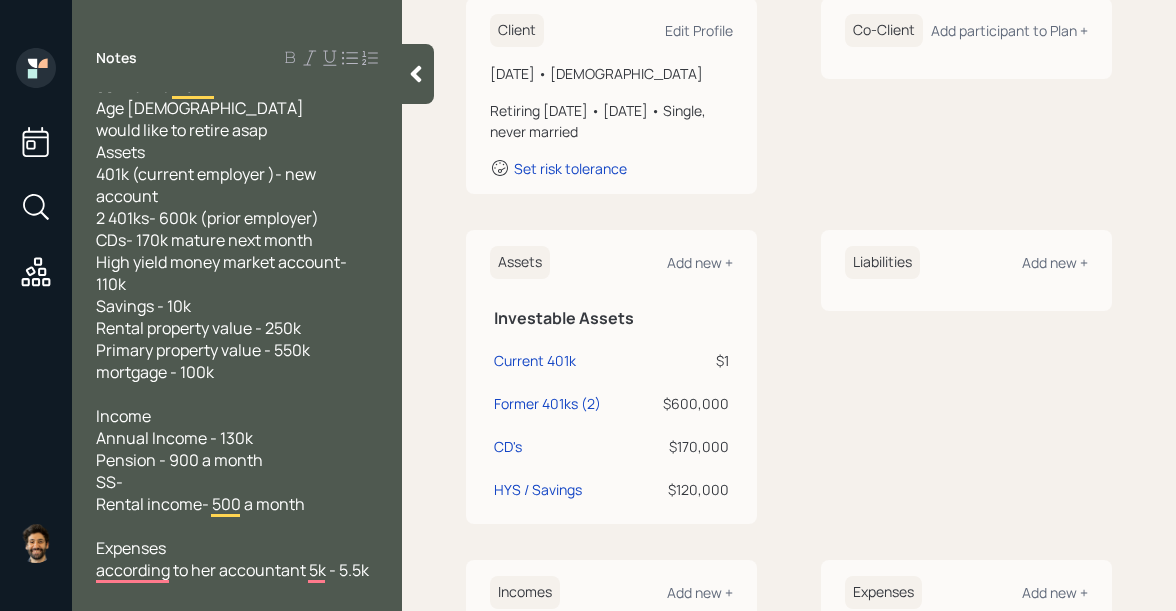scroll, scrollTop: 308, scrollLeft: 0, axis: vertical 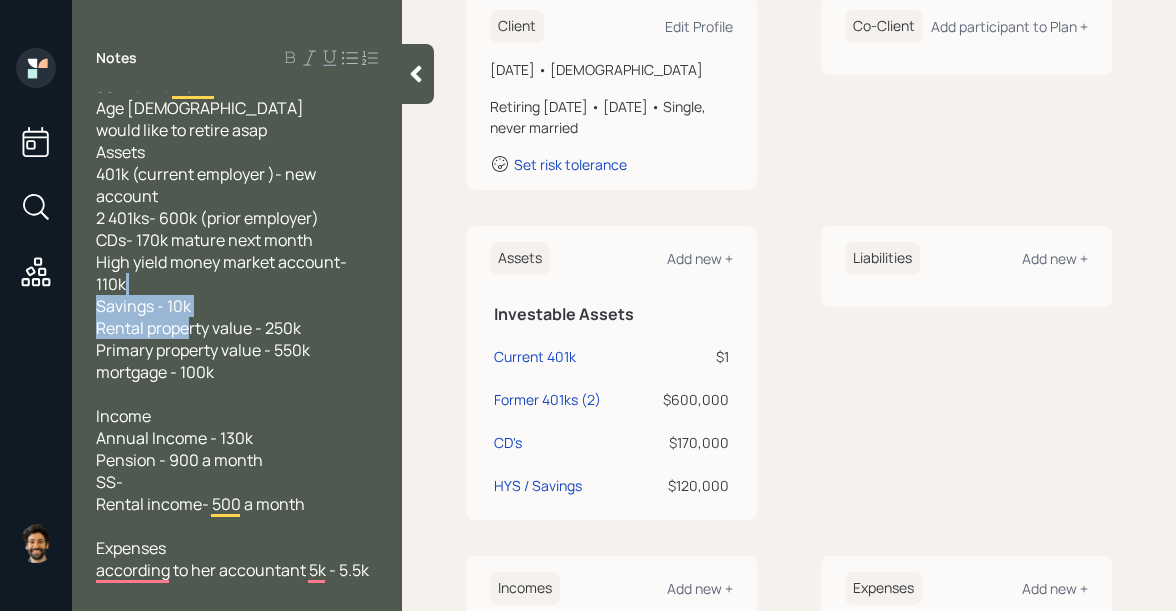 drag, startPoint x: 310, startPoint y: 325, endPoint x: 101, endPoint y: 328, distance: 209.02153 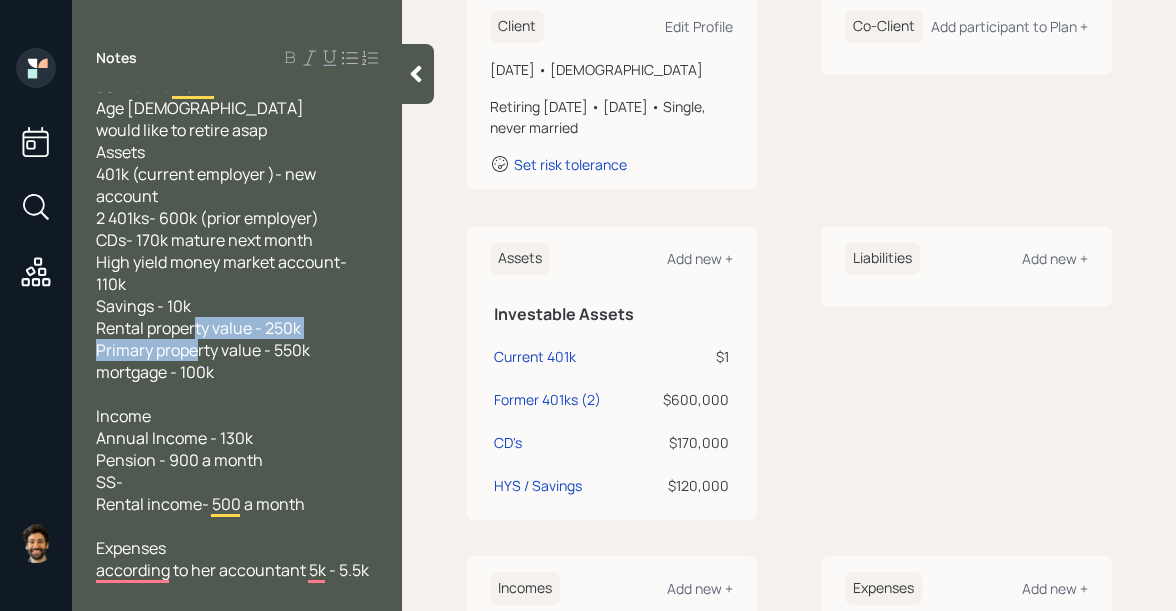 drag, startPoint x: 318, startPoint y: 350, endPoint x: 86, endPoint y: 352, distance: 232.00862 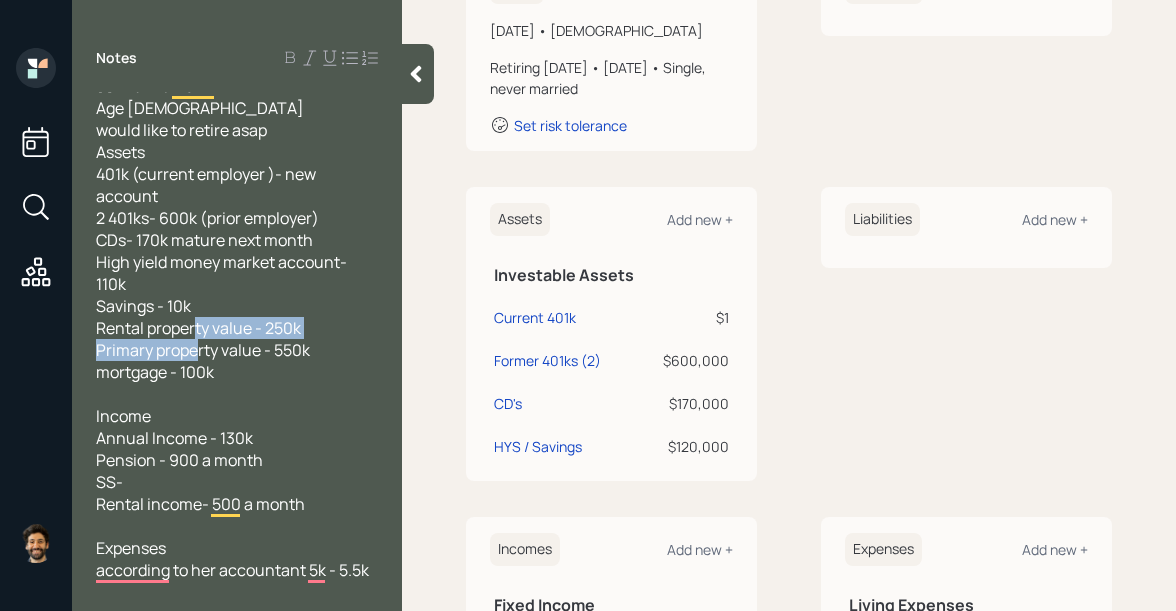 scroll, scrollTop: 386, scrollLeft: 0, axis: vertical 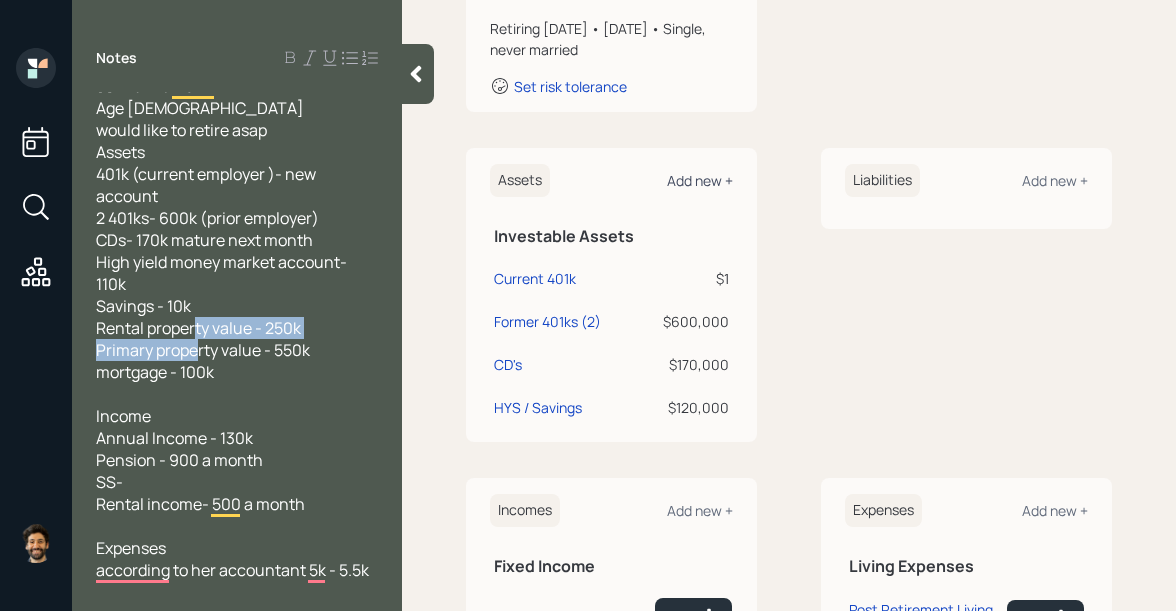 click on "Add new +" at bounding box center (700, 180) 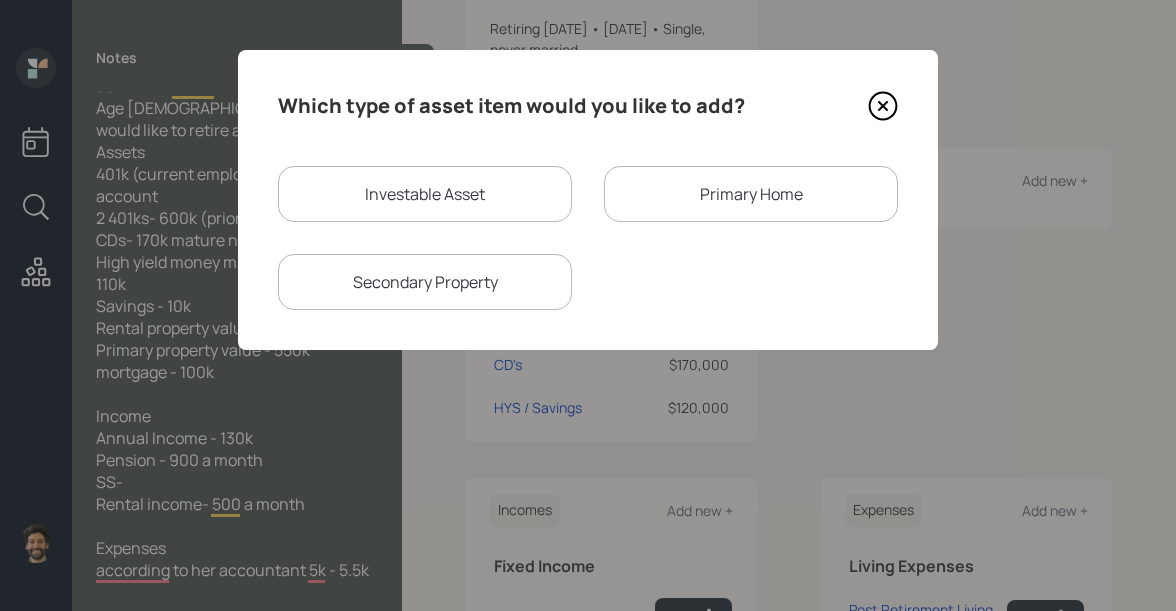 click on "Primary Home" at bounding box center [751, 194] 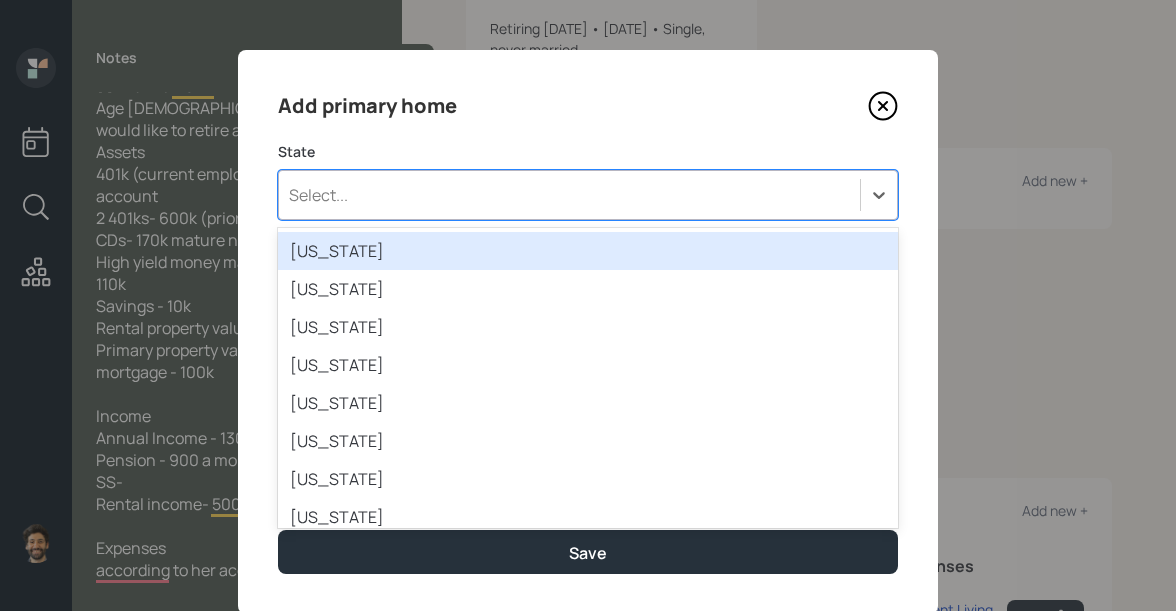 drag, startPoint x: 483, startPoint y: 196, endPoint x: 483, endPoint y: 185, distance: 11 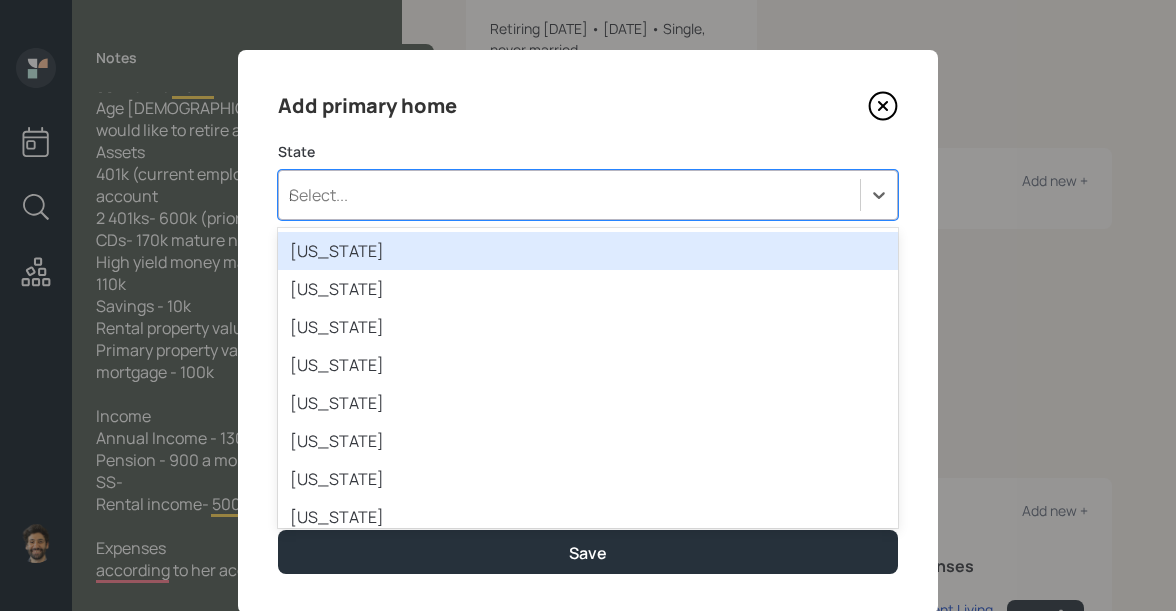 type on "nj" 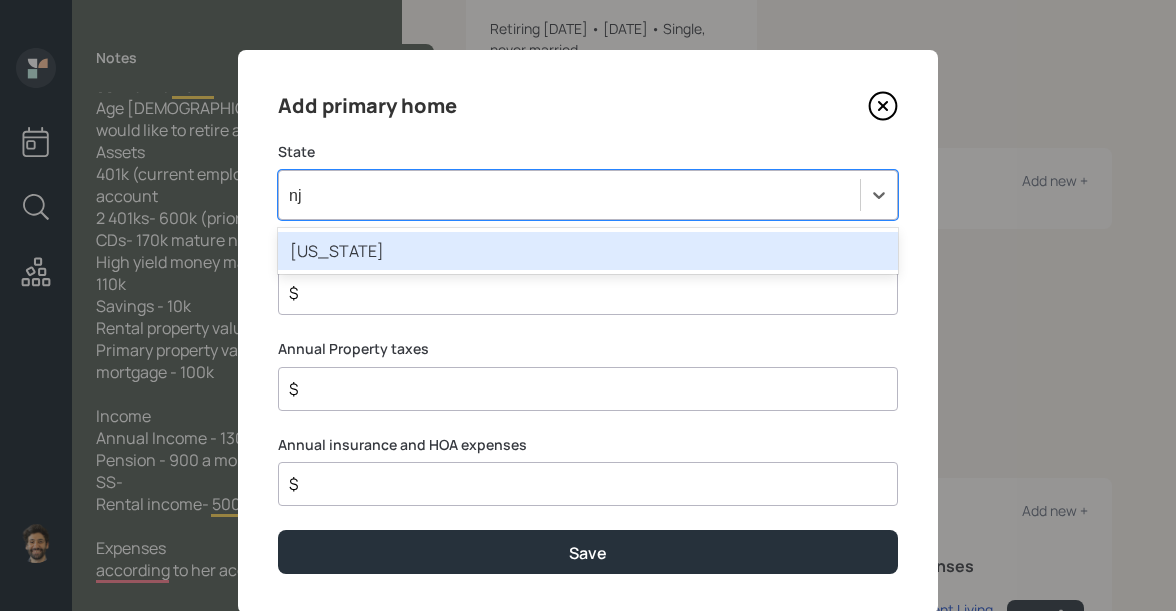 click on "New Jersey" at bounding box center (588, 251) 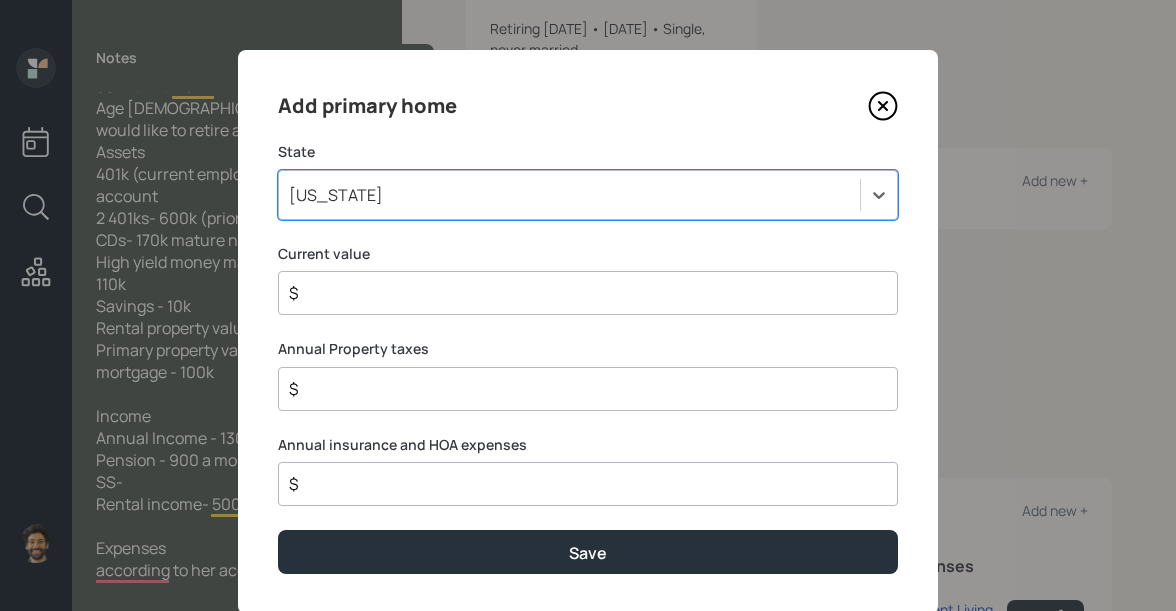 click on "$" at bounding box center [580, 293] 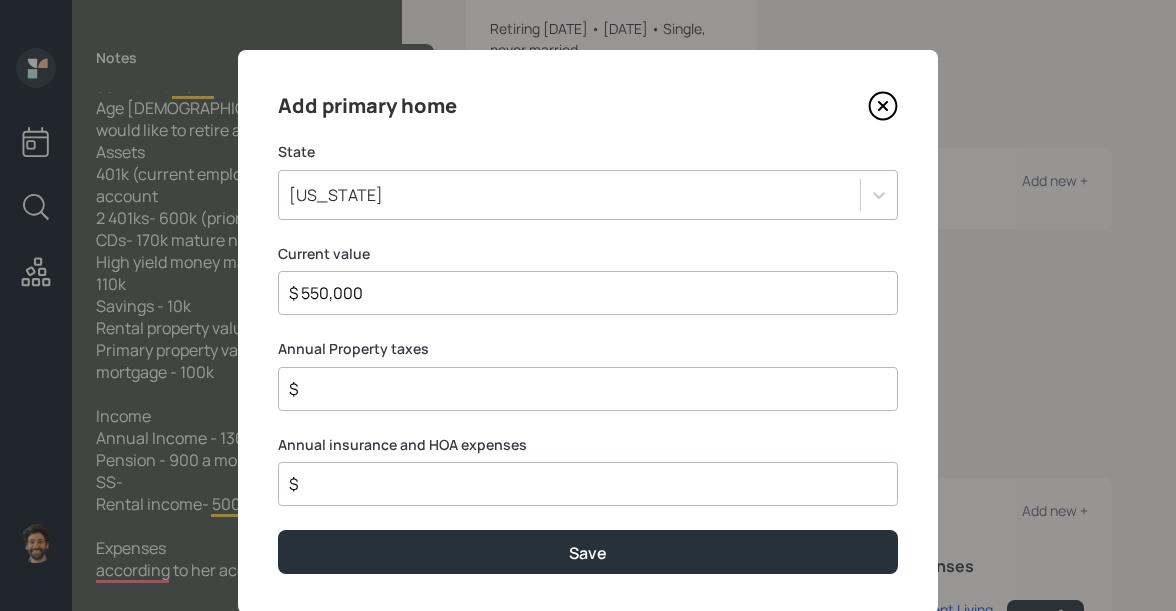 type on "$ 550,000" 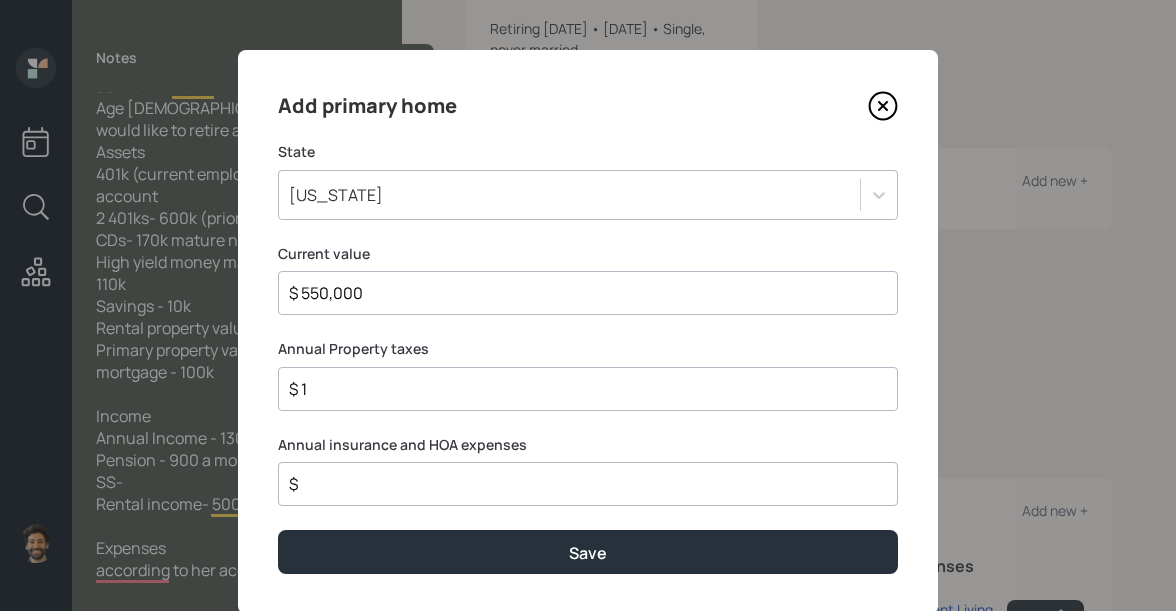 type on "$ 1" 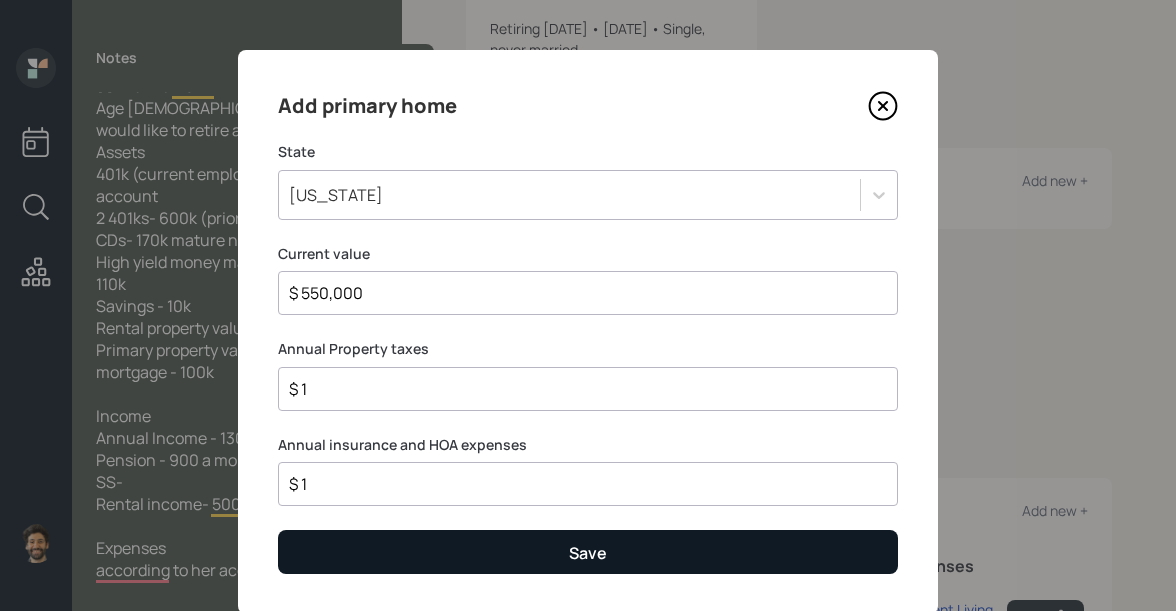 type on "$ 1" 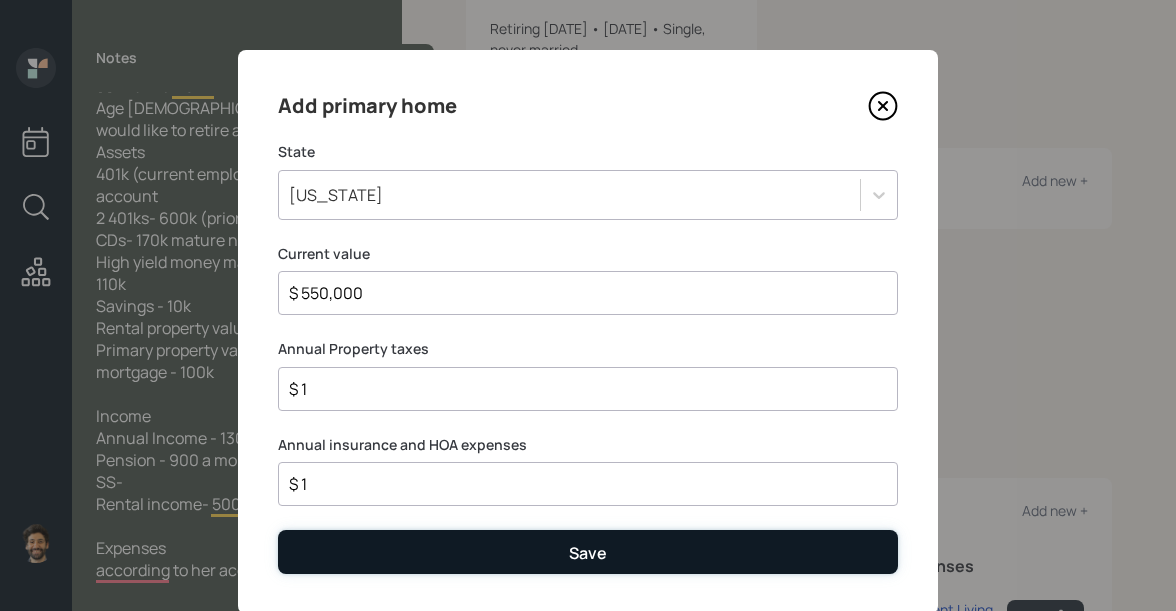 click on "Save" at bounding box center [588, 551] 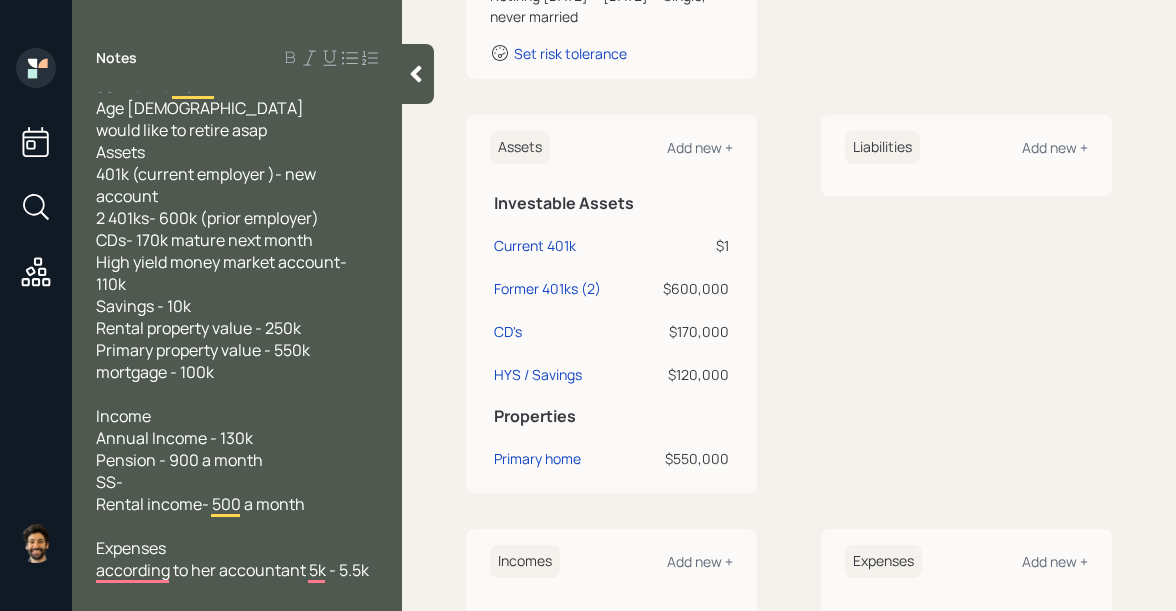 scroll, scrollTop: 438, scrollLeft: 0, axis: vertical 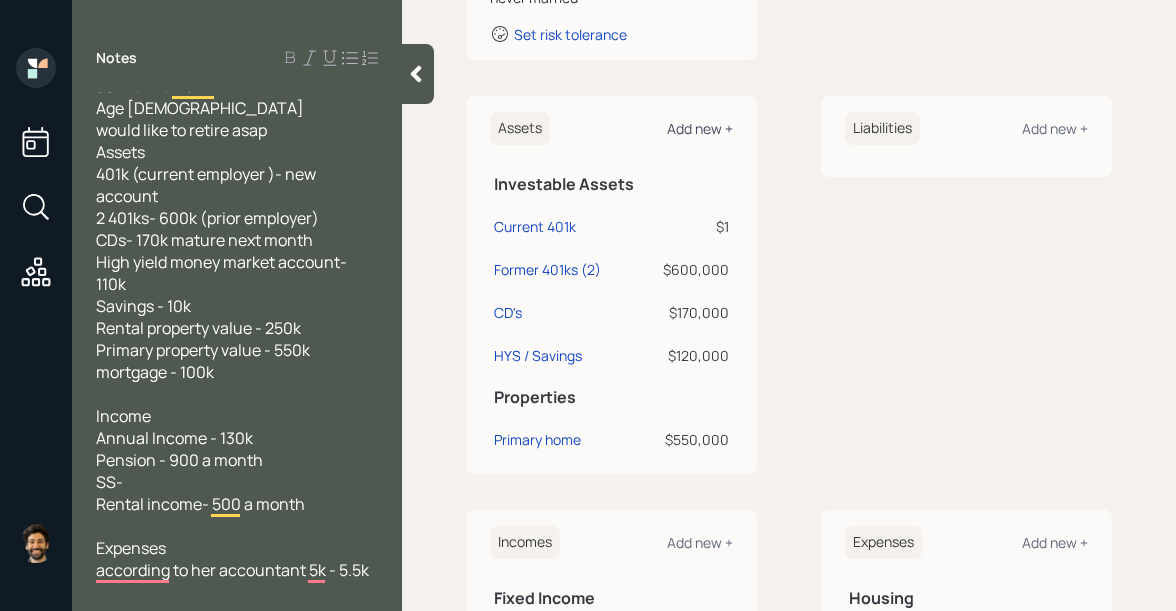 click on "Add new +" at bounding box center [700, 128] 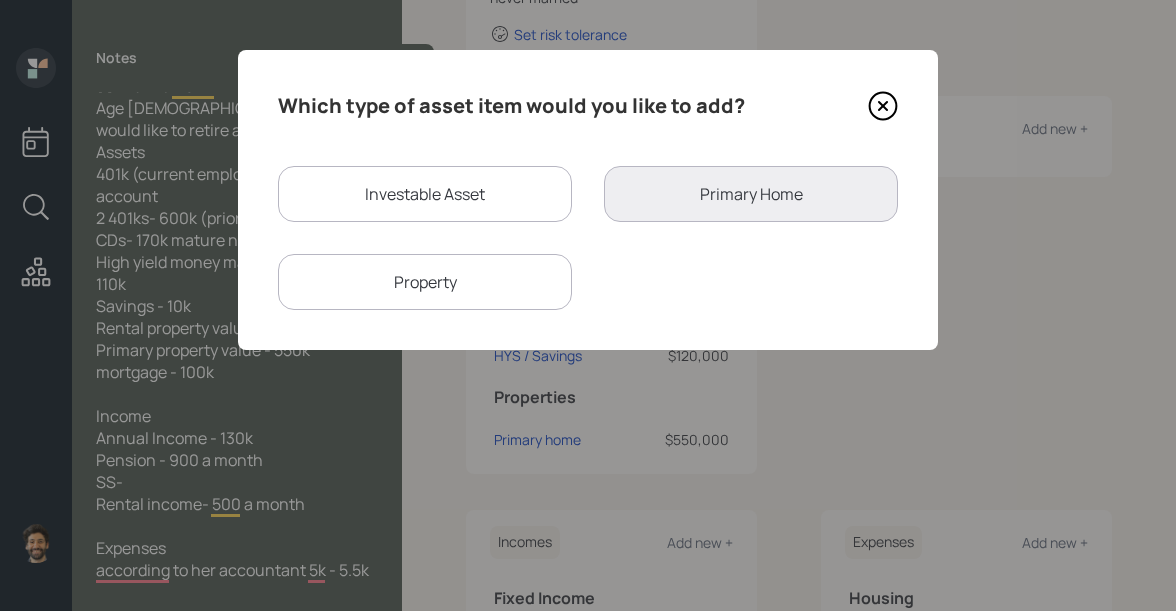 click on "Property" at bounding box center [425, 282] 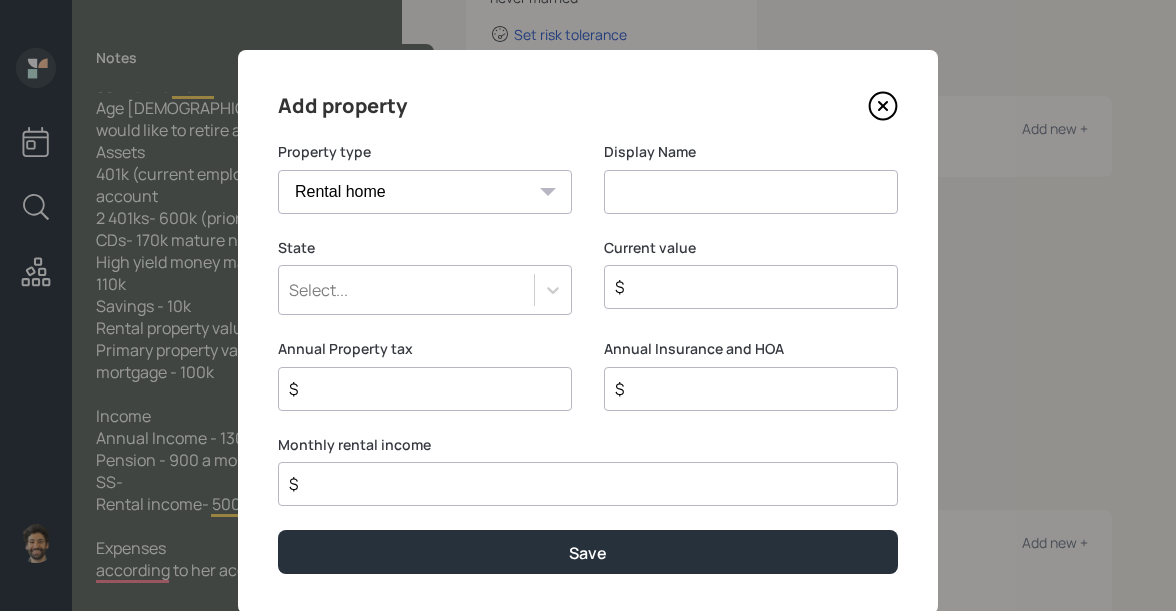 click at bounding box center [751, 192] 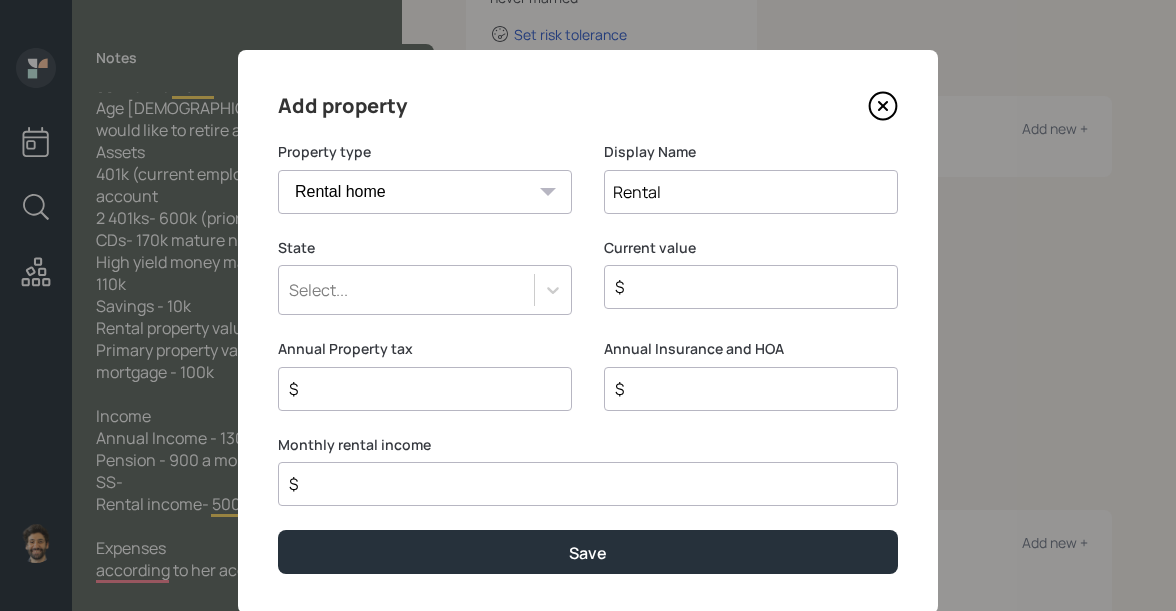 type on "Rental" 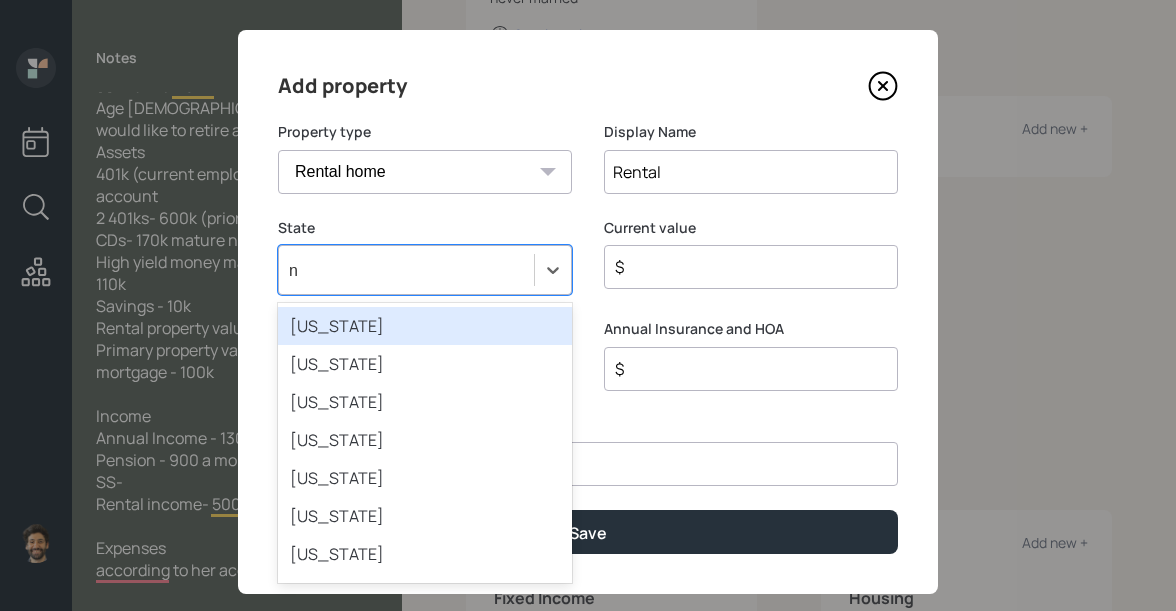 type on "nj" 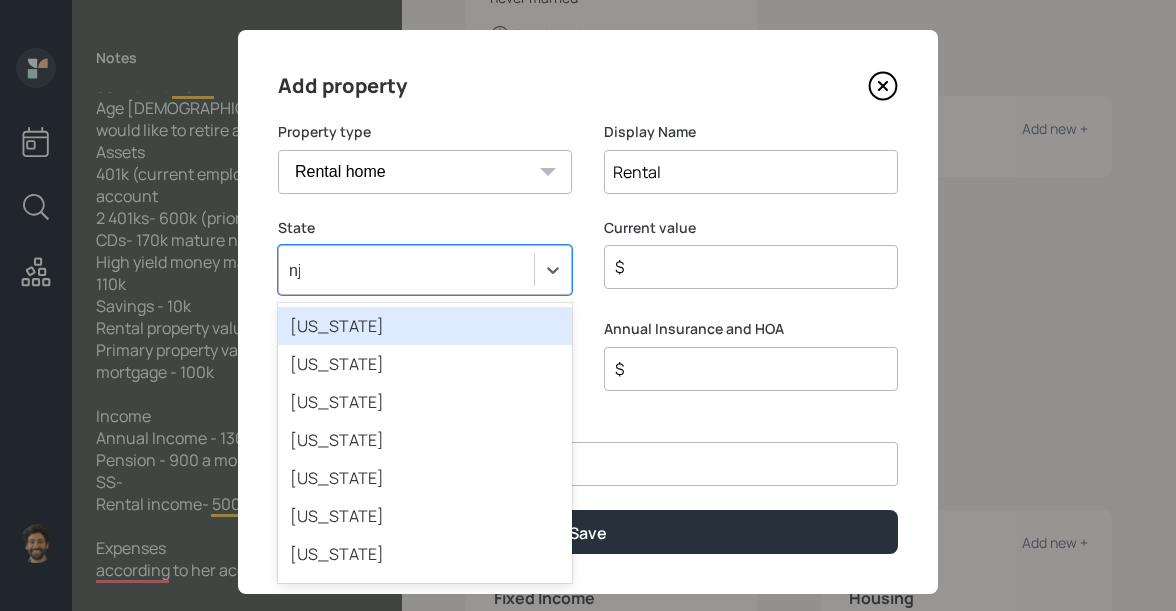 scroll, scrollTop: 20, scrollLeft: 0, axis: vertical 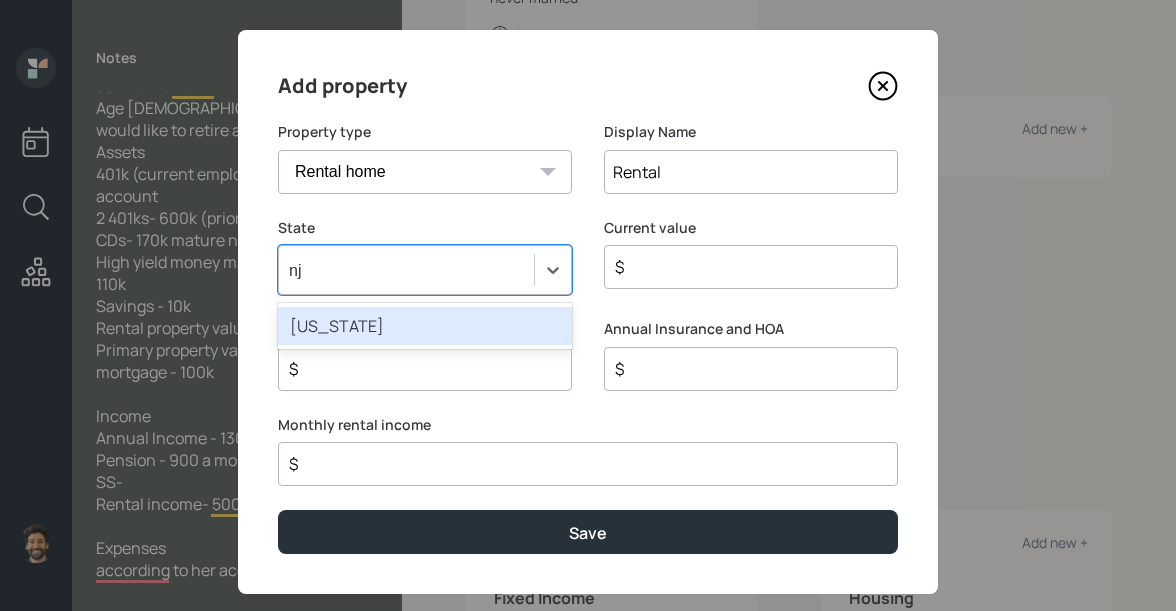 click on "New Jersey" at bounding box center (425, 326) 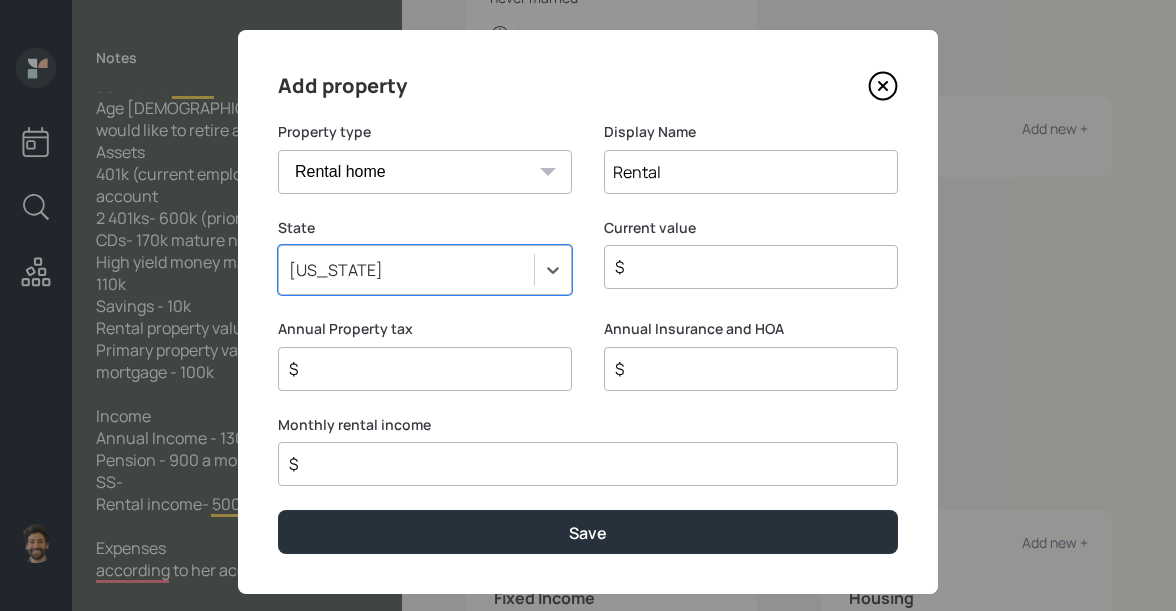 click on "$" at bounding box center (743, 267) 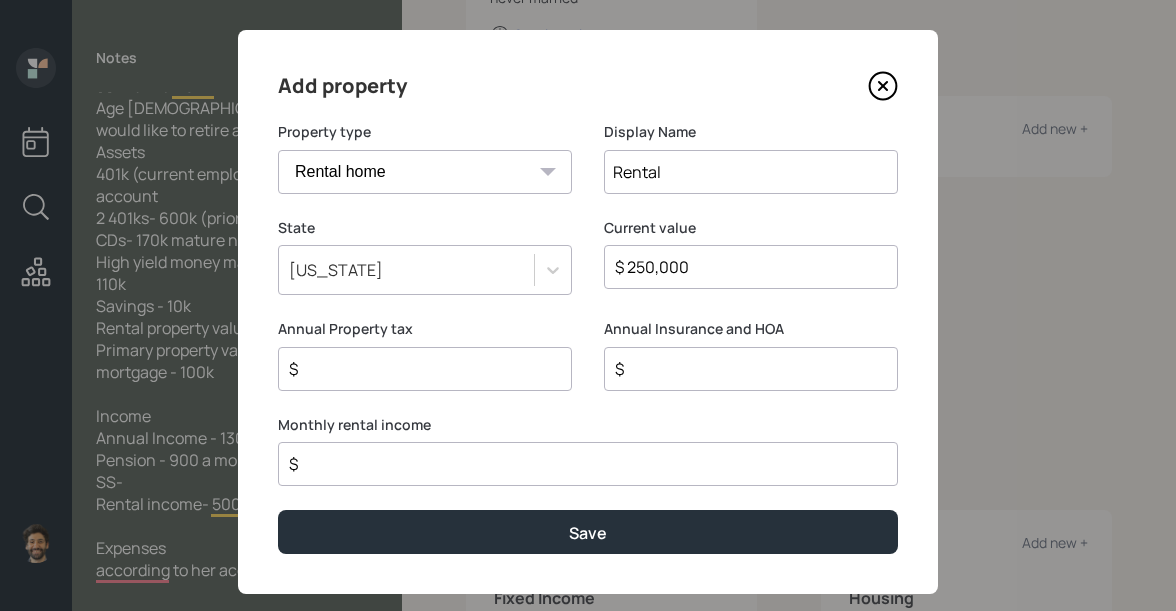 type on "$ 250,000" 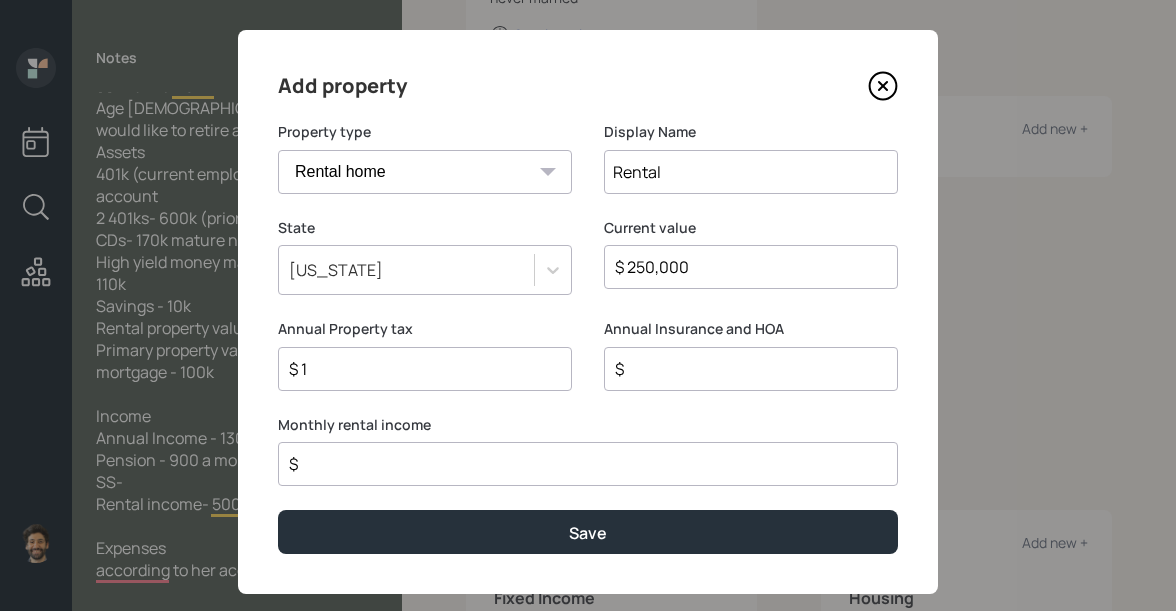 type on "$ 1" 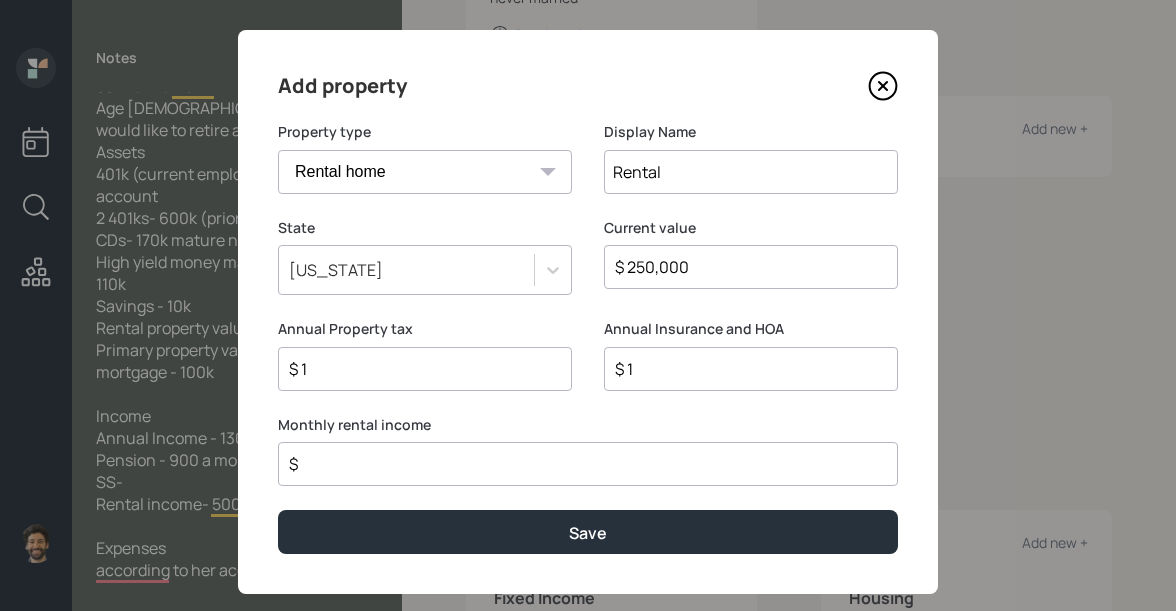 type on "$ 1" 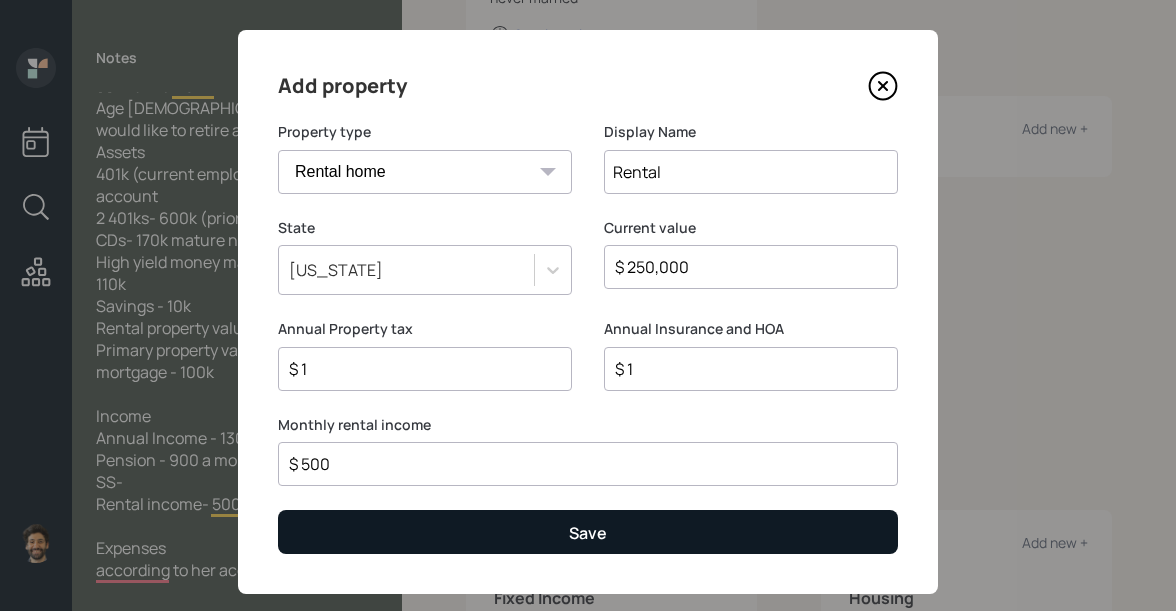 type on "$ 500" 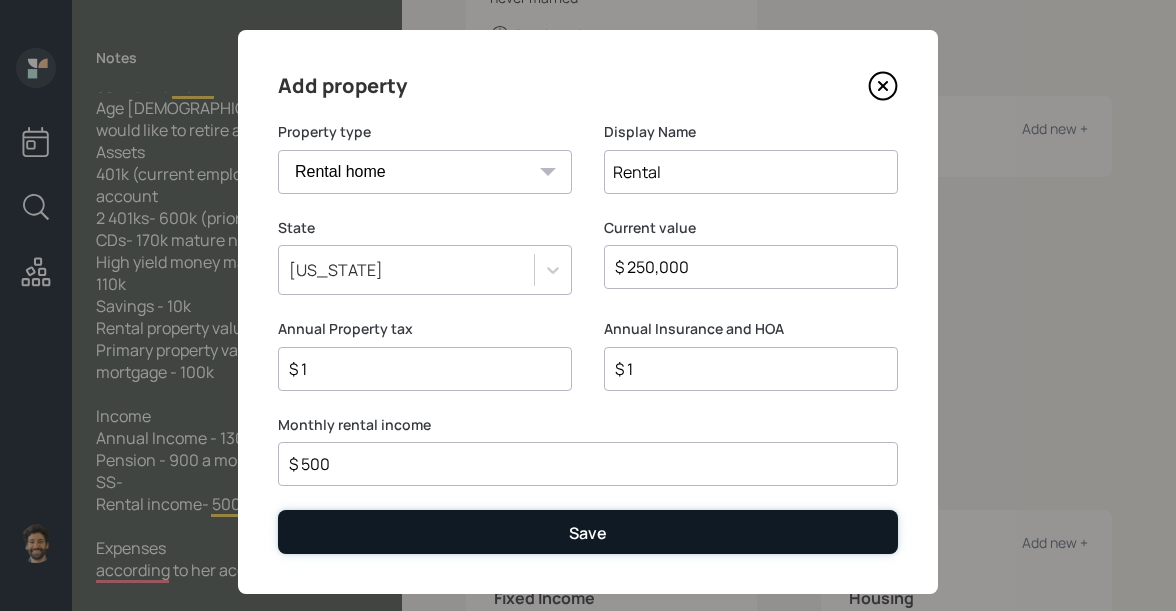 click on "Save" at bounding box center [588, 531] 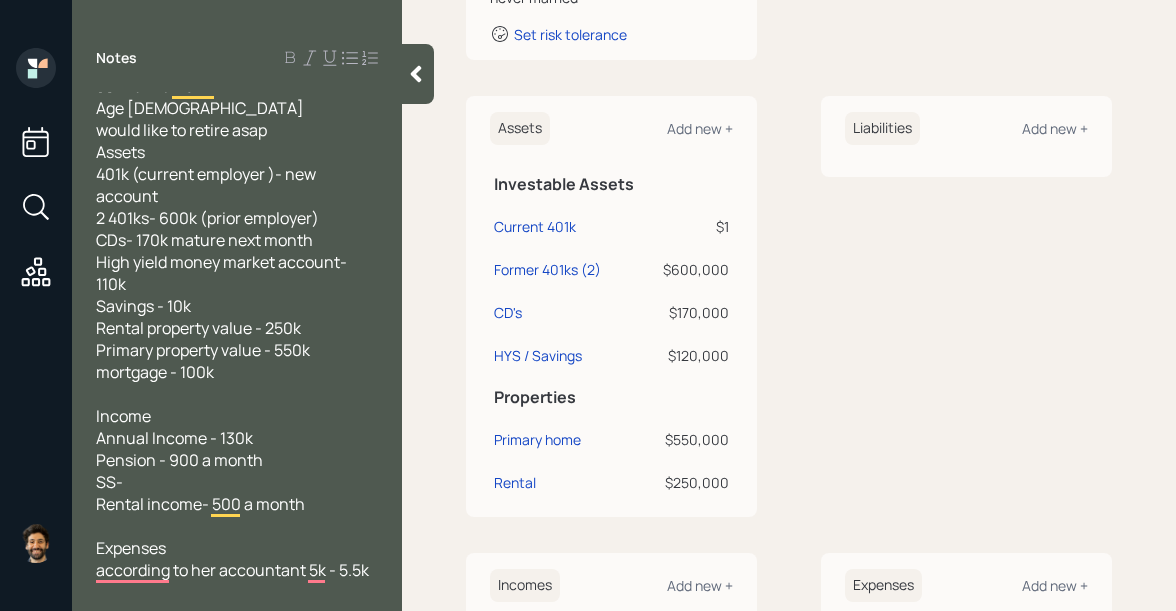 scroll, scrollTop: 70, scrollLeft: 0, axis: vertical 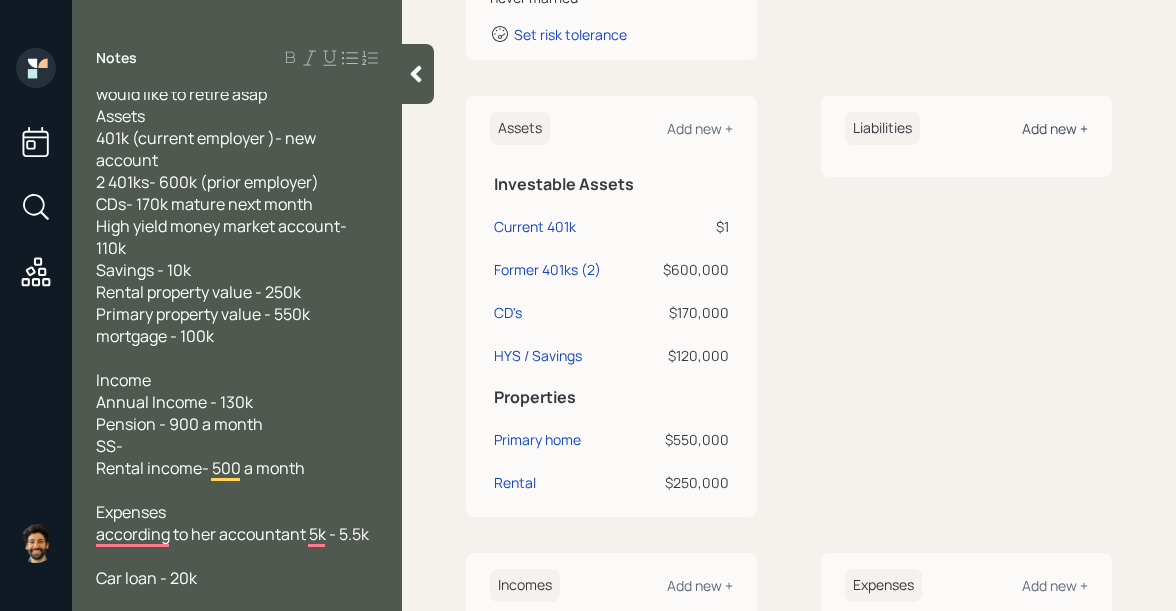 click on "Add new +" at bounding box center [1055, 128] 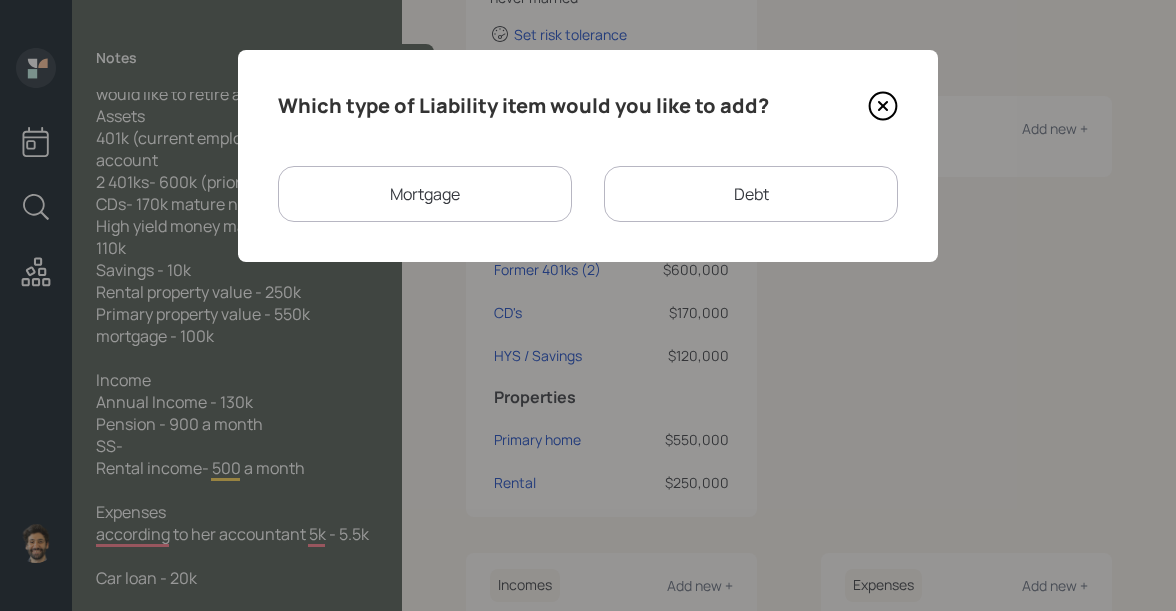 click on "Mortgage" at bounding box center [425, 194] 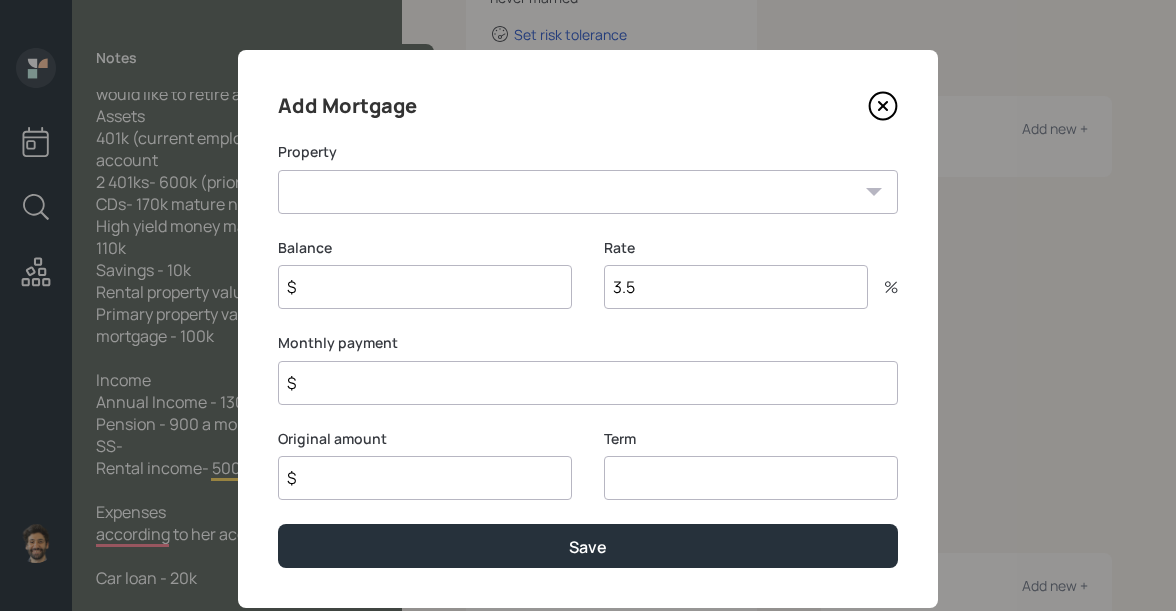 click on "NJ Primary home Rental" at bounding box center [588, 192] 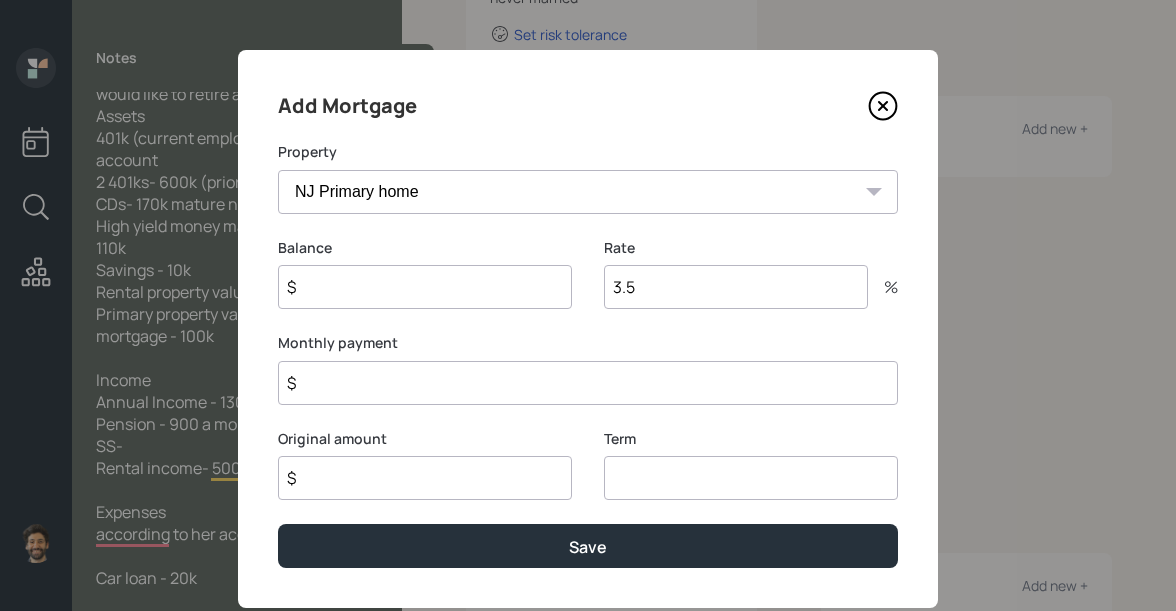 click on "$" at bounding box center [425, 287] 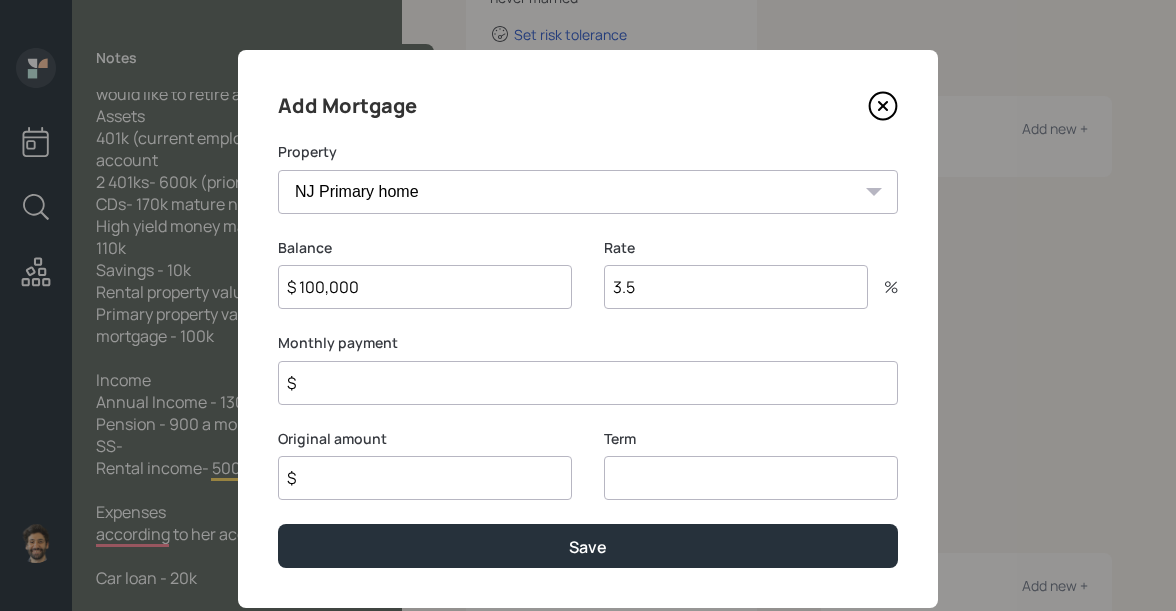type on "$ 100,000" 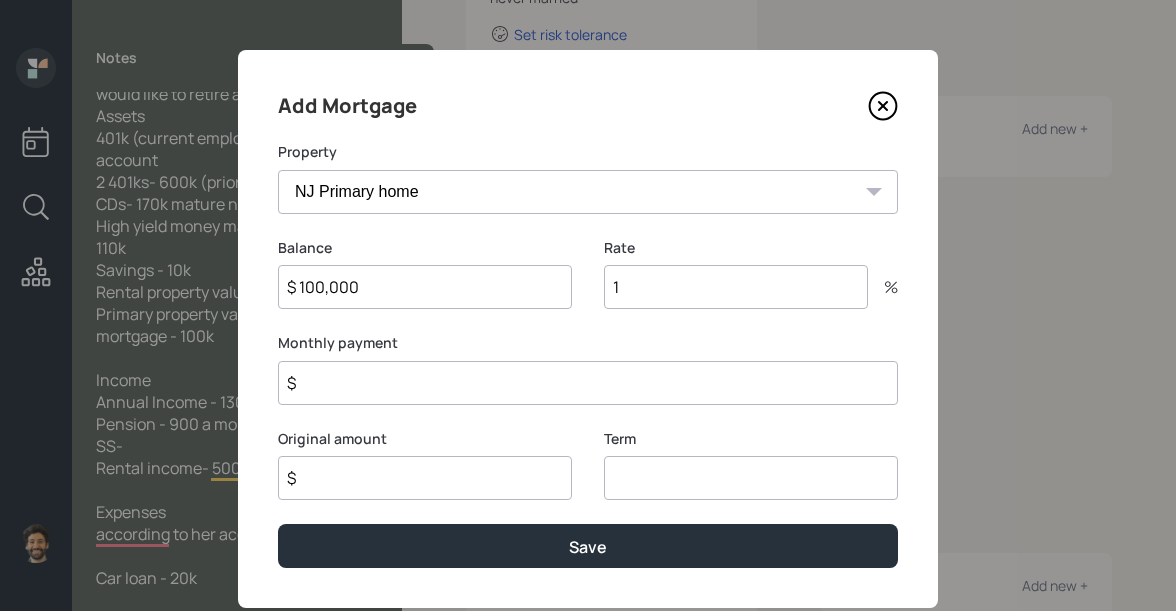 type on "1" 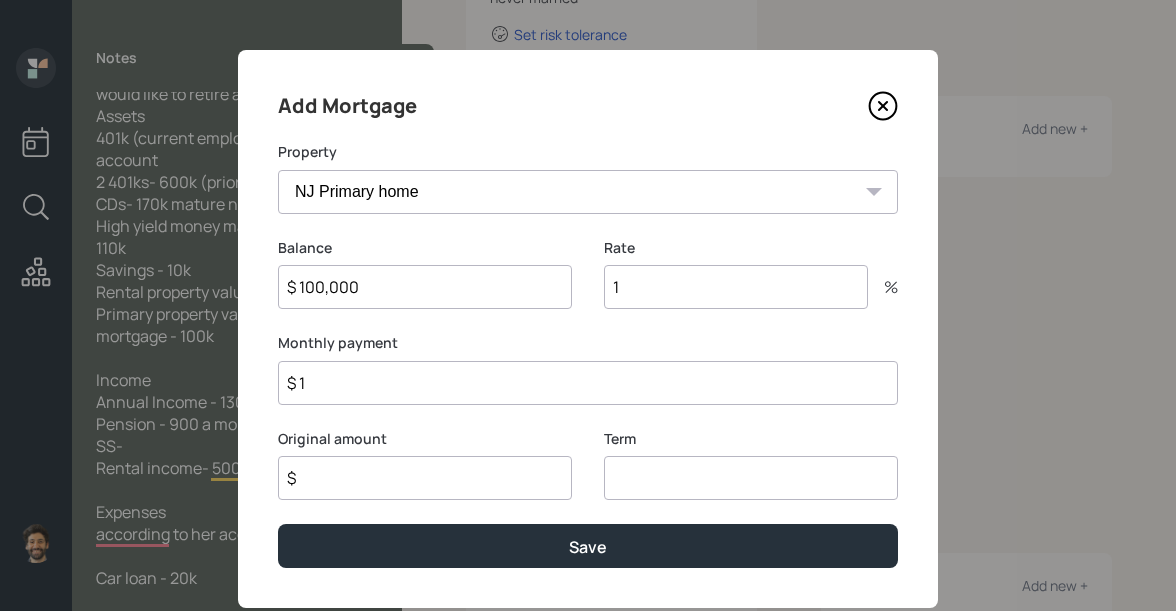 type on "$ 1" 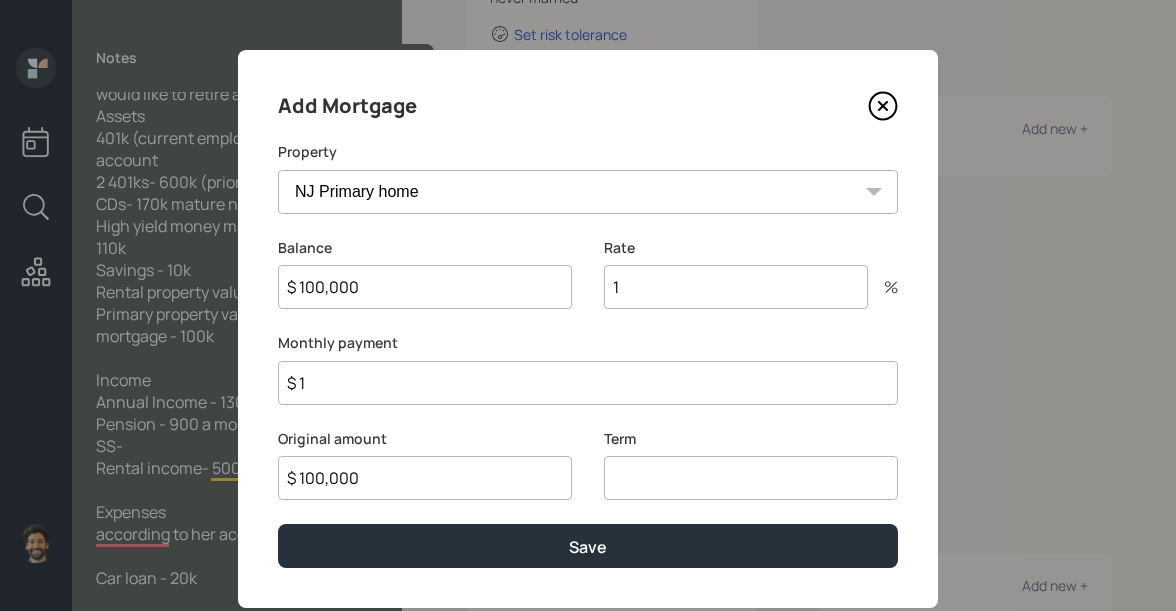 type on "$ 100,000" 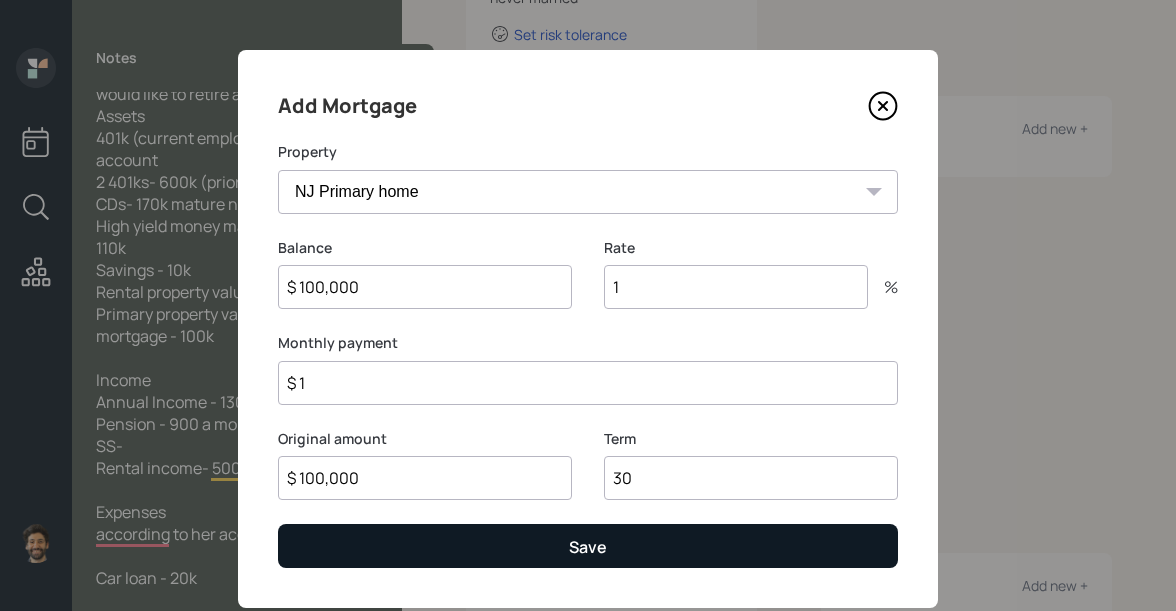 type on "30" 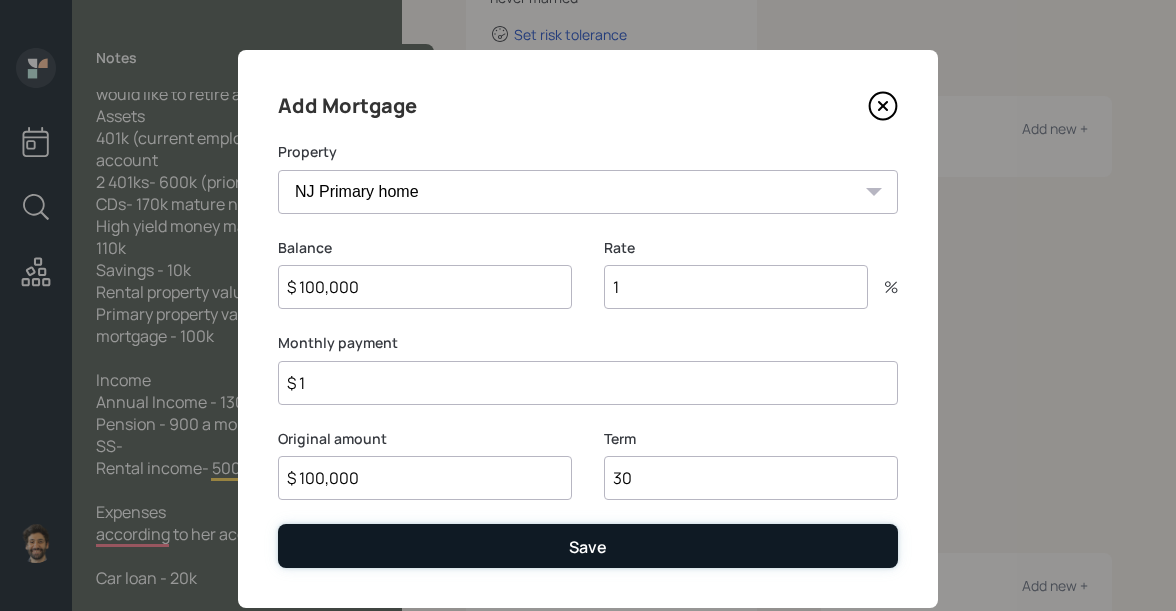 click on "Save" at bounding box center (588, 545) 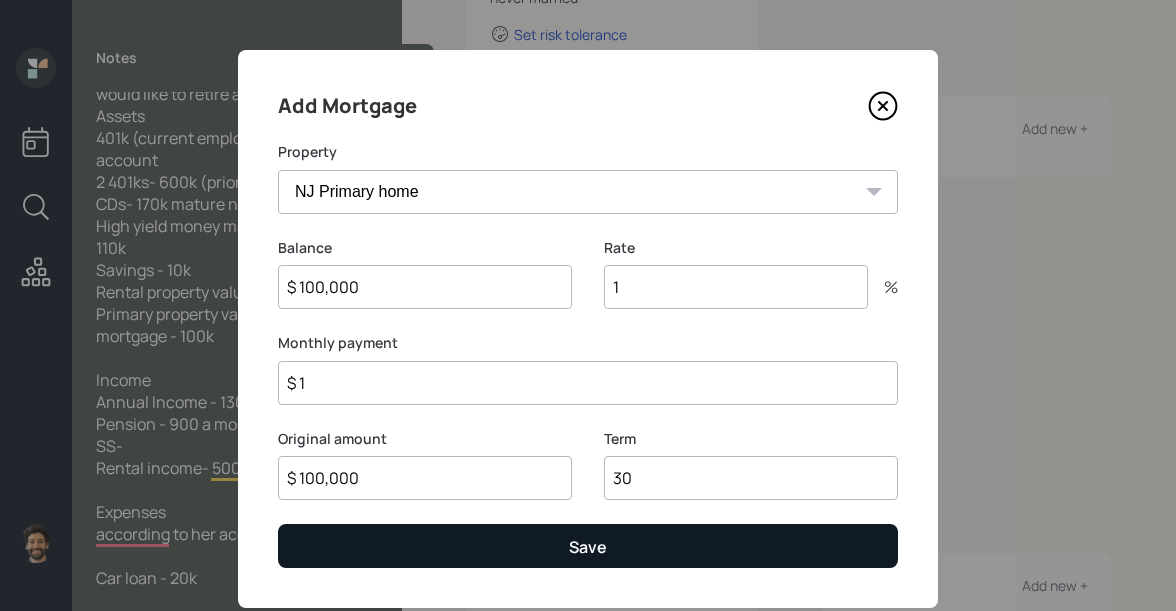select on "2d4bded1-d4d0-4619-9adc-b894d9dc3975" 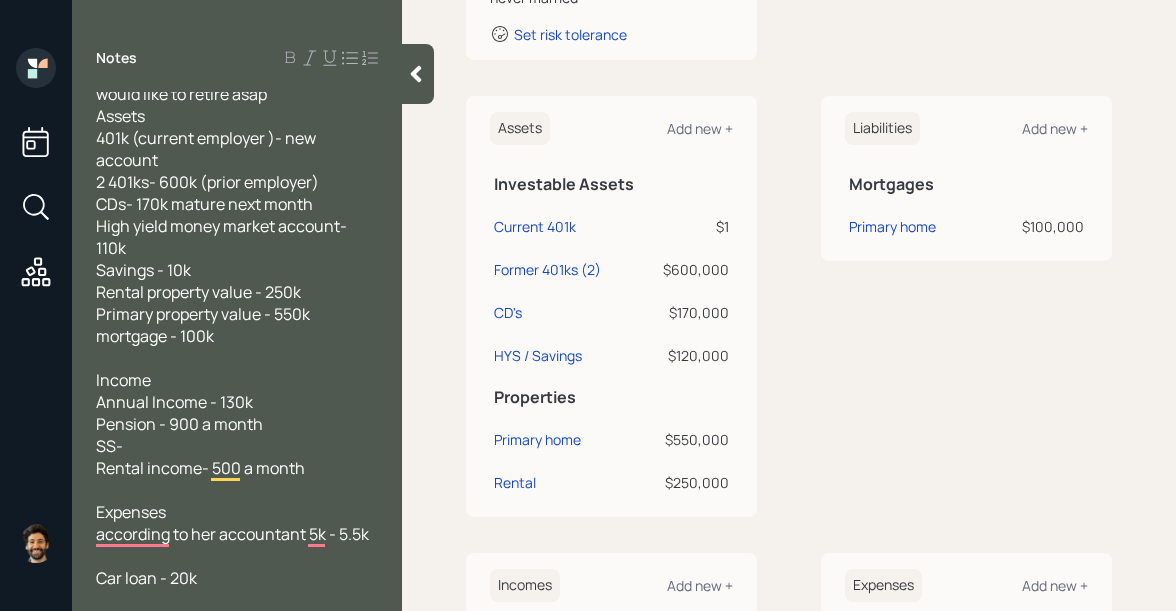 scroll, scrollTop: 120, scrollLeft: 0, axis: vertical 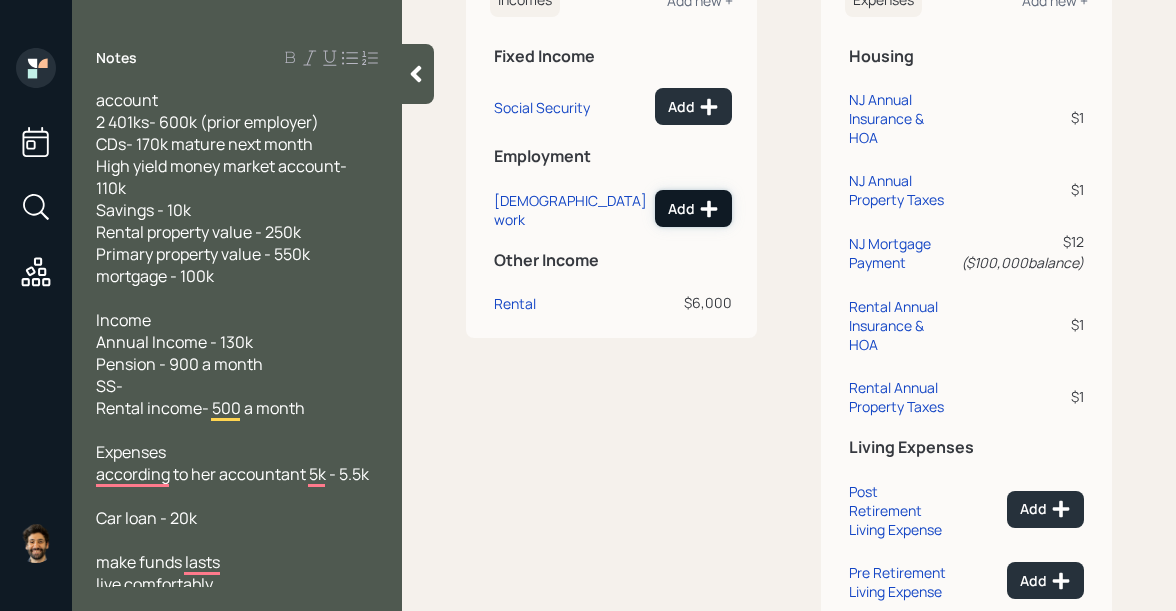 click on "Add" at bounding box center [693, 209] 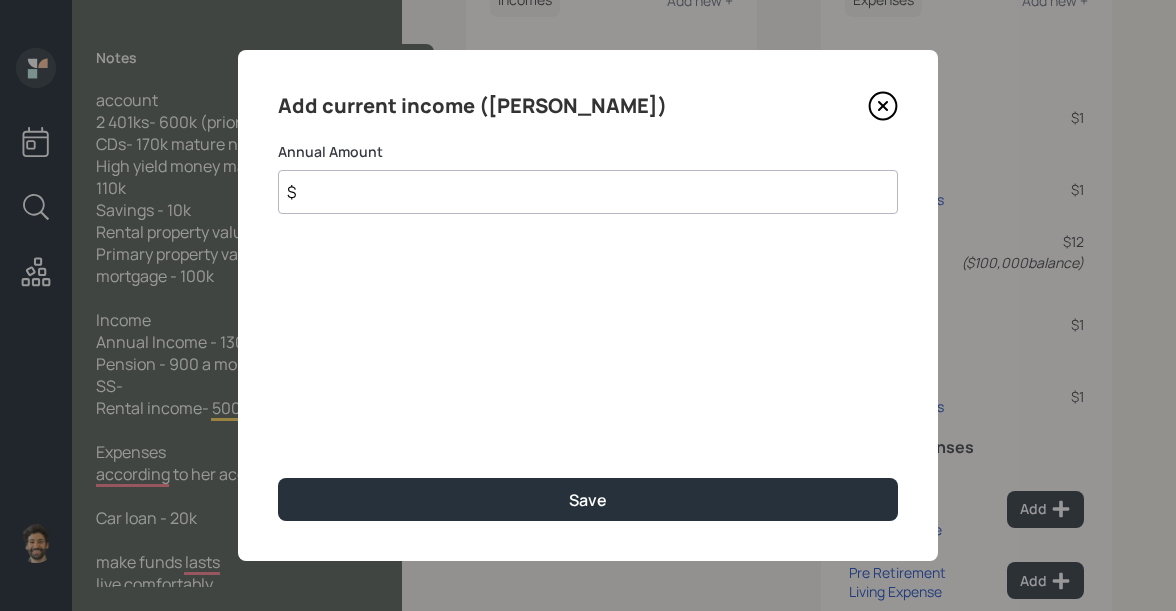 click on "$" at bounding box center [588, 192] 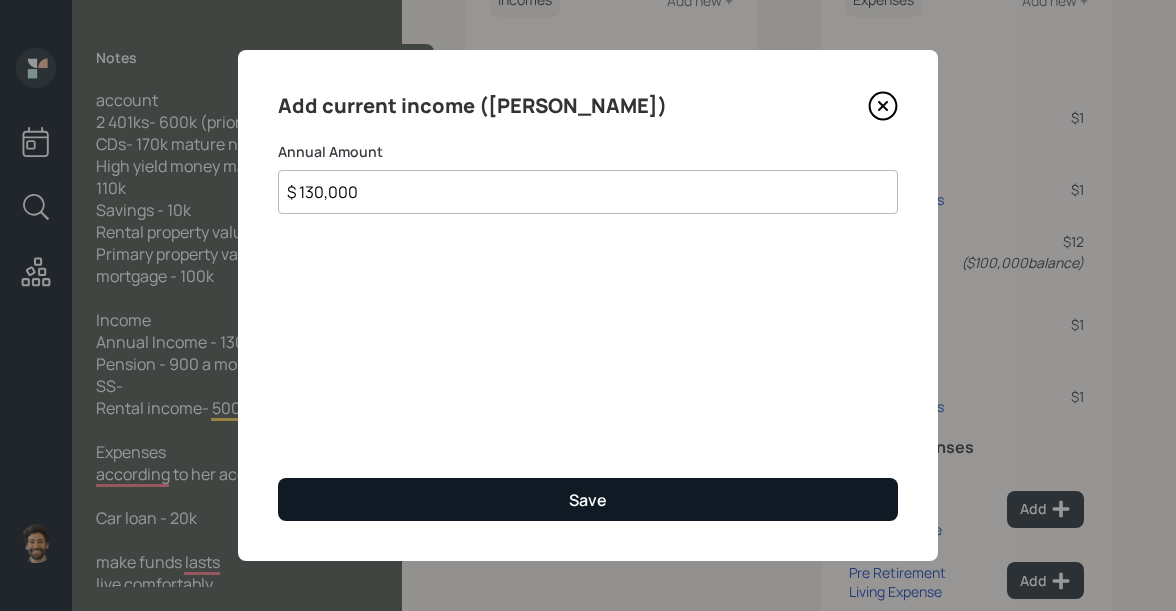 type on "$ 130,000" 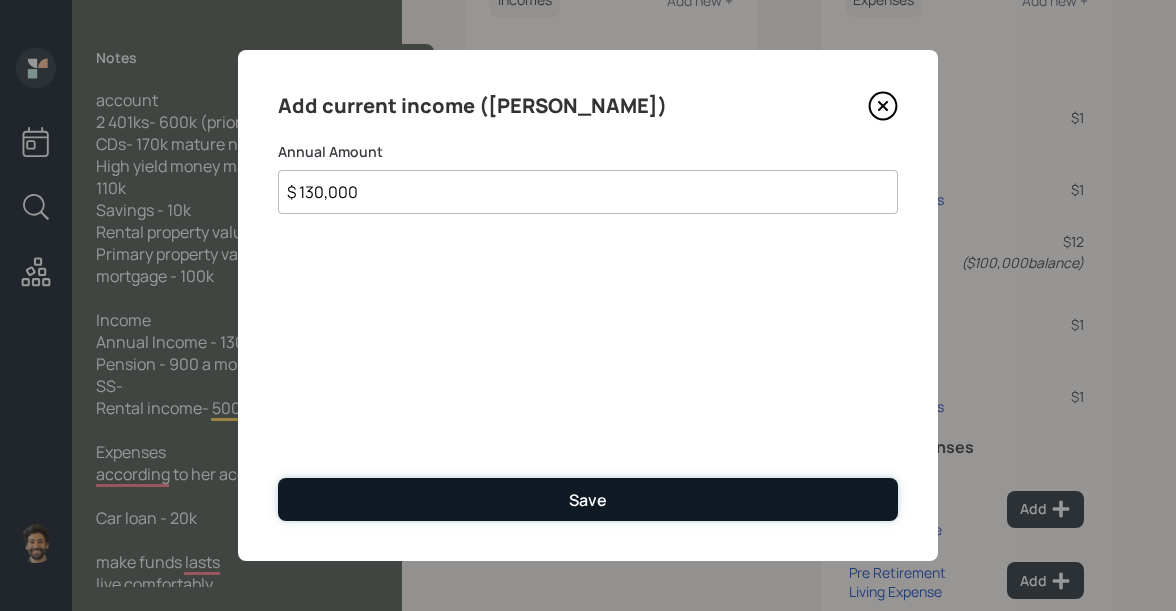 click on "Save" at bounding box center [588, 499] 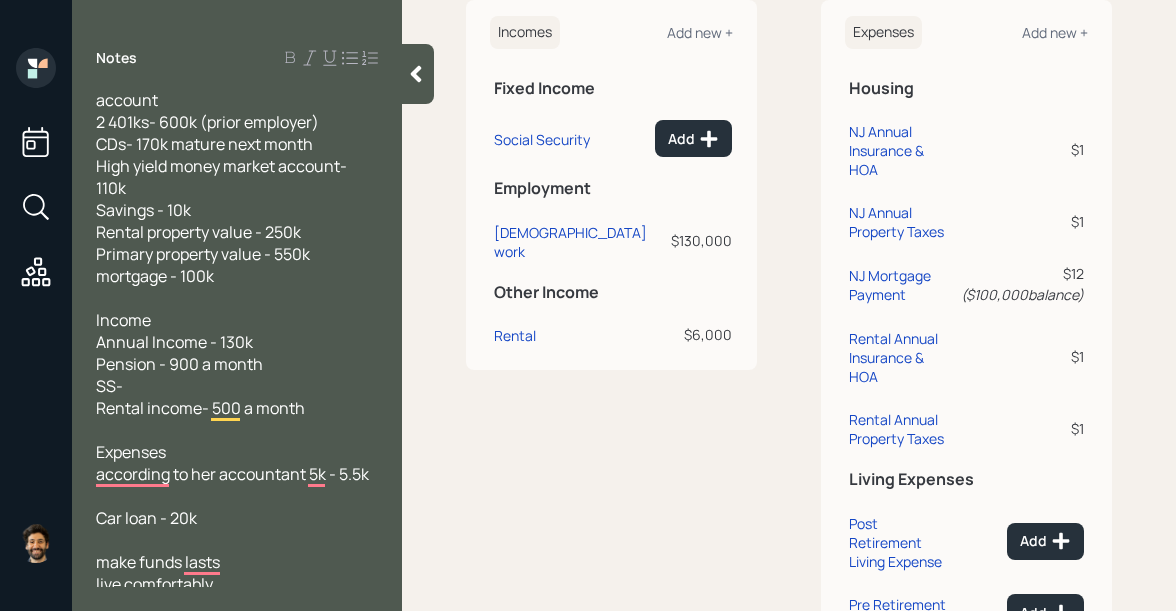 scroll, scrollTop: 954, scrollLeft: 0, axis: vertical 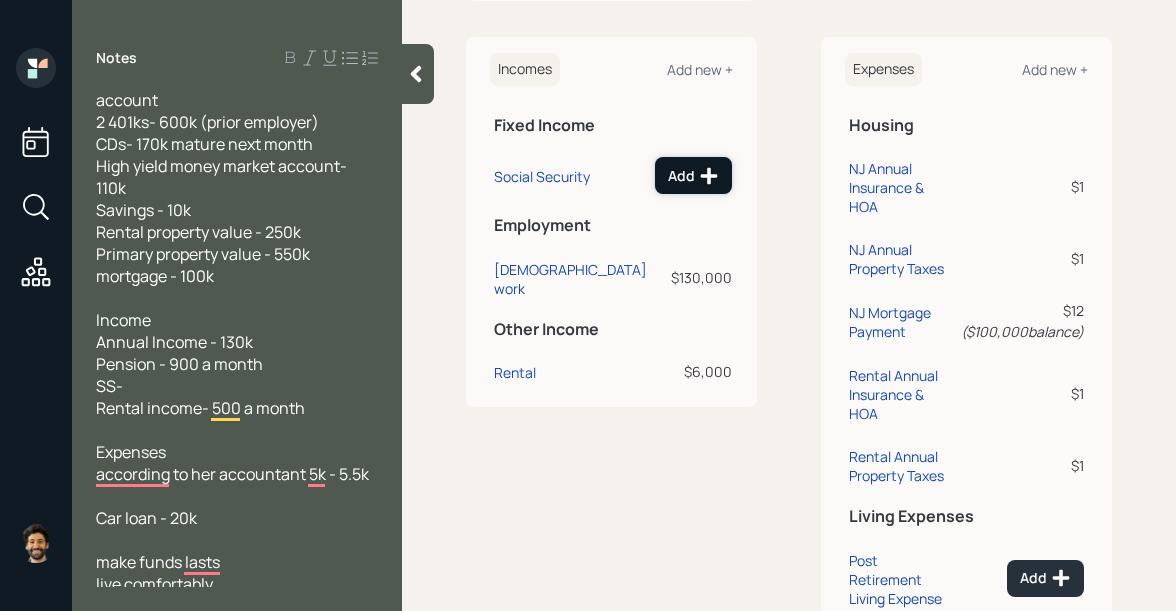 click on "Add" at bounding box center (693, 176) 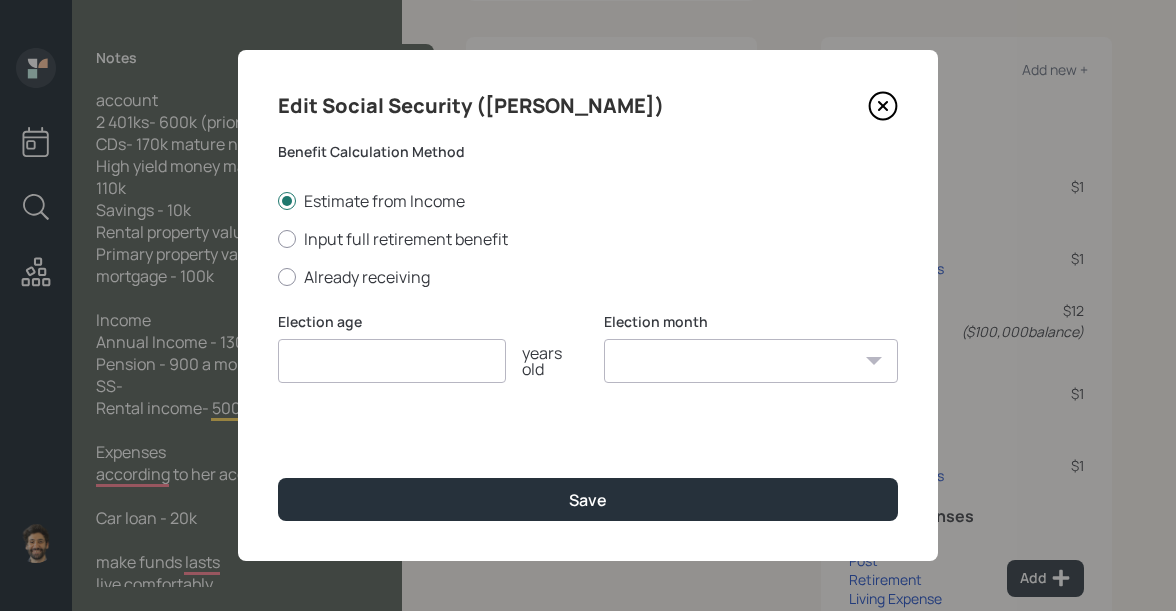 click at bounding box center (392, 361) 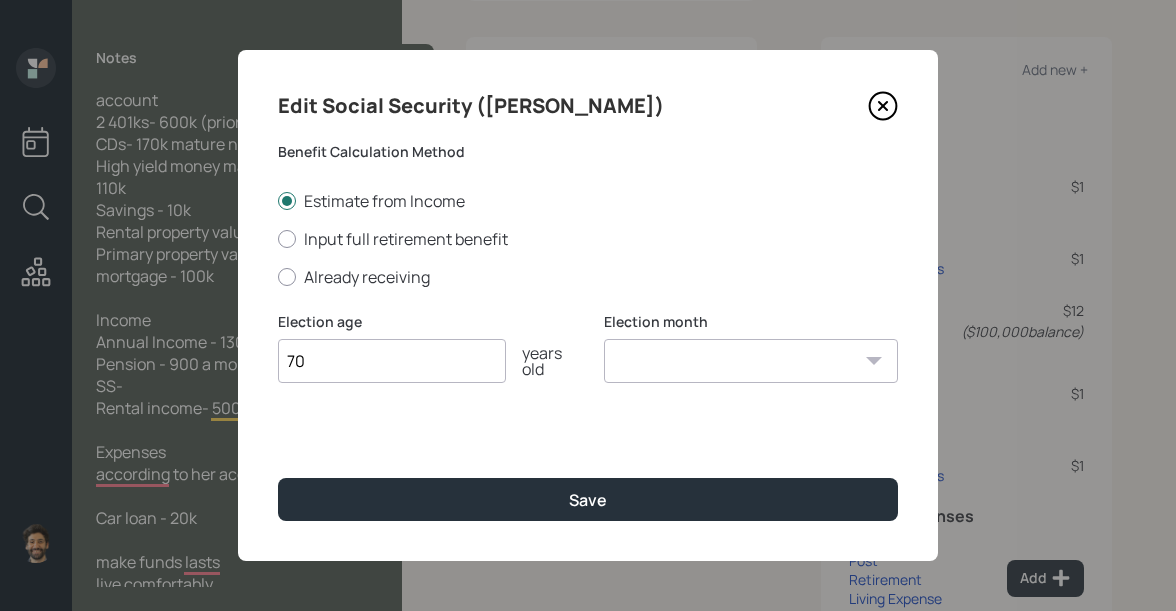 type on "70" 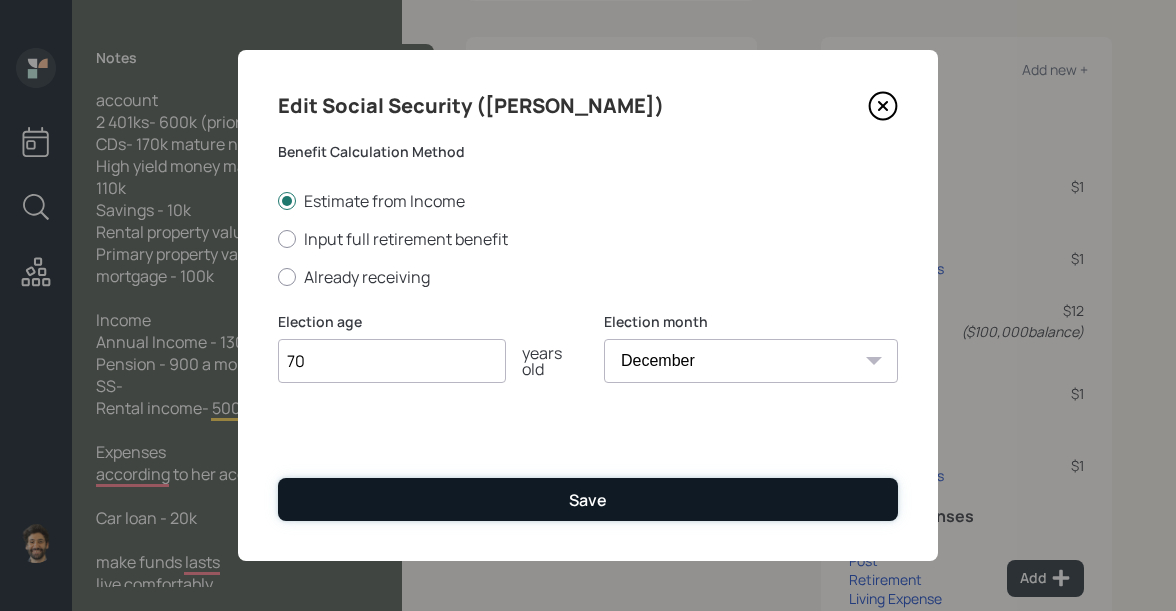 click on "Save" at bounding box center [588, 499] 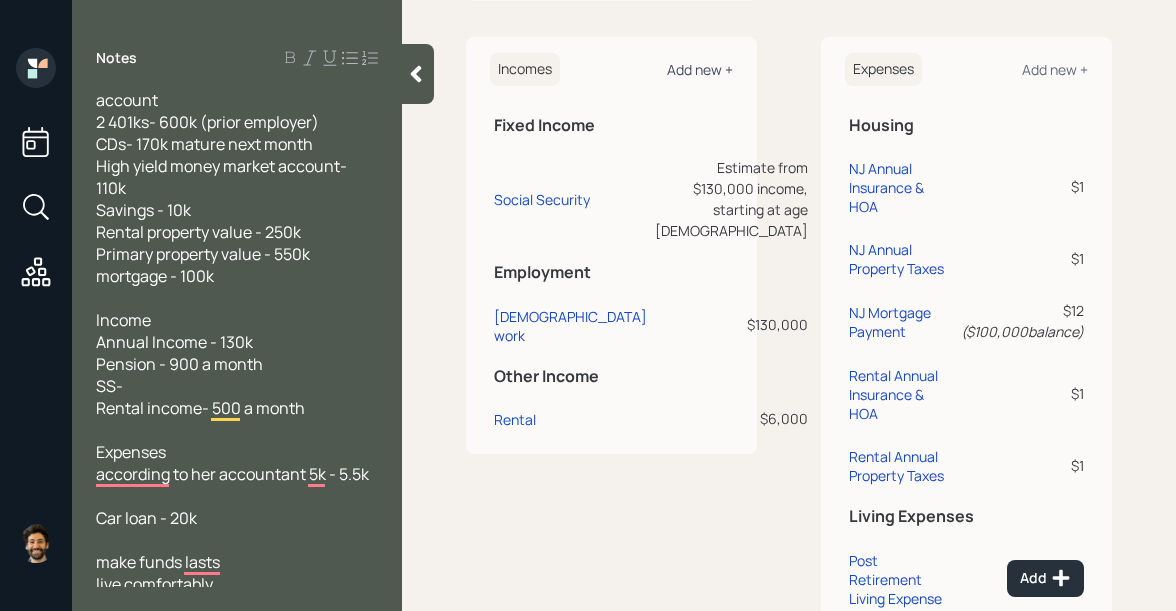 click on "Add new +" at bounding box center [700, 69] 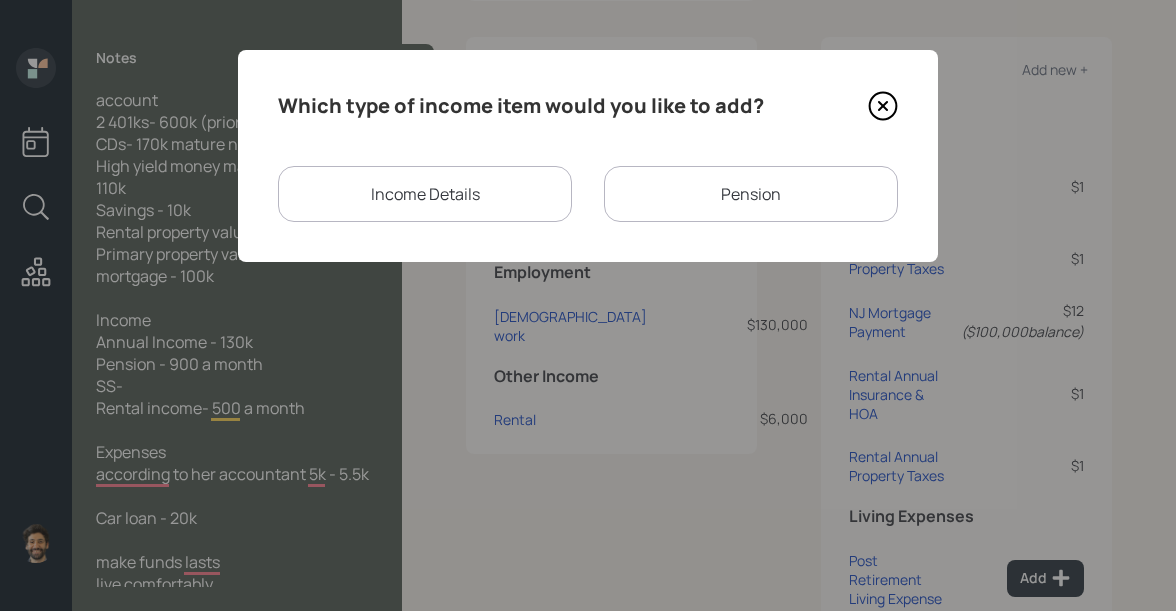 click on "Pension" at bounding box center [751, 194] 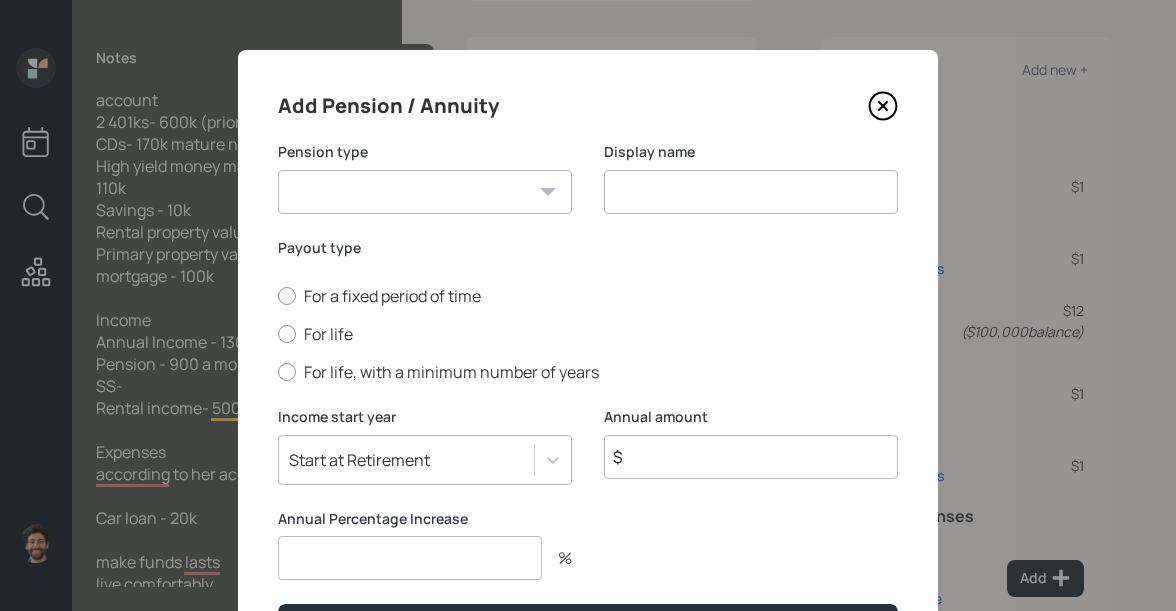 click on "Pension Annuity" at bounding box center [425, 192] 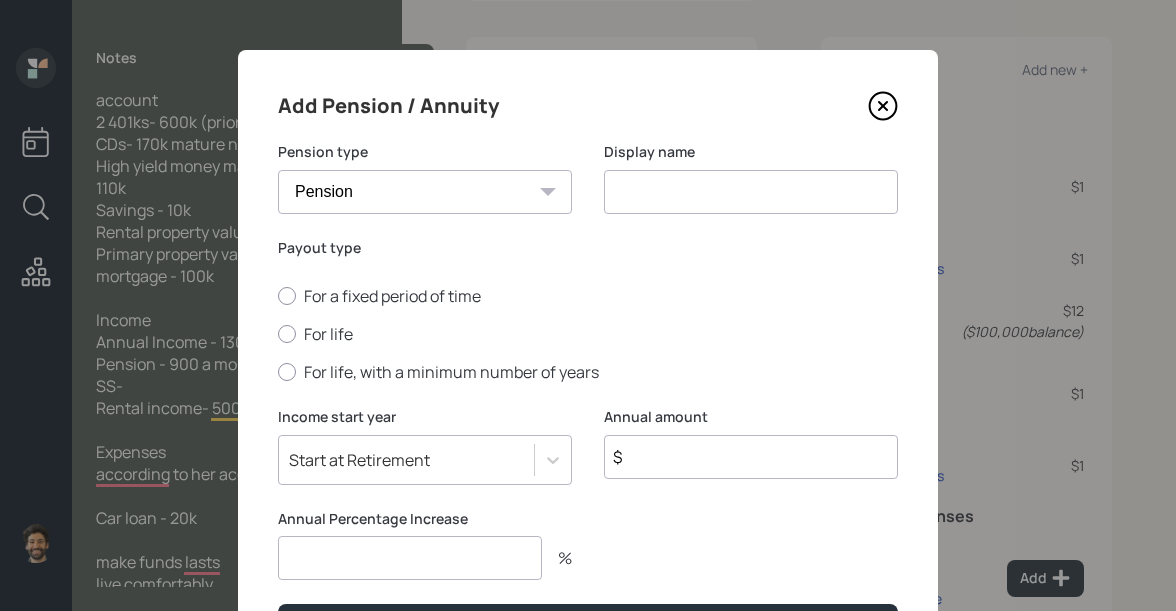 click at bounding box center (751, 192) 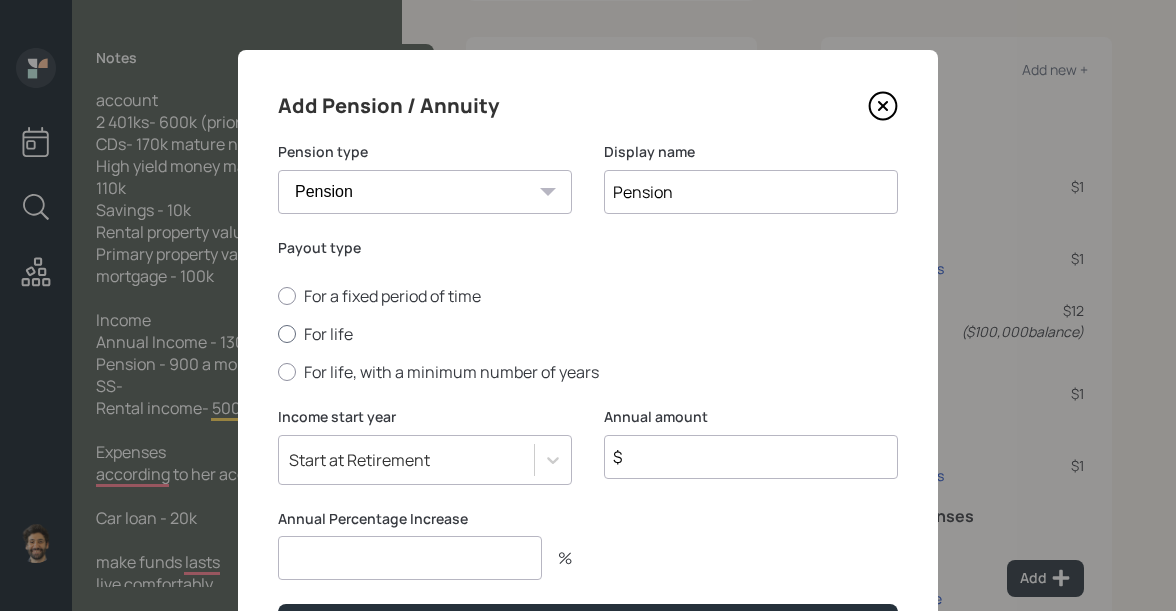 type on "Pension" 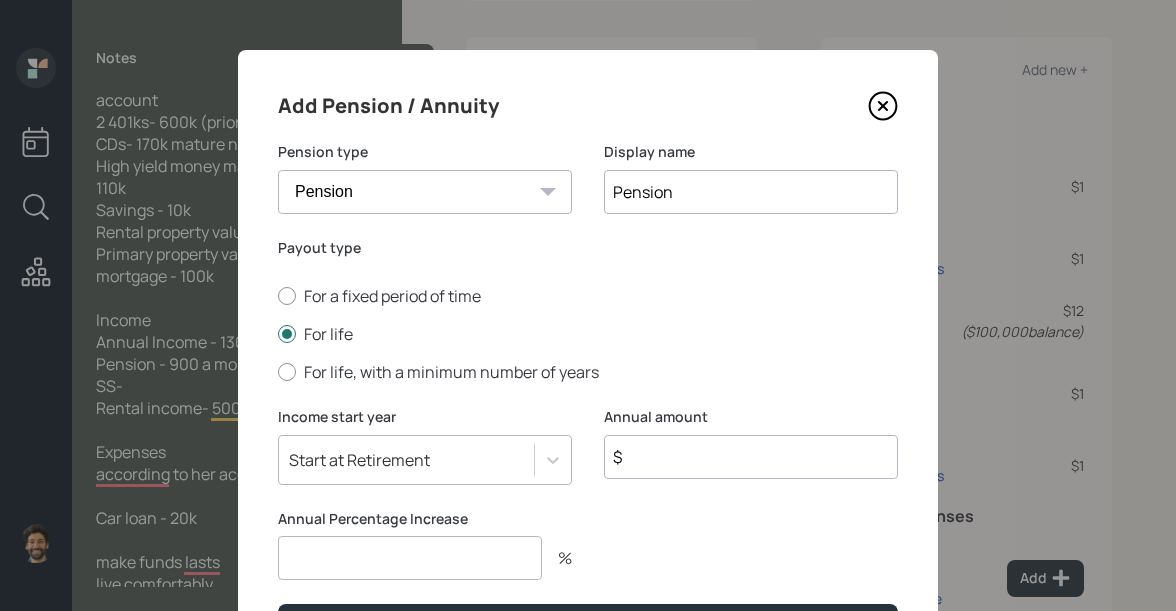 click on "$" at bounding box center (751, 457) 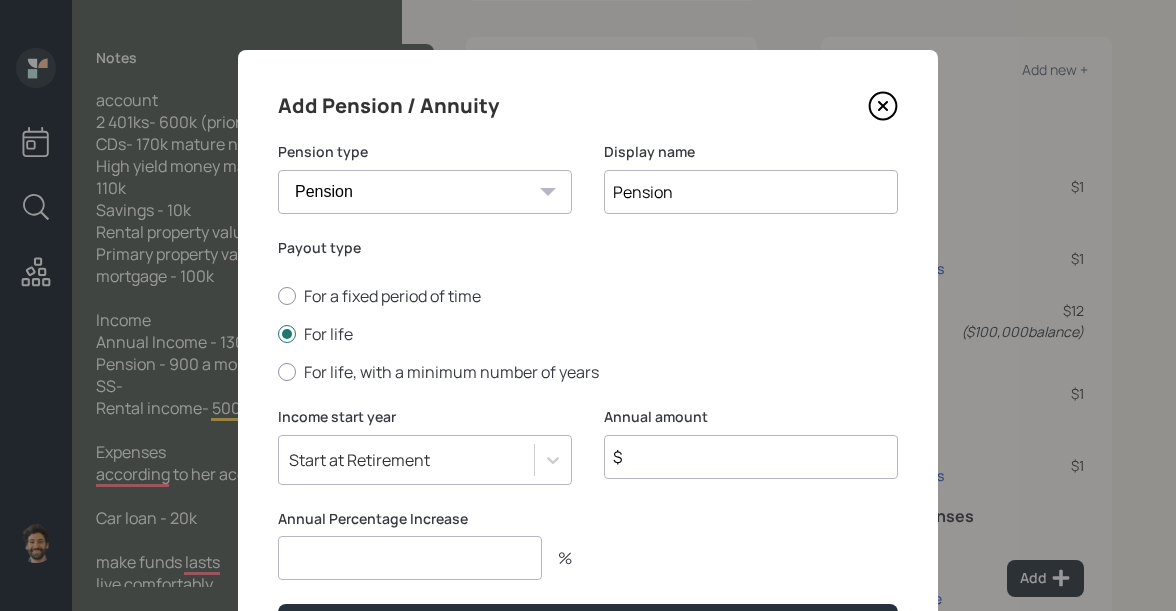 click on "Pension" at bounding box center [751, 192] 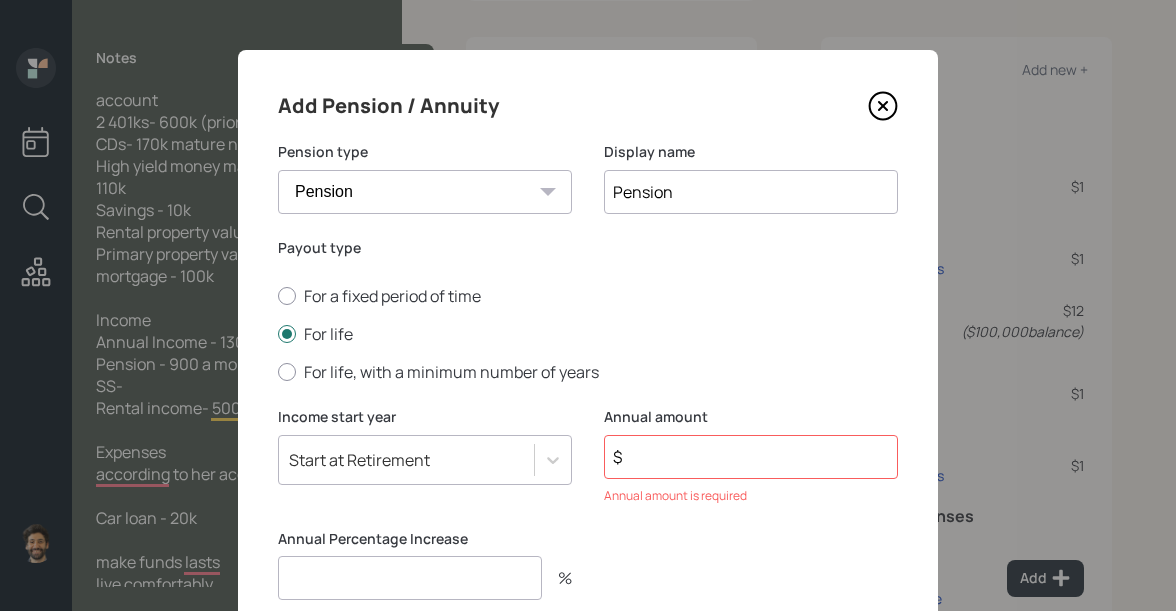 click on "$" at bounding box center [751, 457] 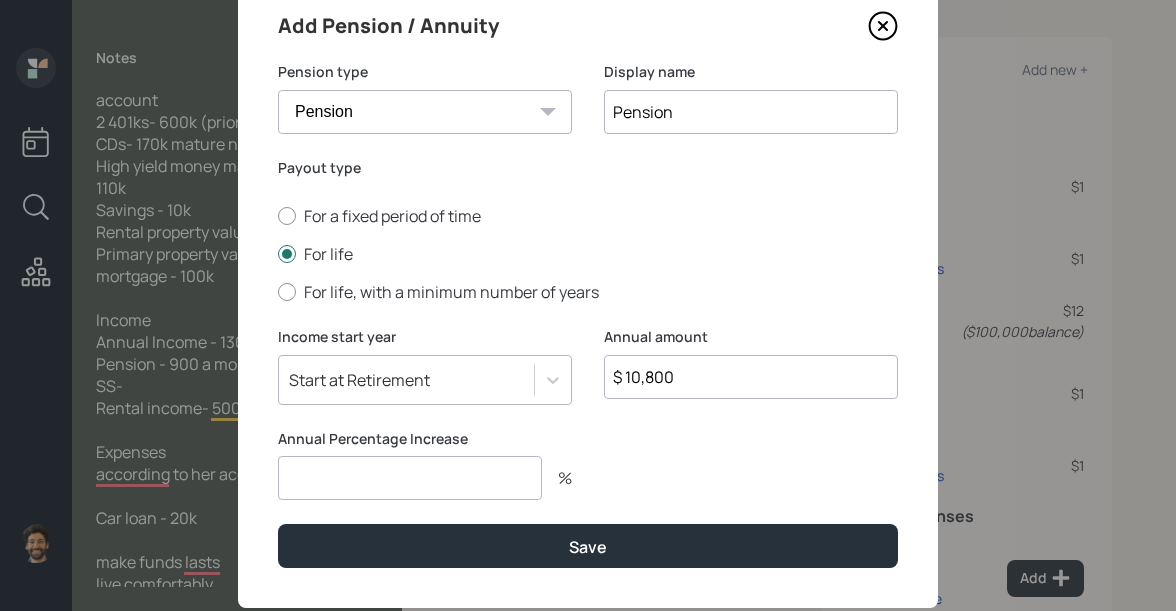 scroll, scrollTop: 88, scrollLeft: 0, axis: vertical 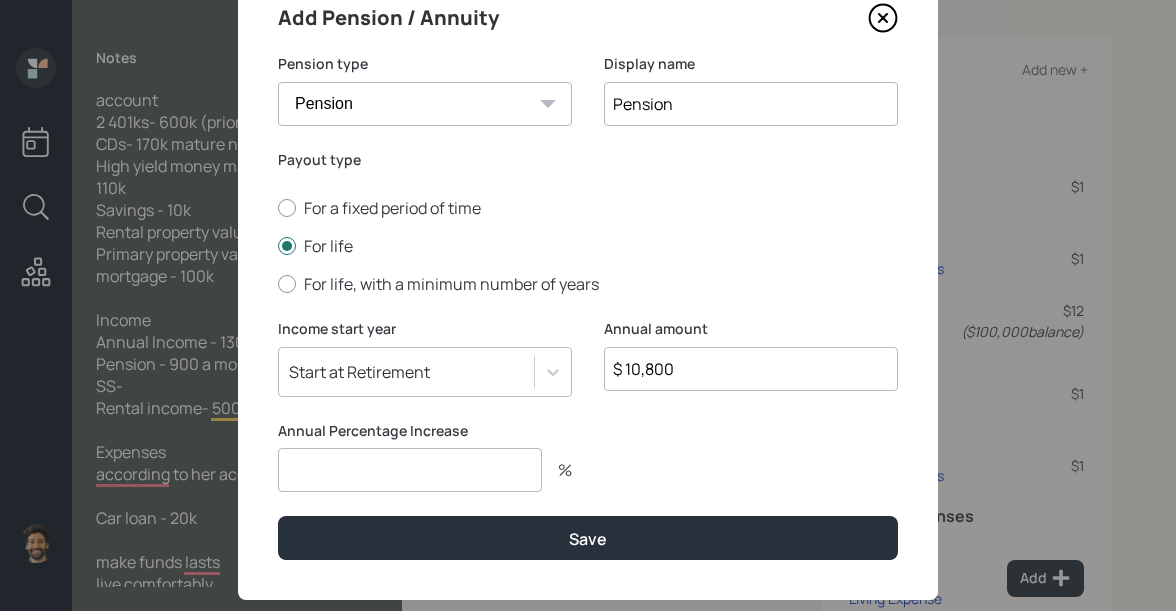 type on "$ 10,800" 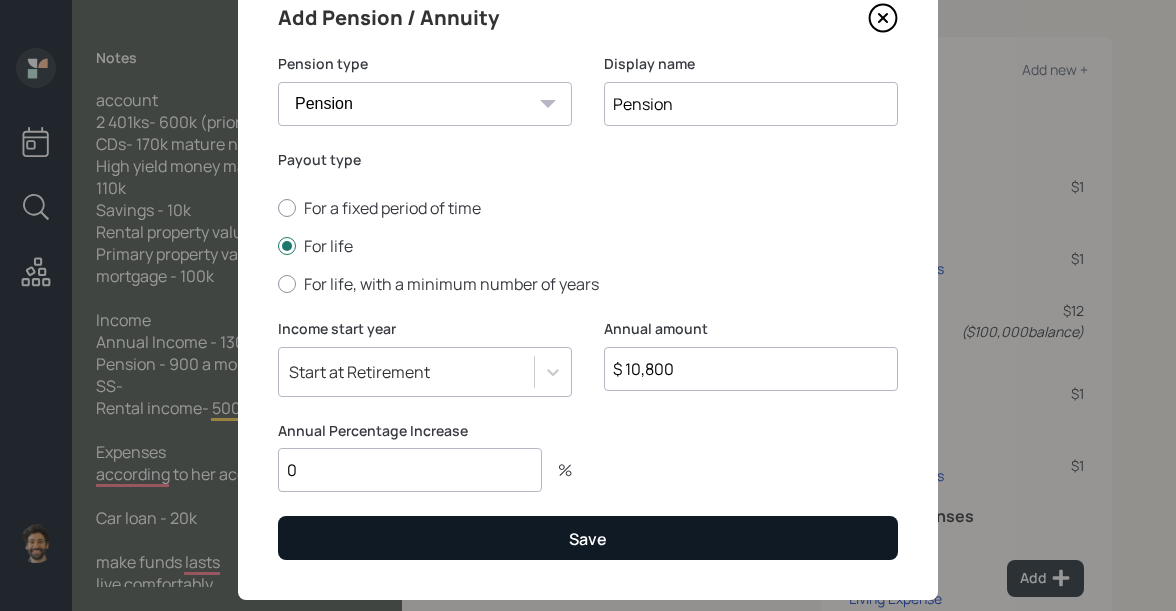 type on "0" 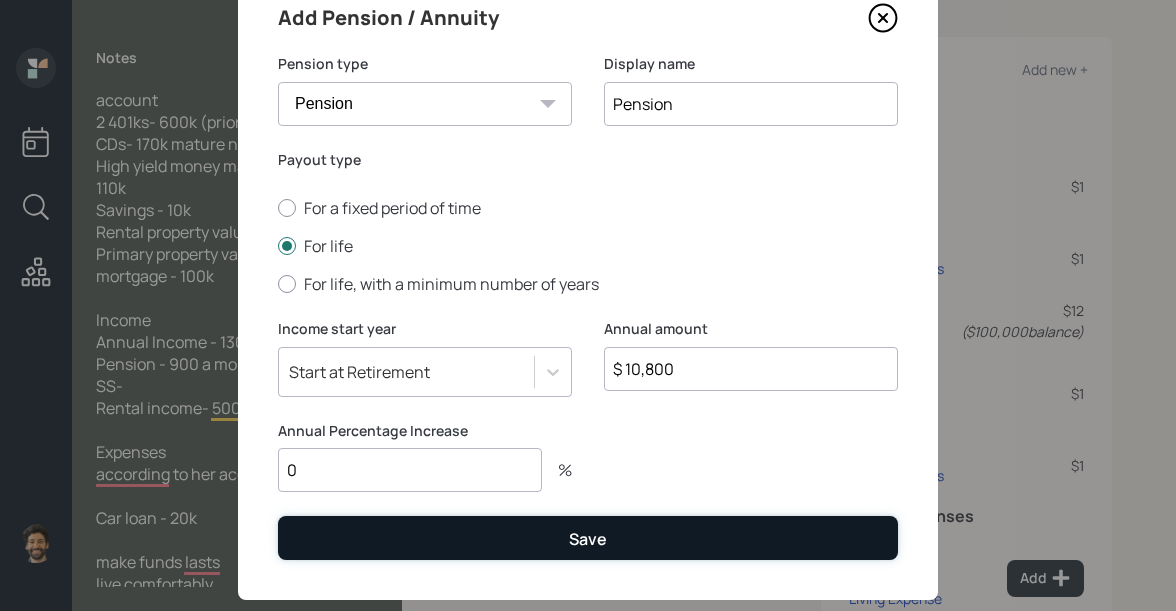 click on "Save" at bounding box center (588, 537) 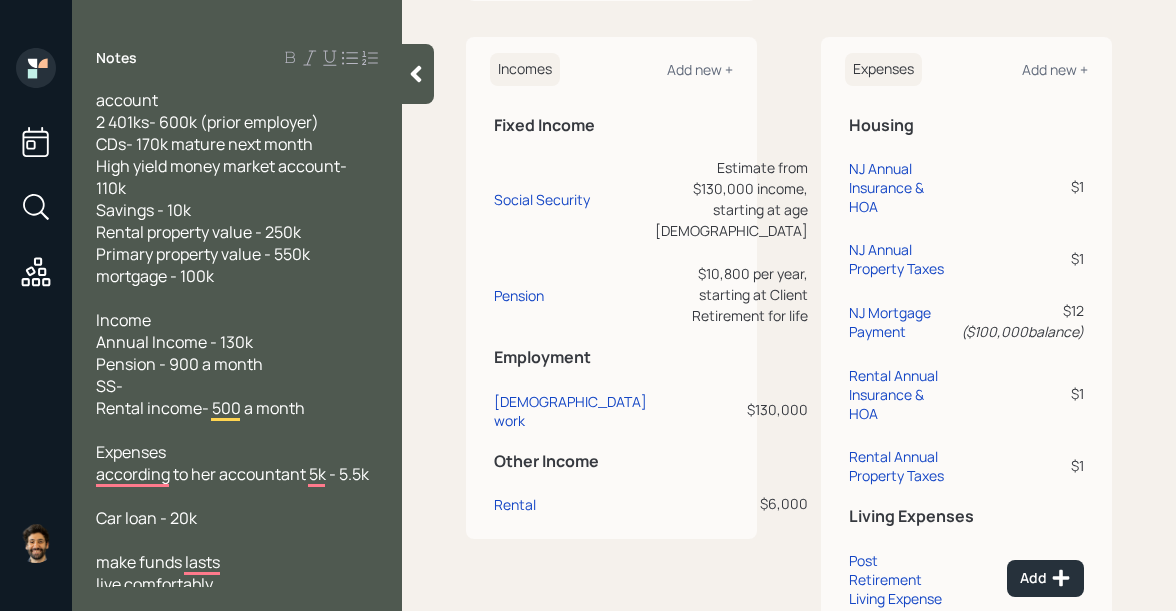 scroll, scrollTop: 153, scrollLeft: 0, axis: vertical 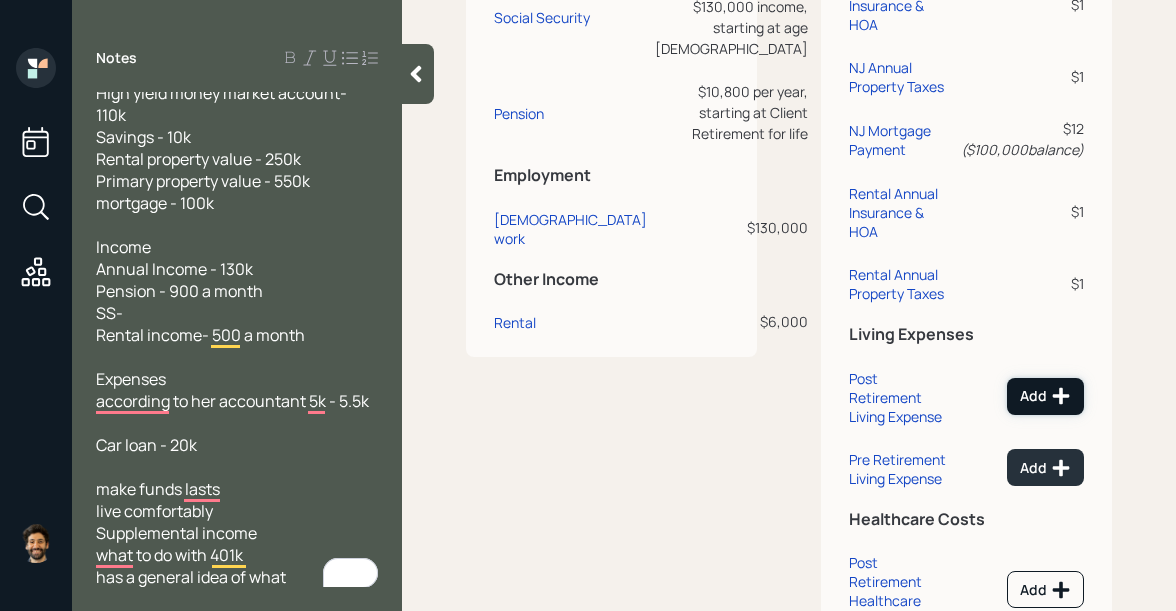 click on "Add" at bounding box center (1045, 396) 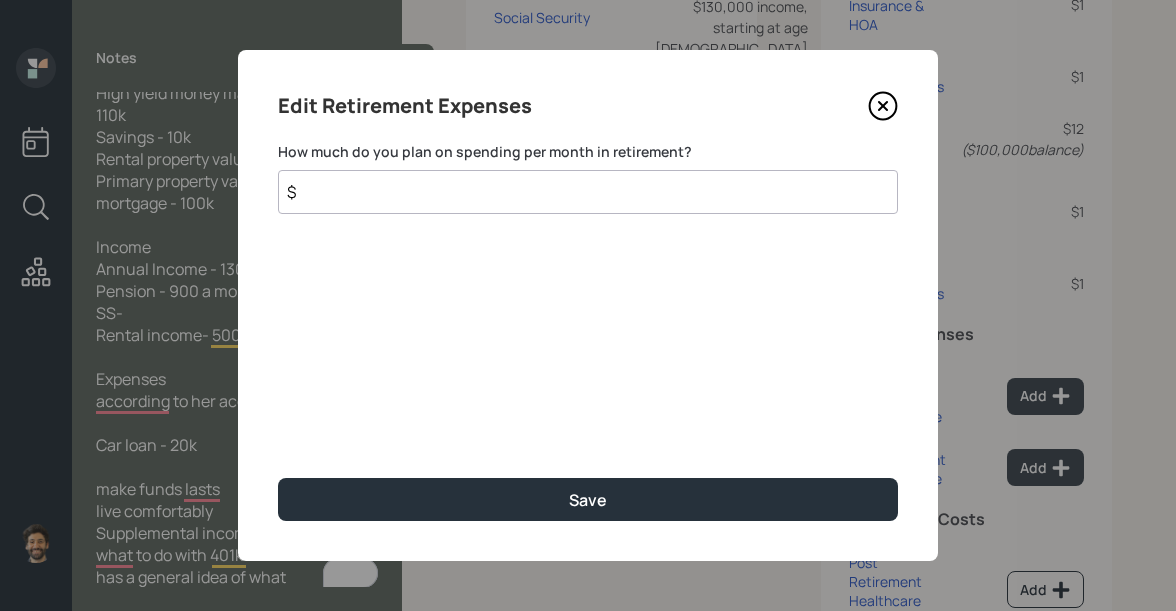 click on "Edit Retirement Expenses How much do you plan on spending per month in retirement? $ Save" at bounding box center (588, 305) 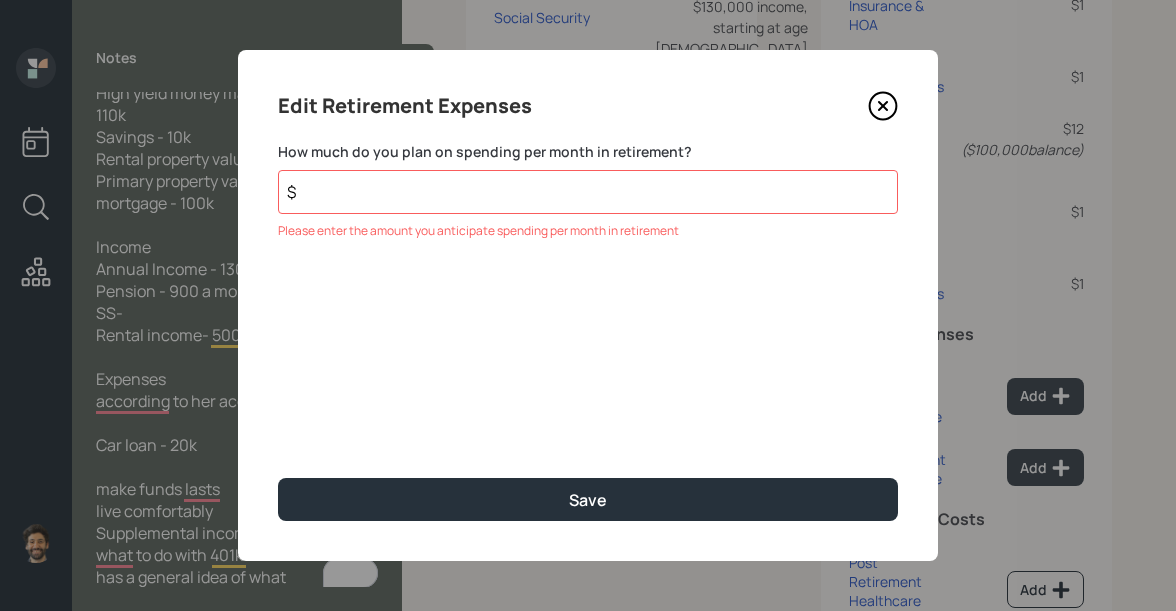 click on "$" at bounding box center [588, 192] 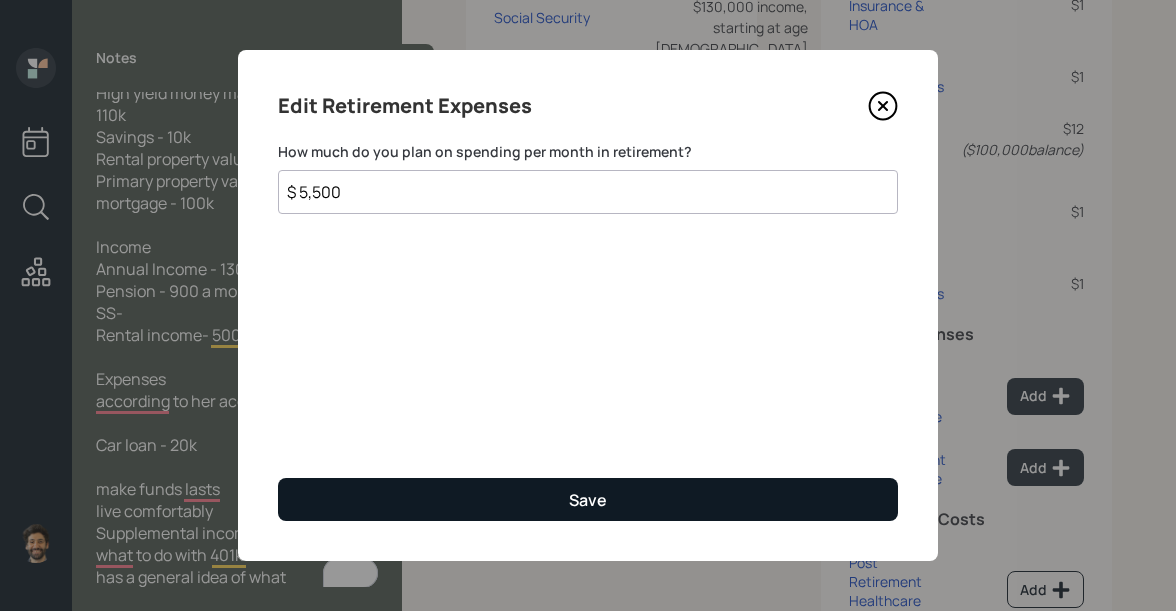 type on "$ 5,500" 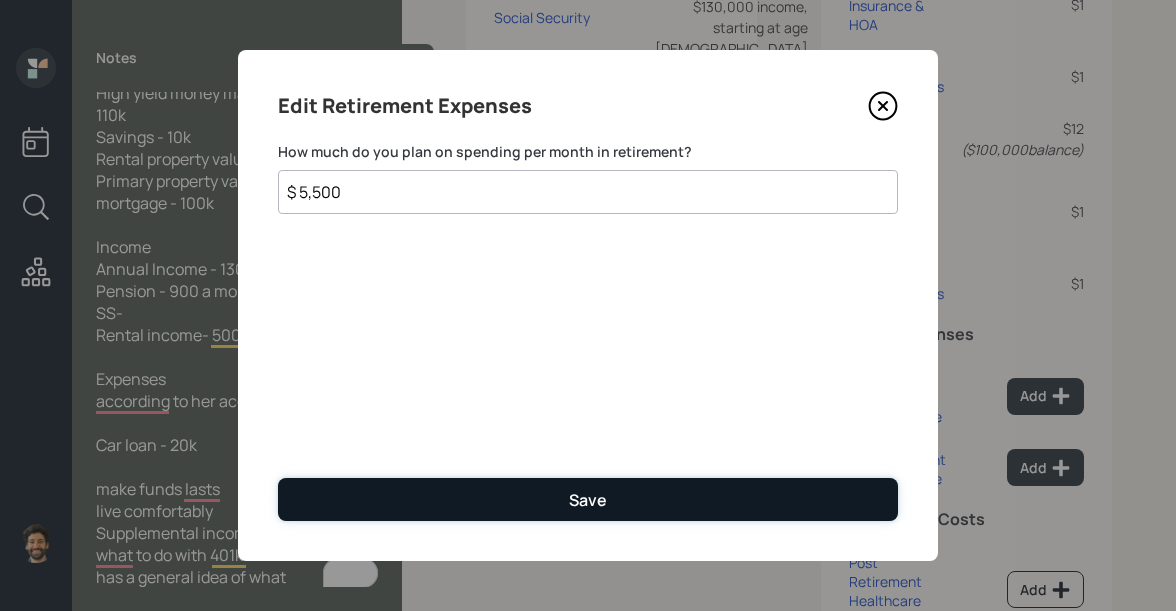click on "Save" at bounding box center (588, 499) 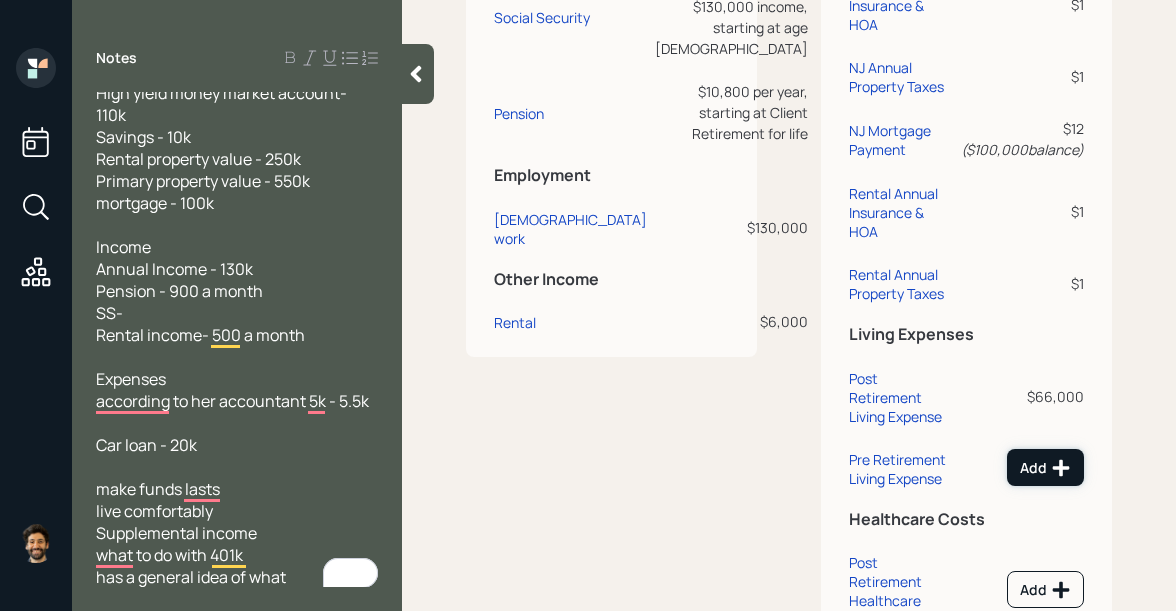 click on "Add" at bounding box center (1045, 467) 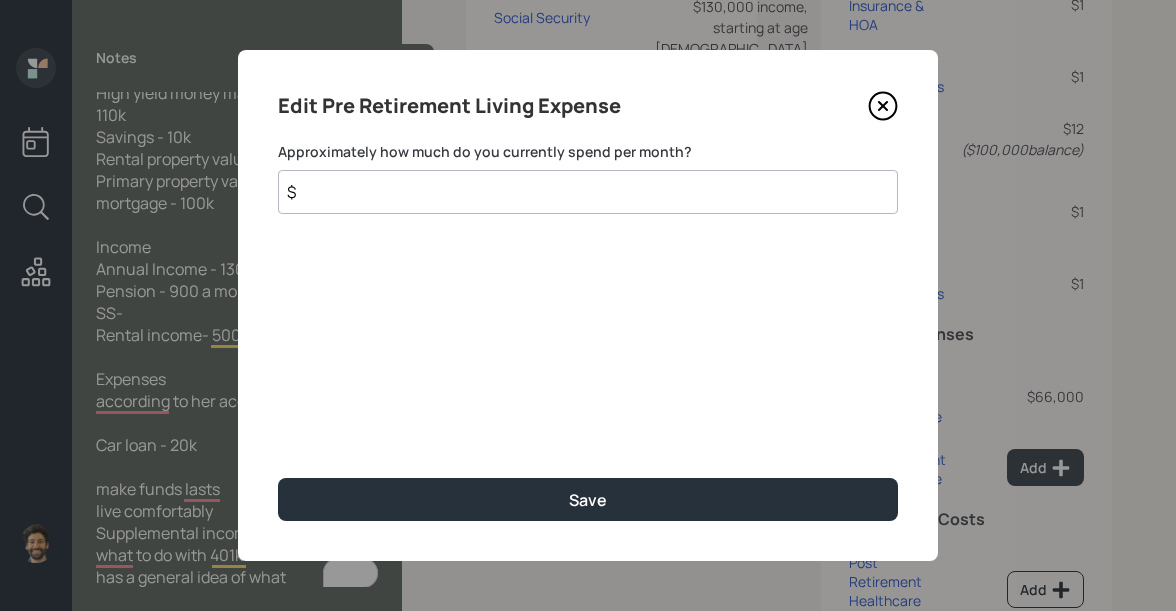 click on "$" at bounding box center (588, 192) 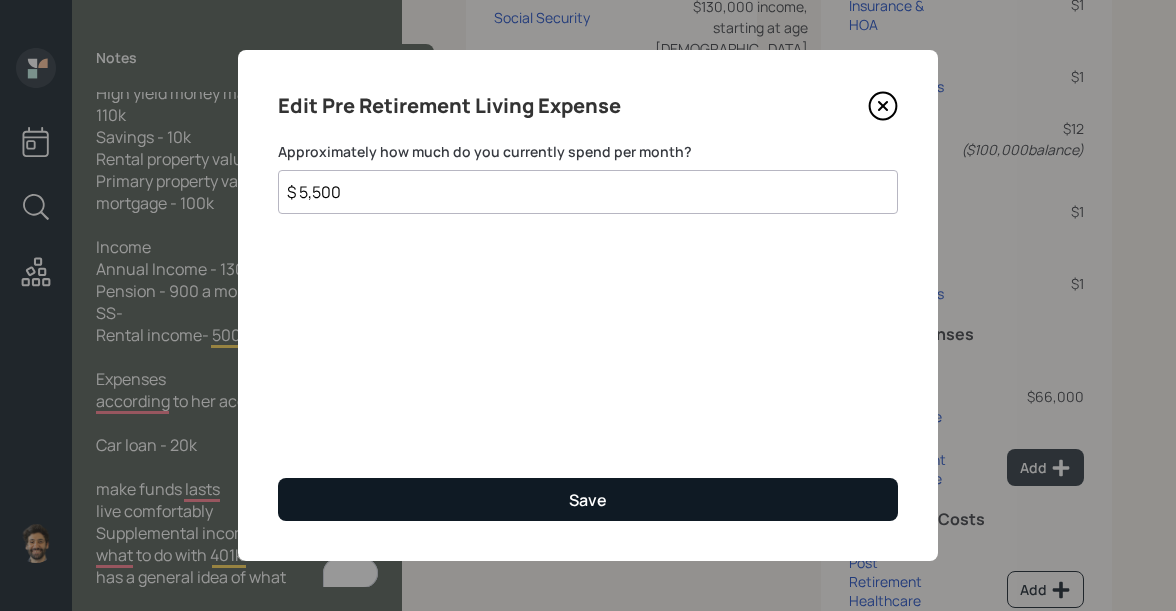 type on "$ 5,500" 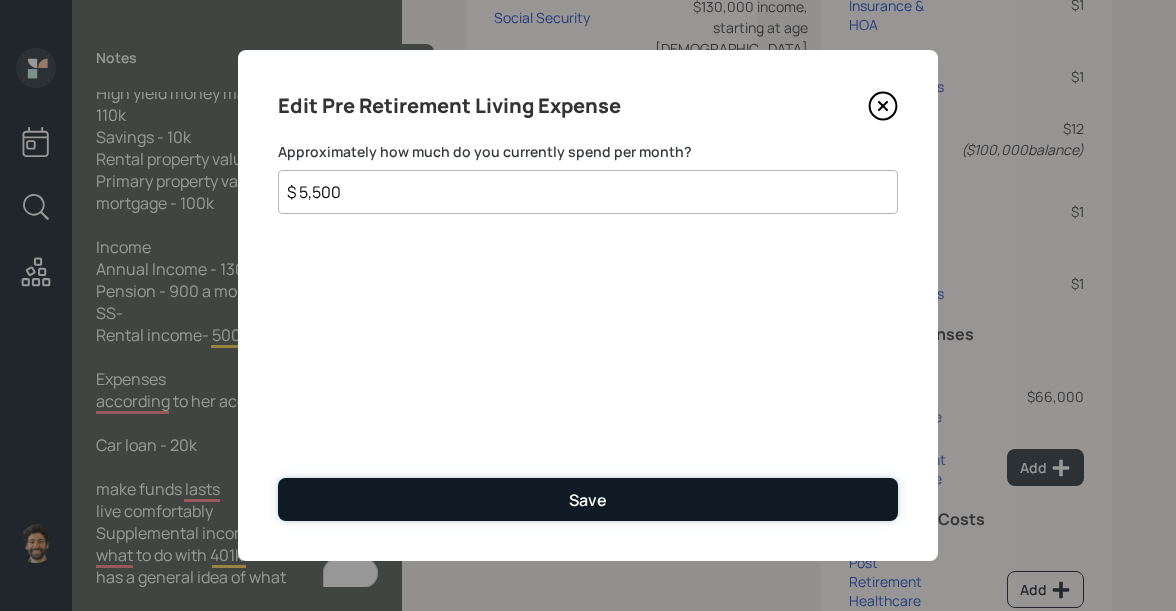 click on "Save" at bounding box center (588, 499) 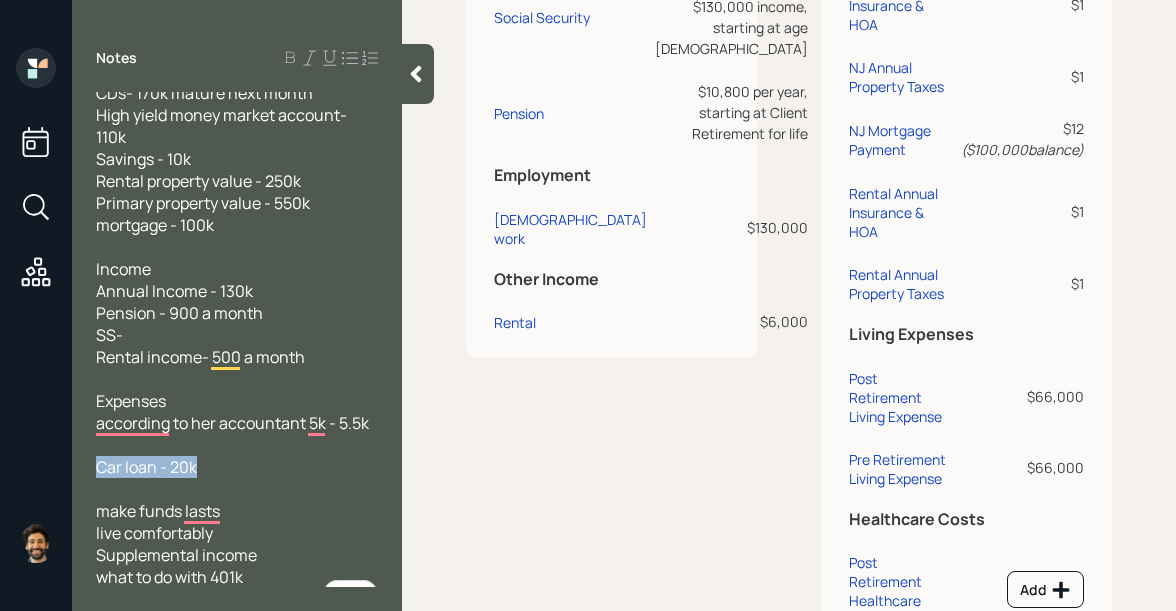 drag, startPoint x: 203, startPoint y: 471, endPoint x: 94, endPoint y: 459, distance: 109.65856 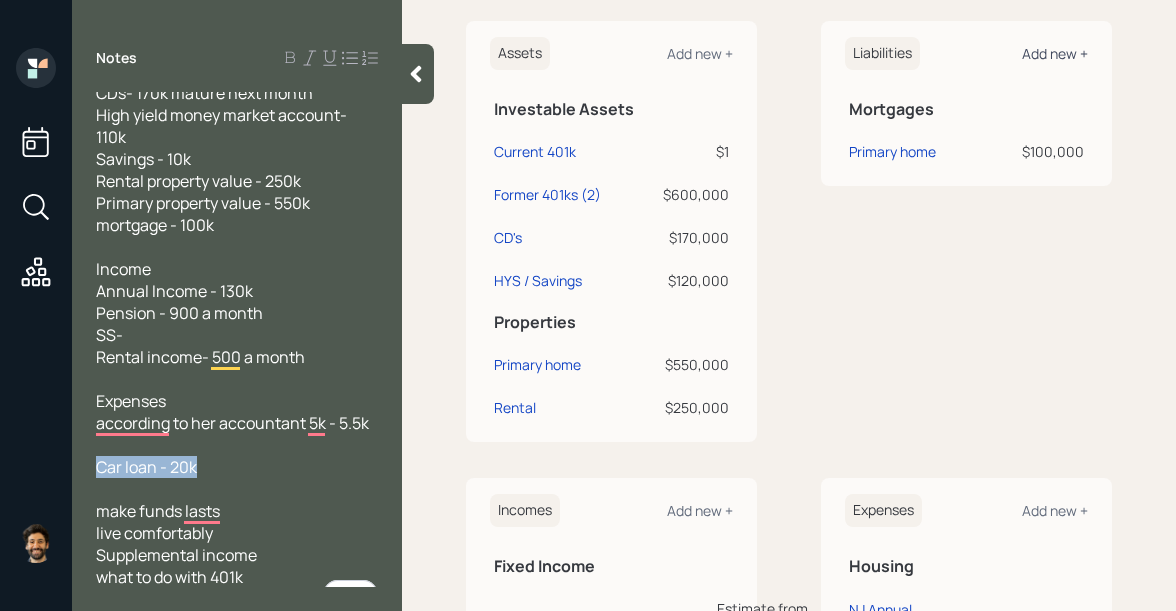 scroll, scrollTop: 444, scrollLeft: 0, axis: vertical 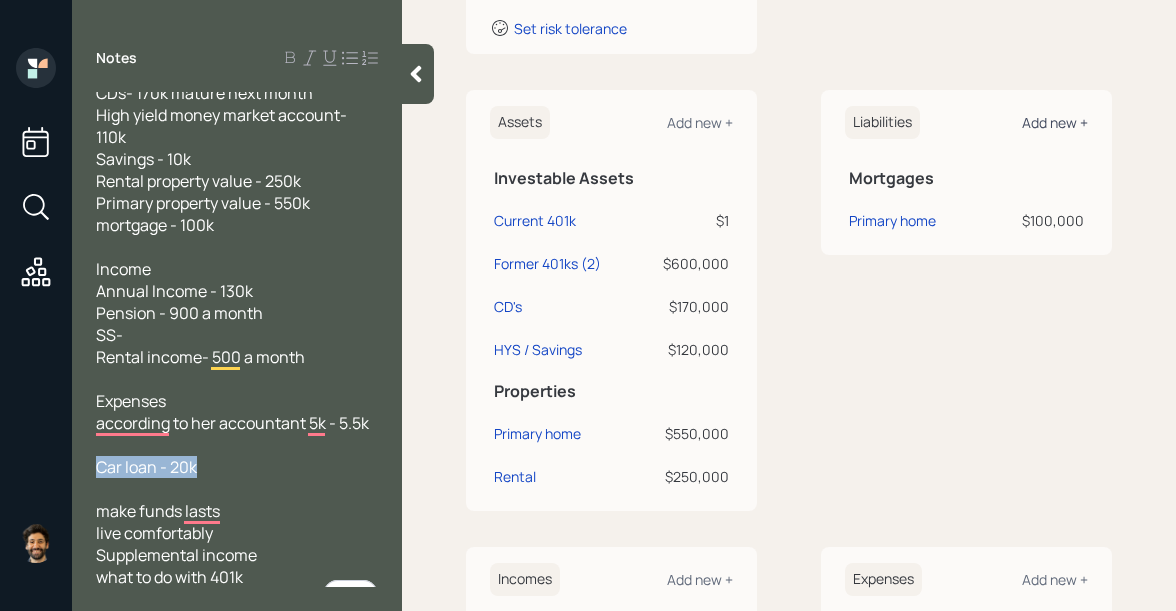click on "Add new +" at bounding box center [1055, 122] 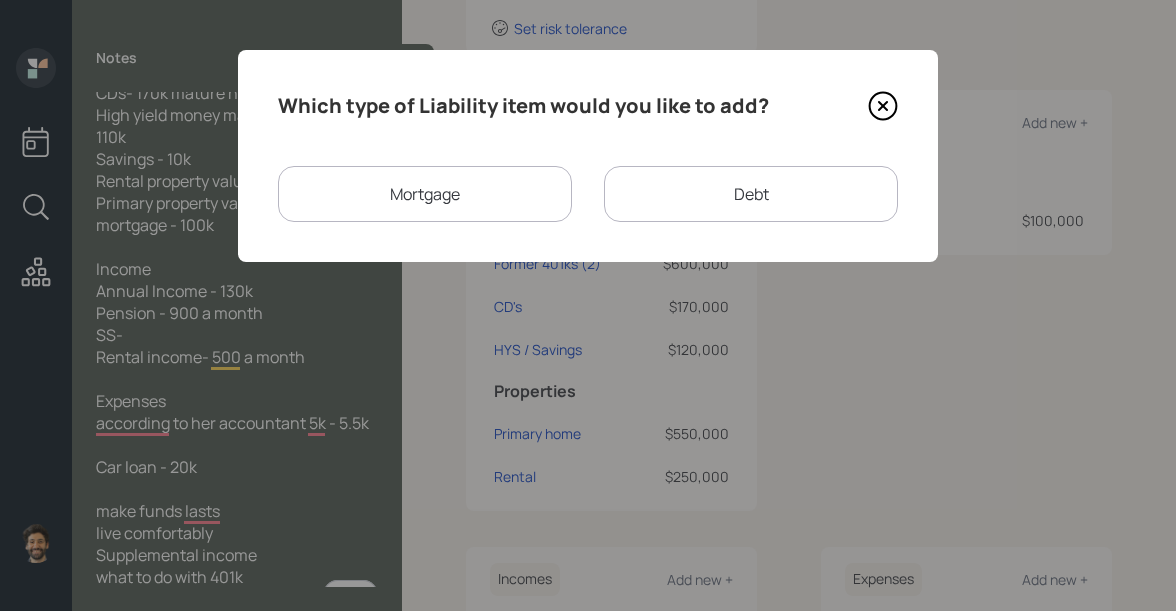 click on "Debt" at bounding box center (751, 194) 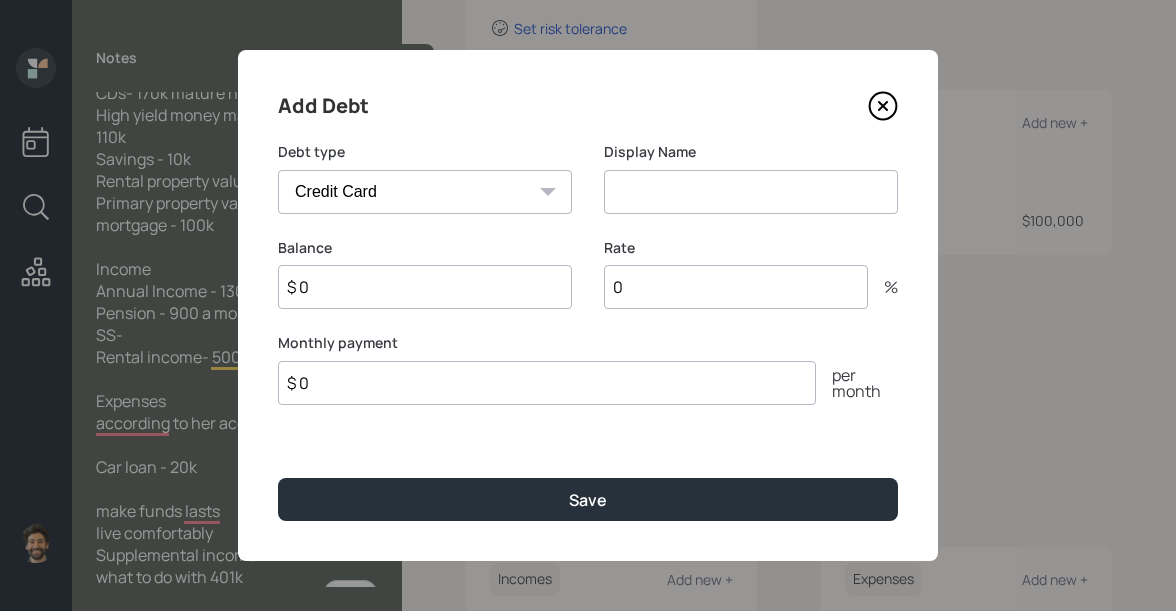 click on "Car Credit Card Medical Student Other" at bounding box center (425, 192) 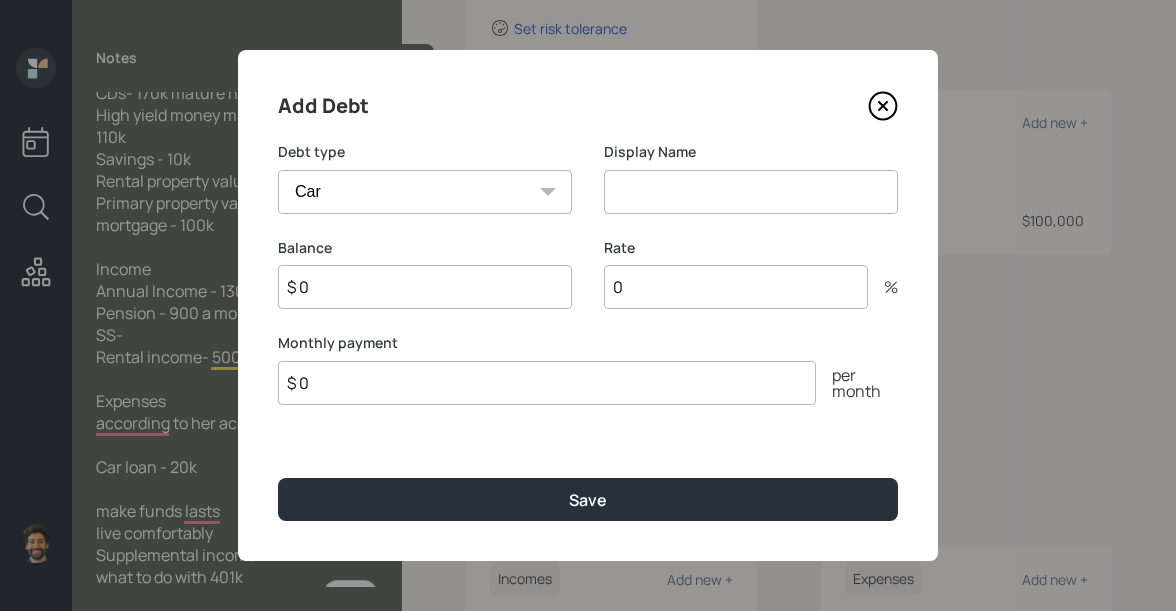 click at bounding box center (751, 192) 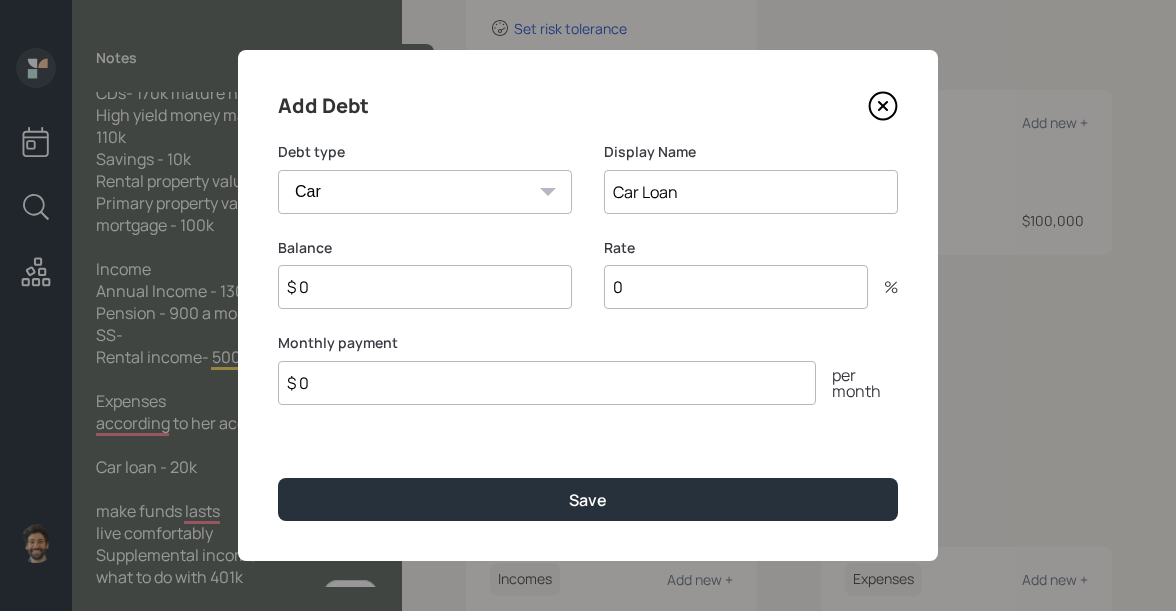 type on "Car Loan" 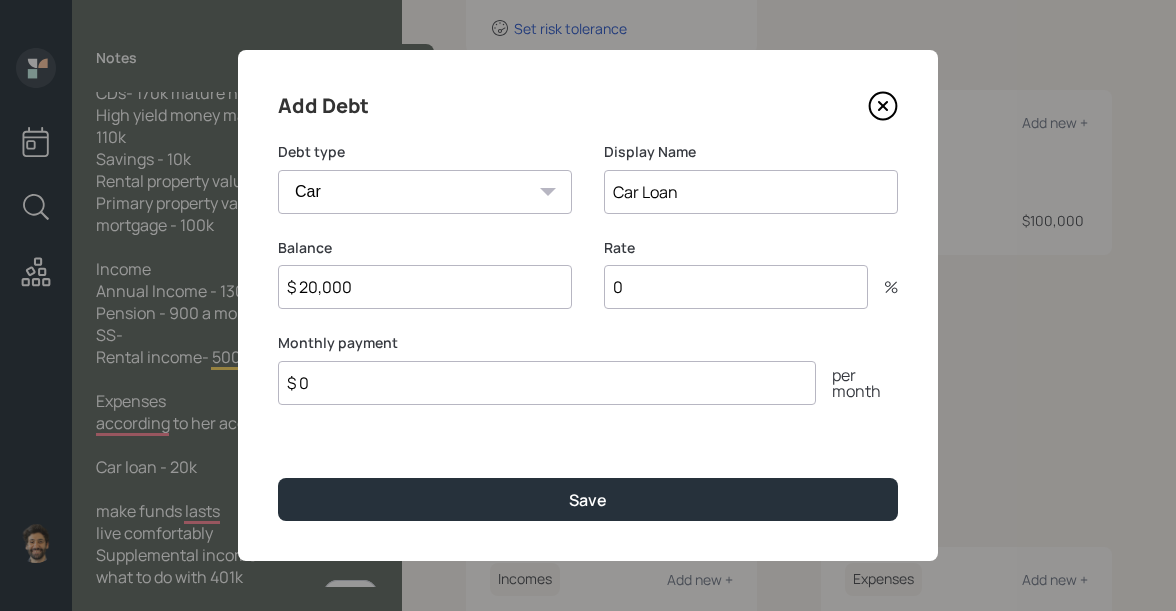 type on "$ 20,000" 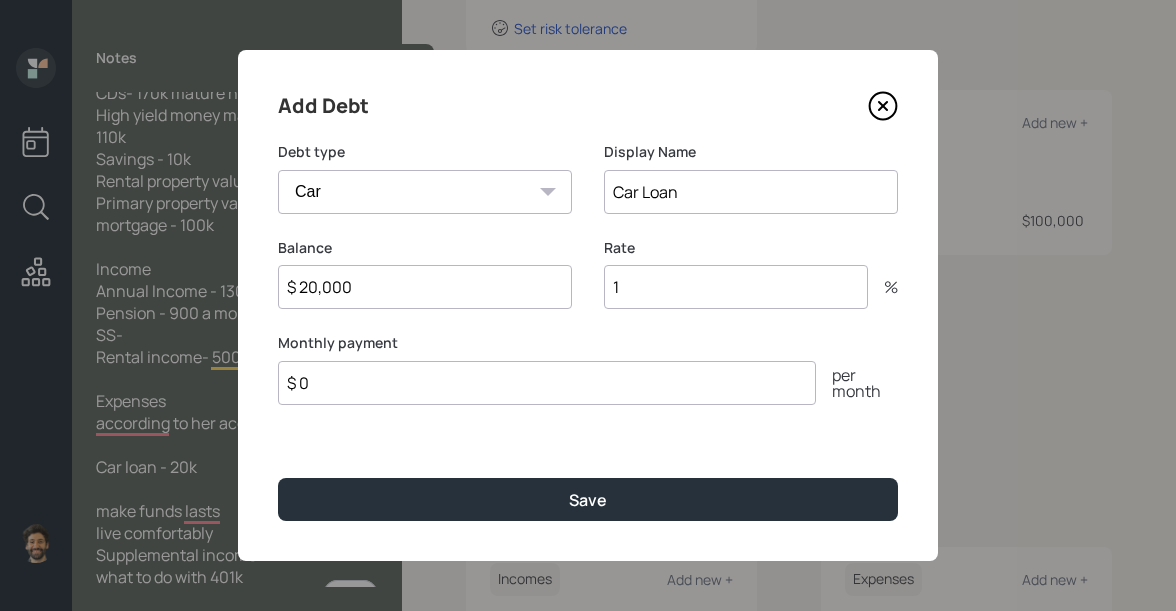 type on "1" 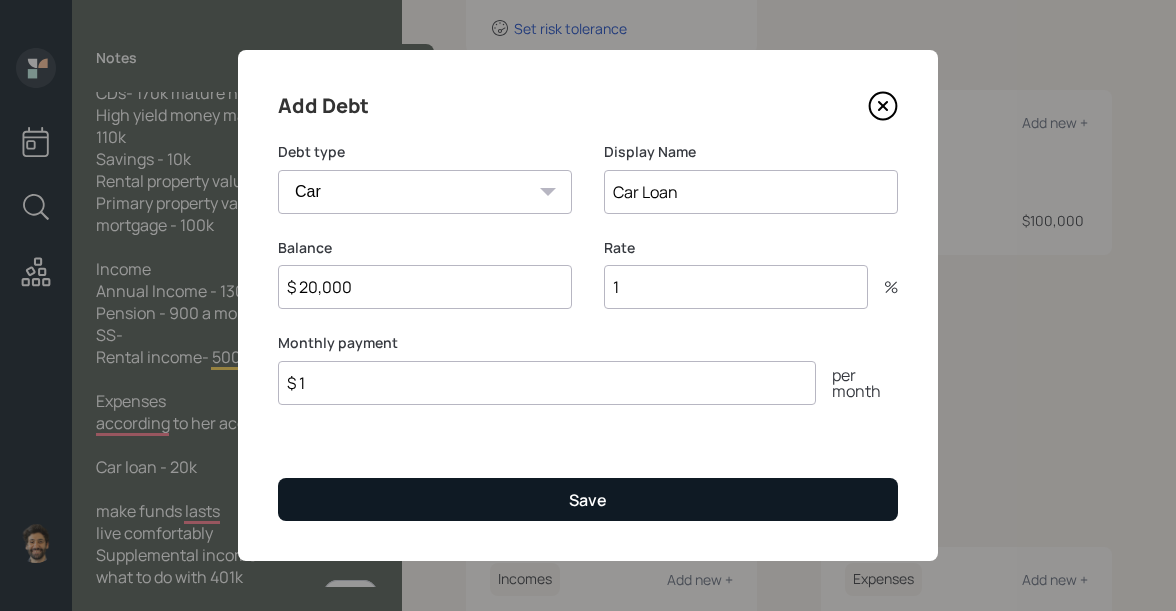 type on "$ 1" 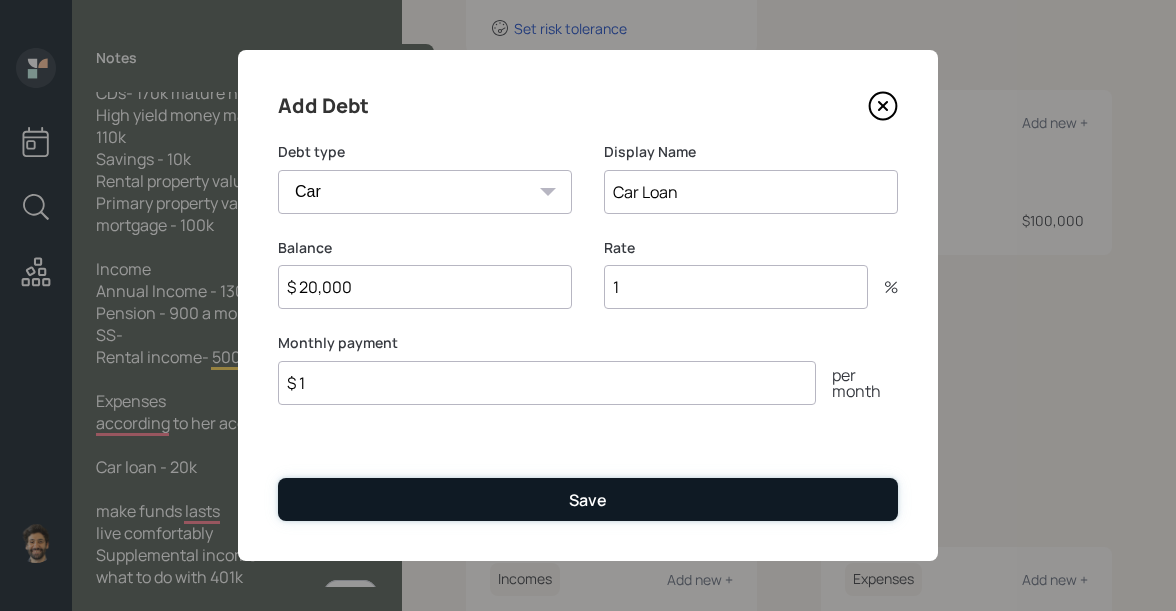 click on "Save" at bounding box center (588, 499) 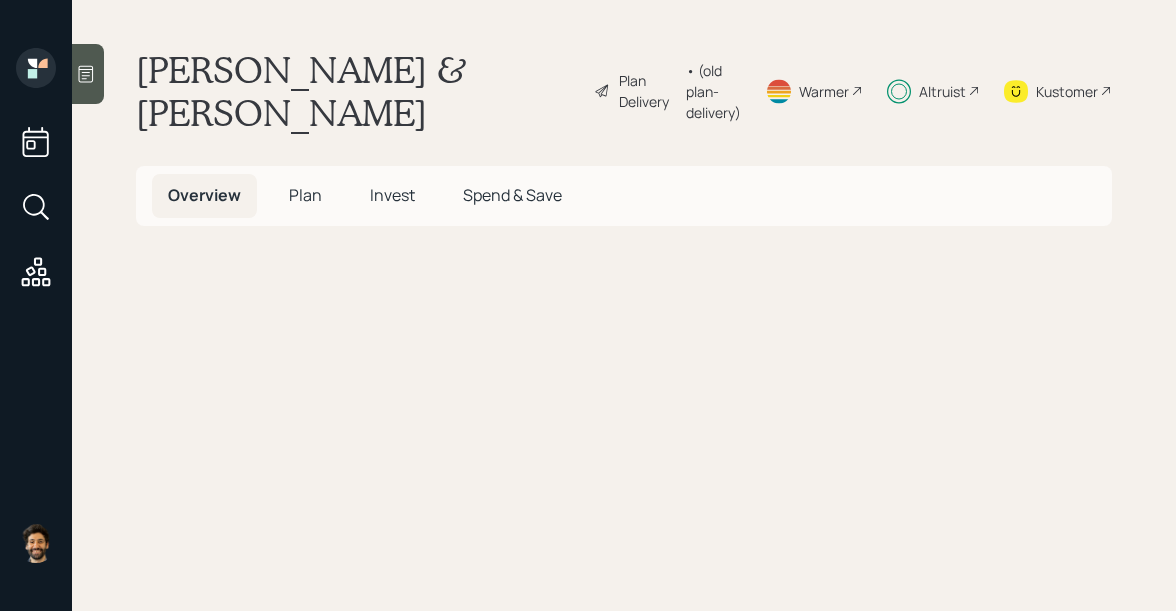 scroll, scrollTop: 0, scrollLeft: 0, axis: both 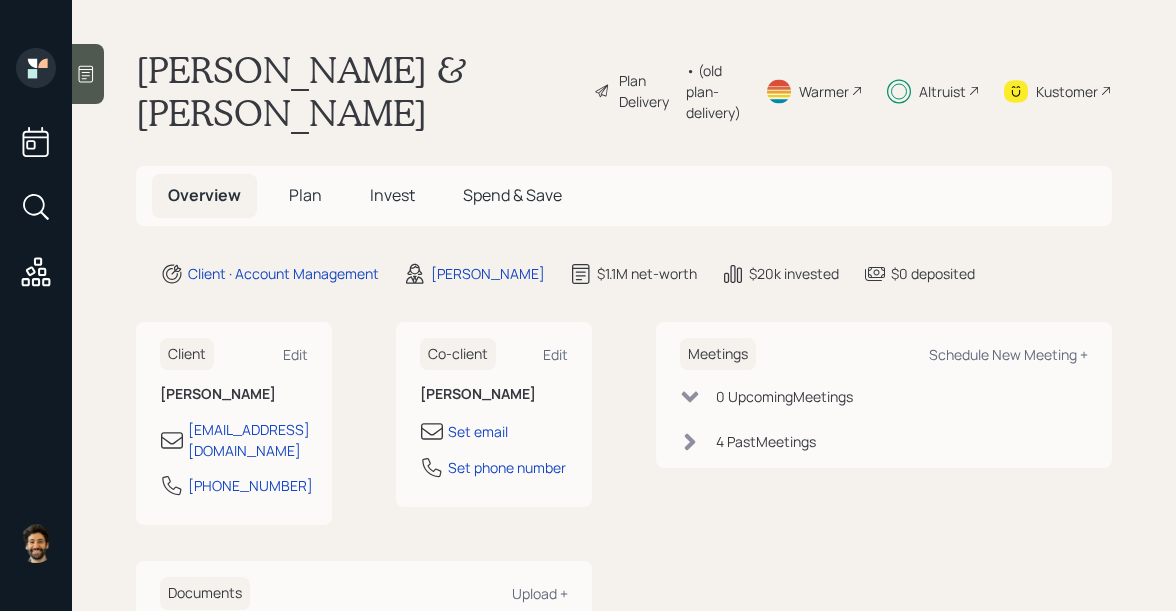click on "Invest" at bounding box center [392, 195] 